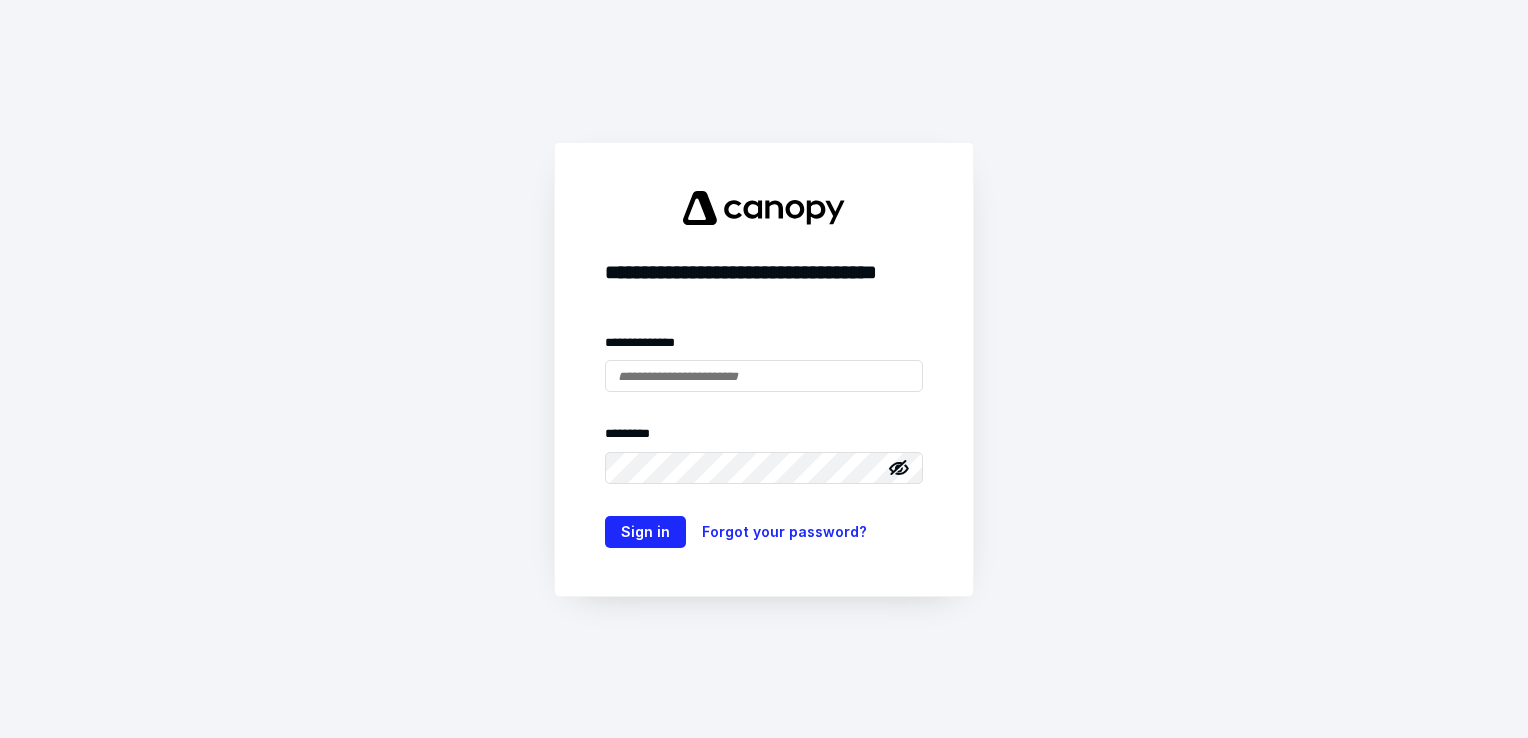 scroll, scrollTop: 0, scrollLeft: 0, axis: both 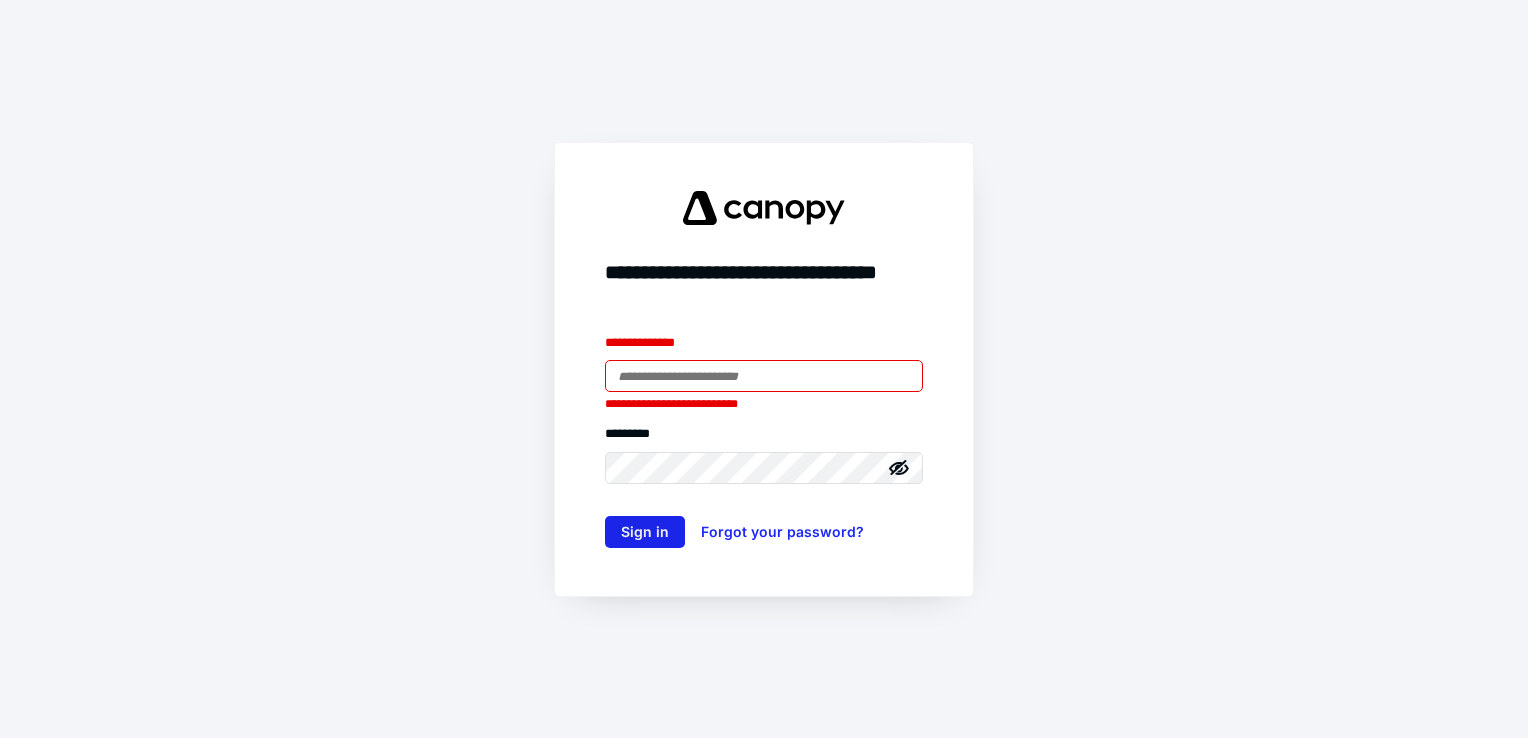 type on "**********" 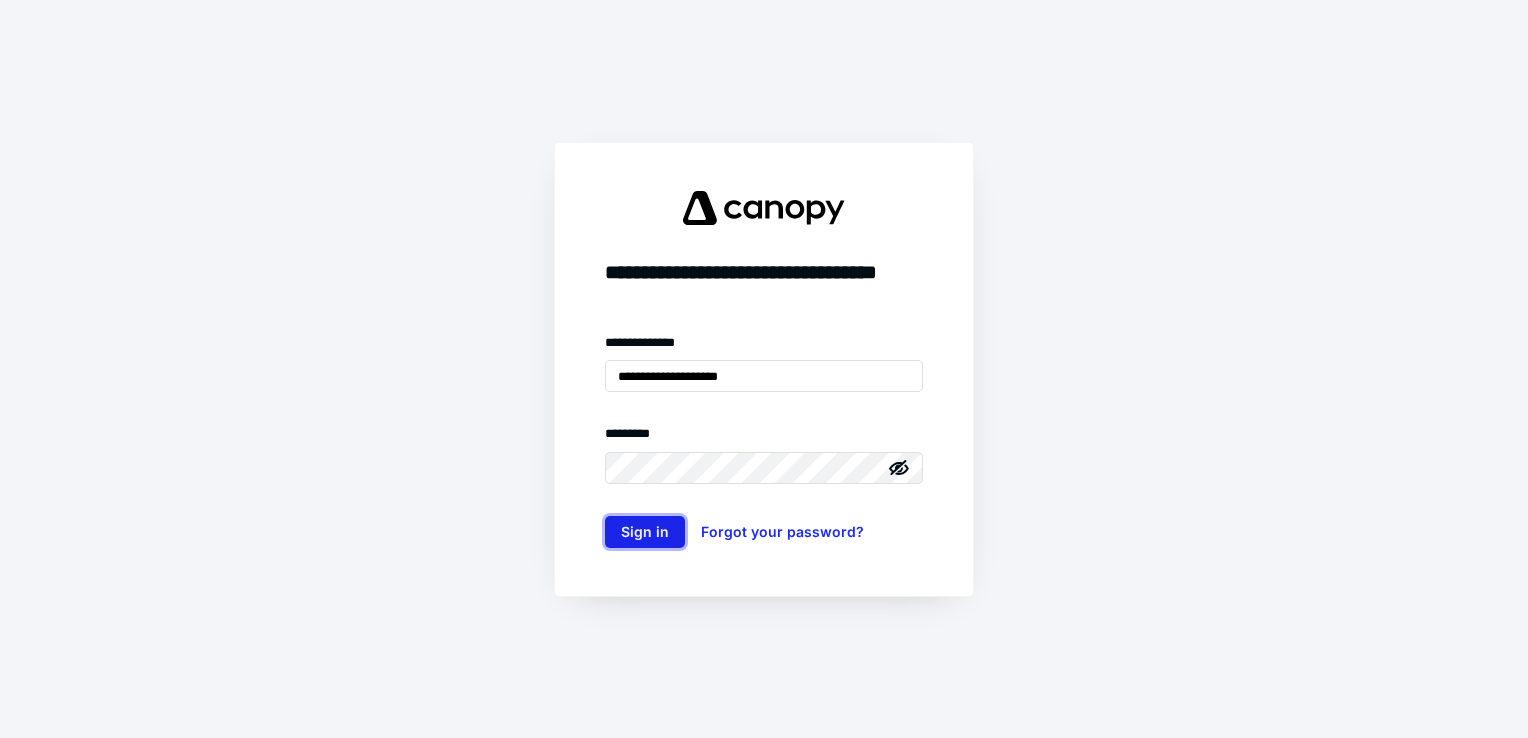 click on "Sign in" at bounding box center [645, 532] 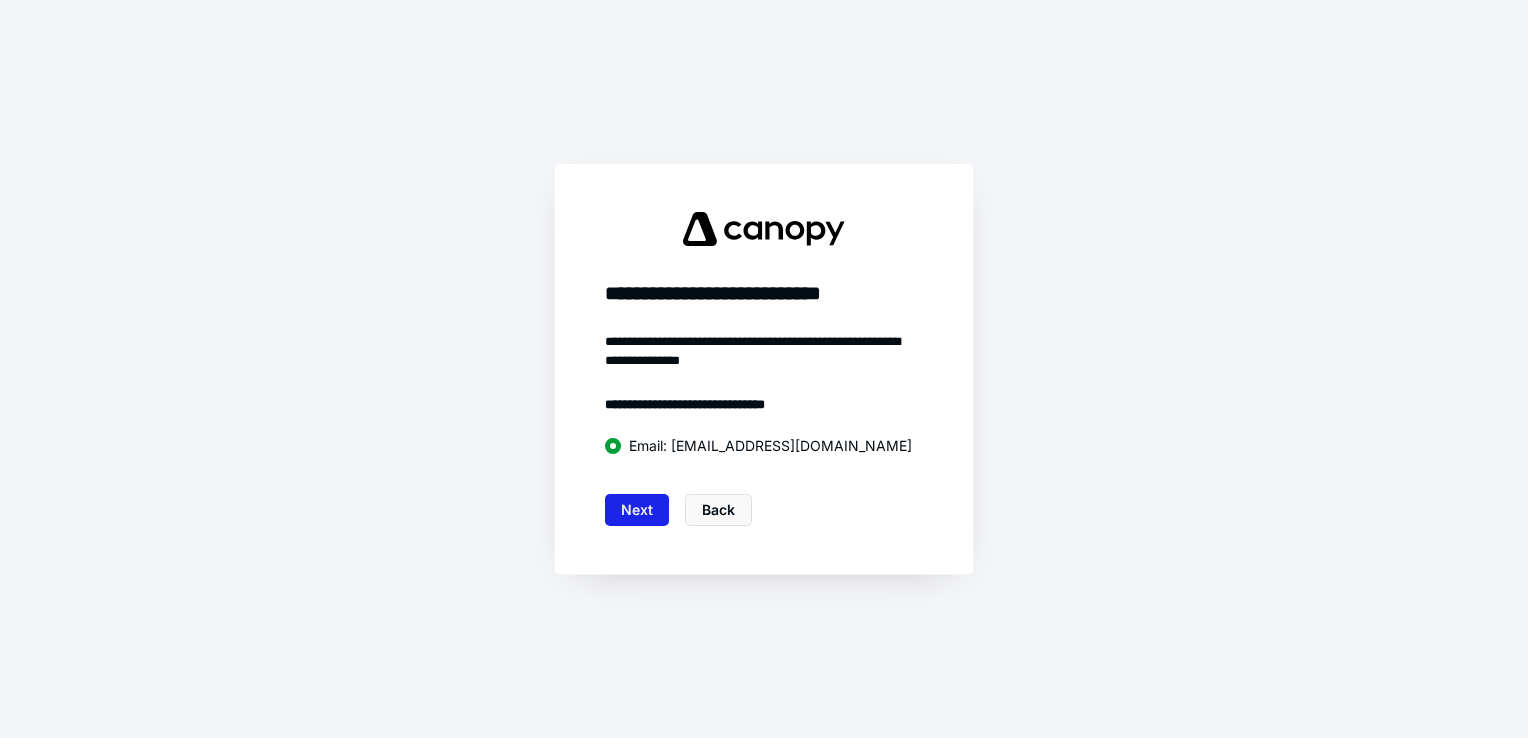 click on "Next" at bounding box center [637, 510] 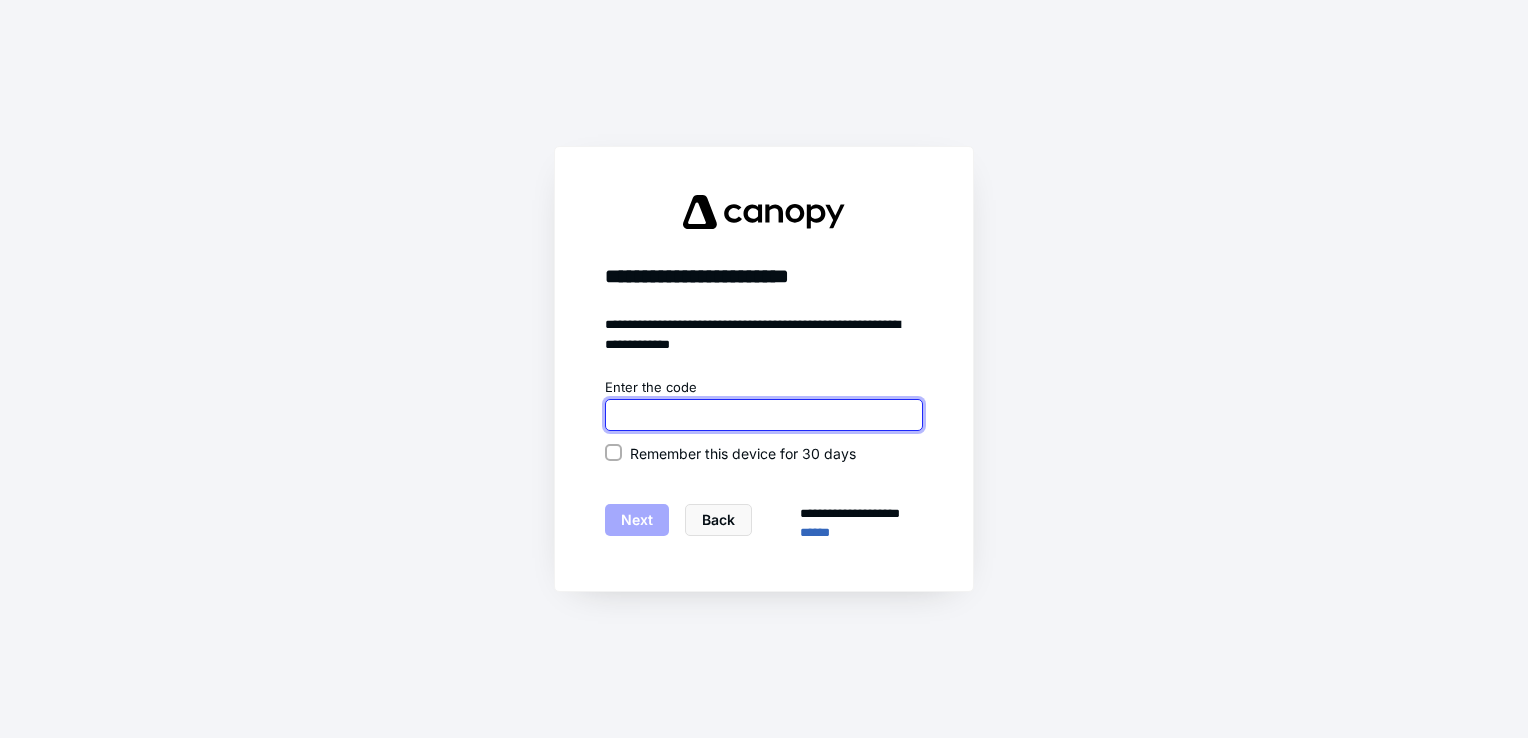 click at bounding box center (764, 415) 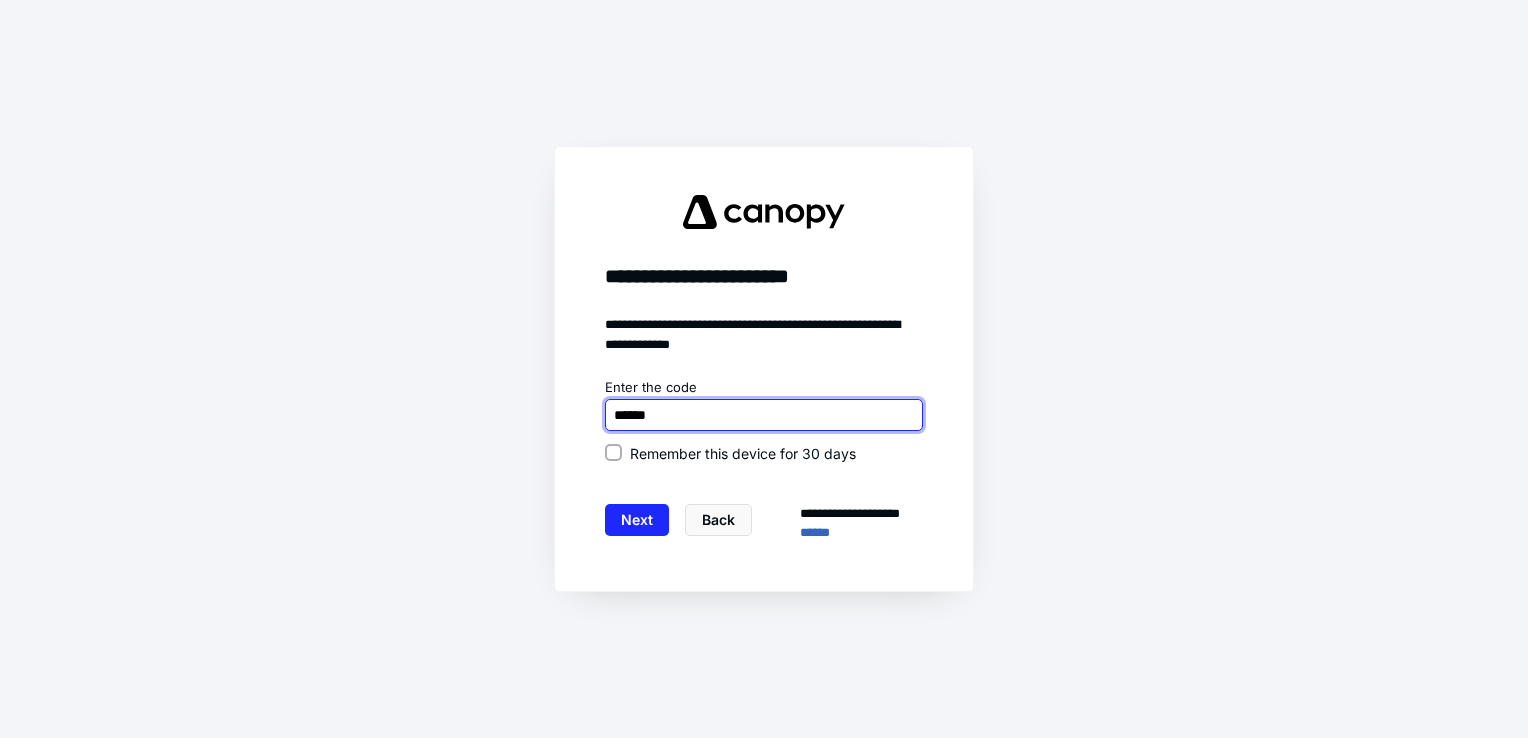type on "******" 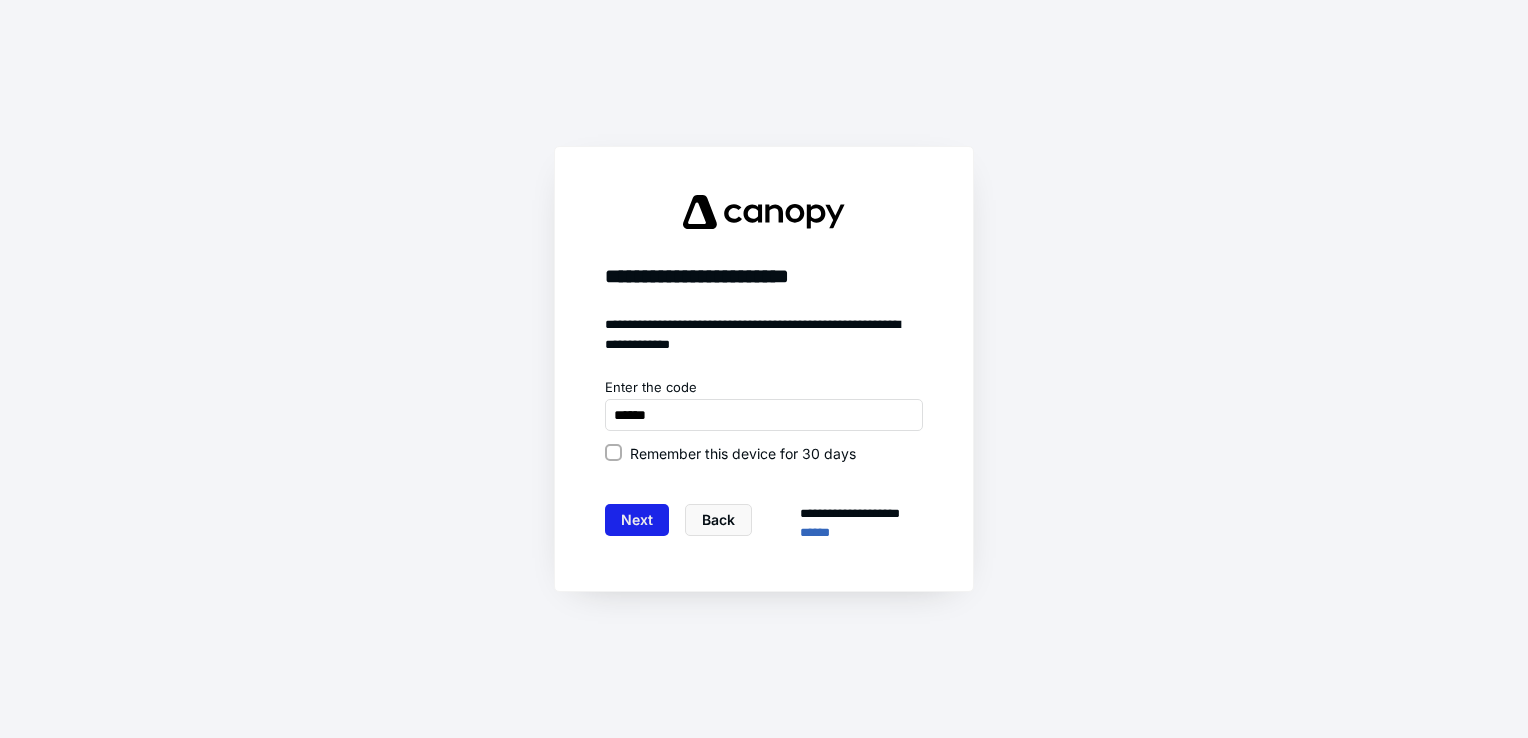 click on "Next" at bounding box center (637, 520) 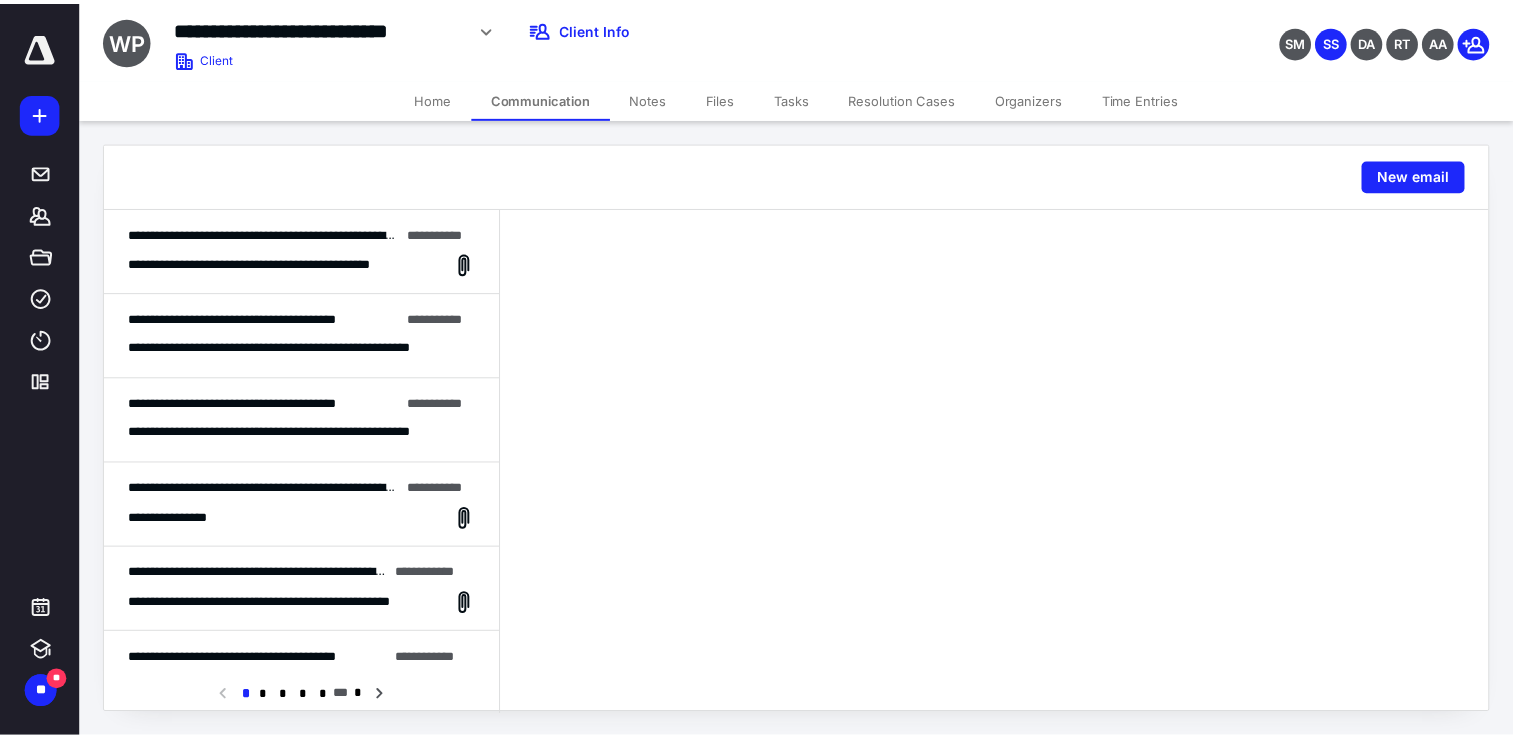 scroll, scrollTop: 0, scrollLeft: 0, axis: both 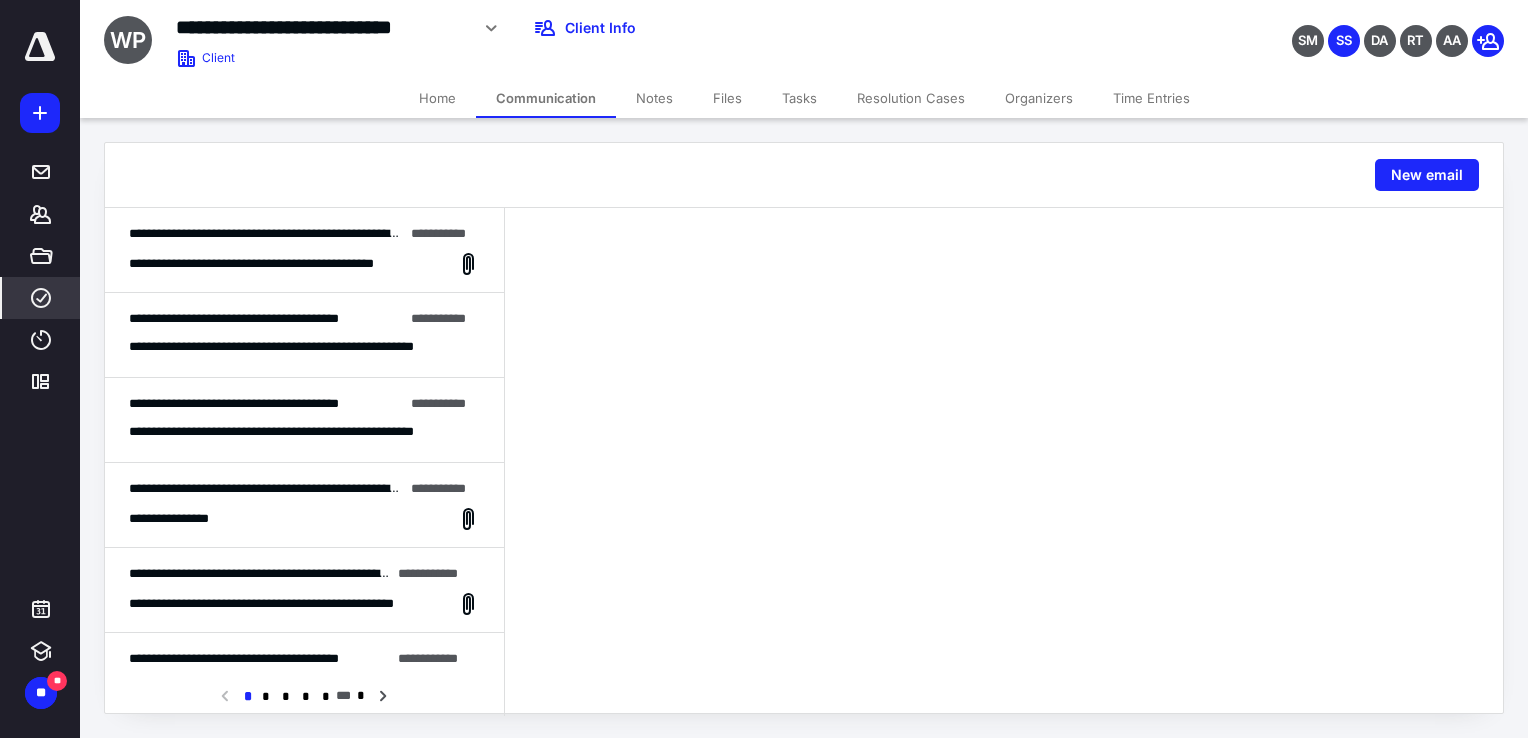 click on "****" at bounding box center [41, 298] 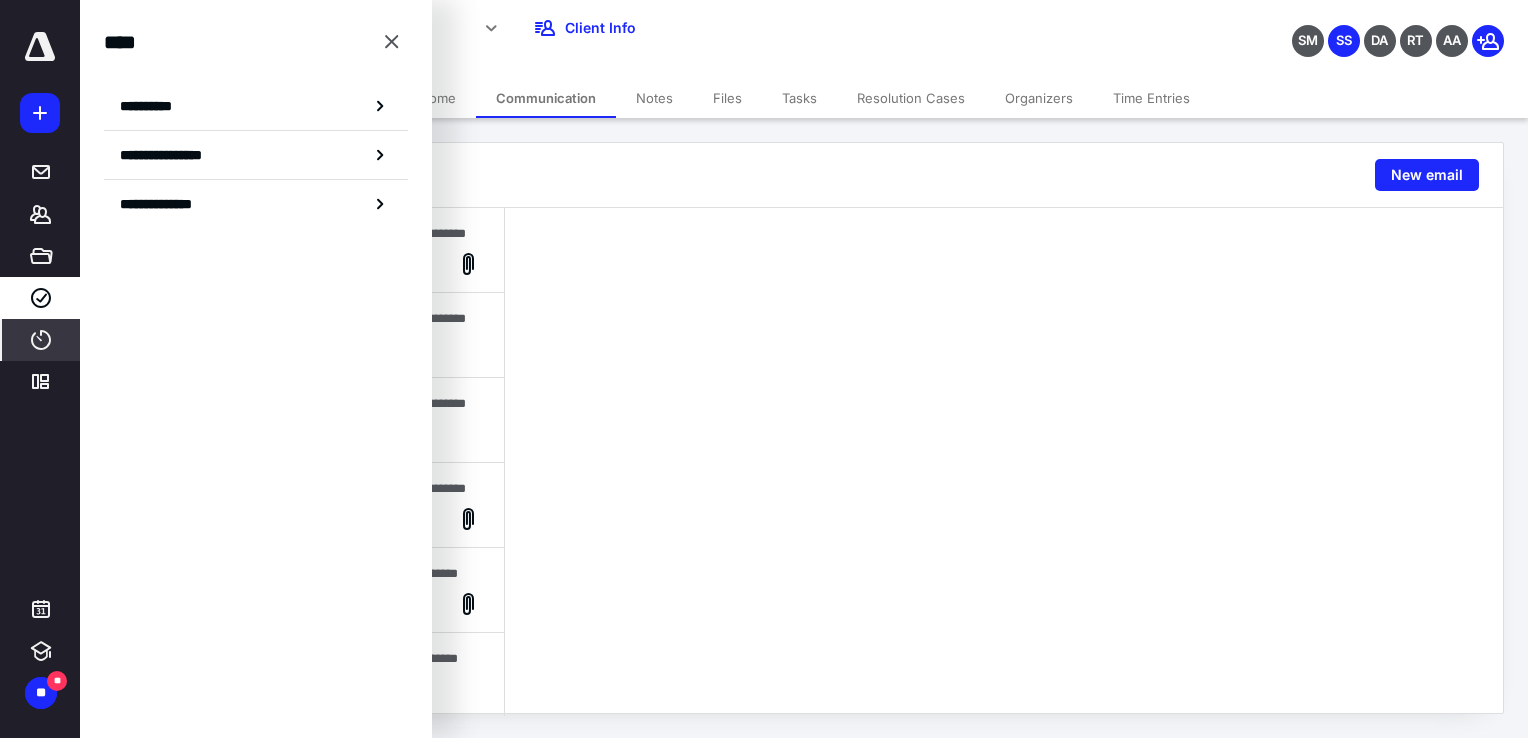 click 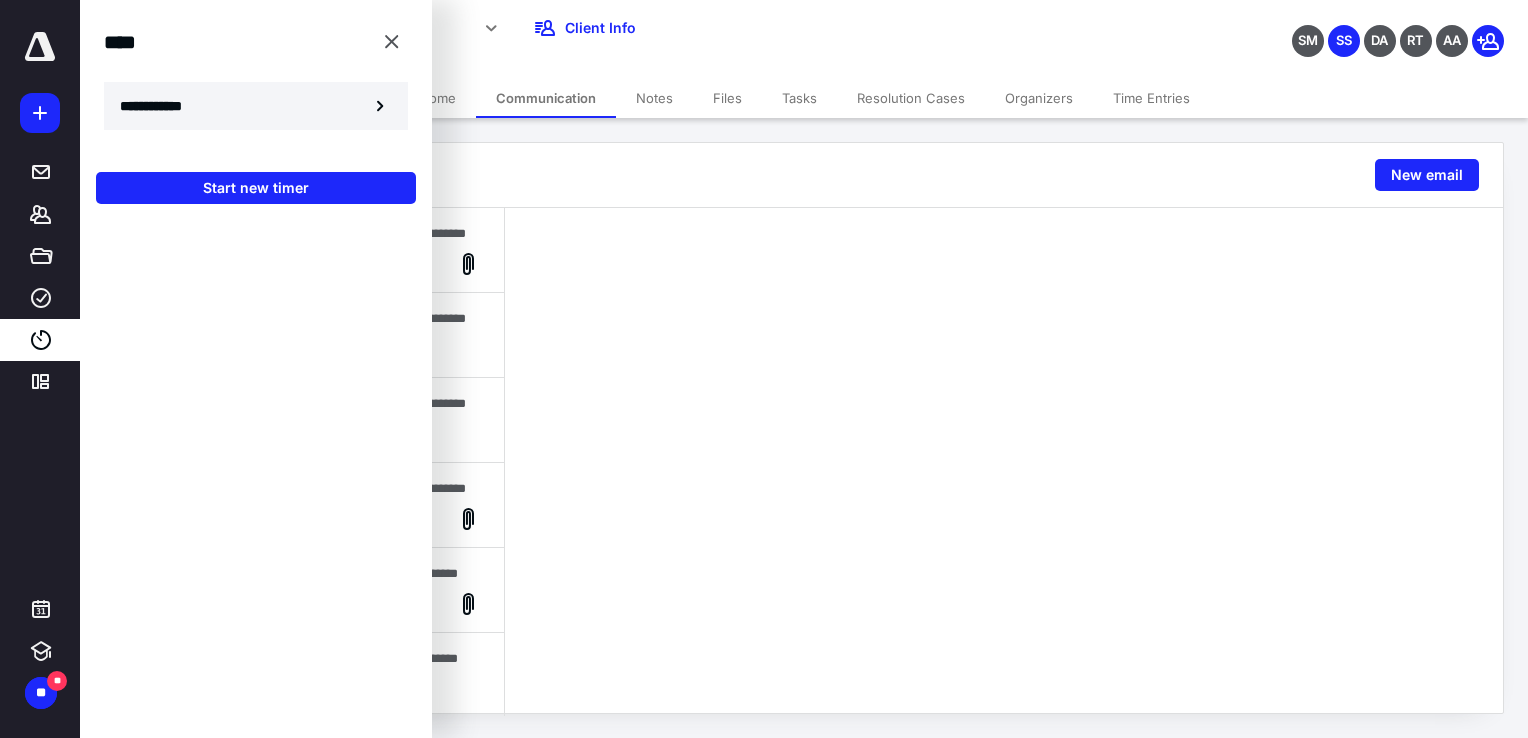 click on "**********" at bounding box center (256, 106) 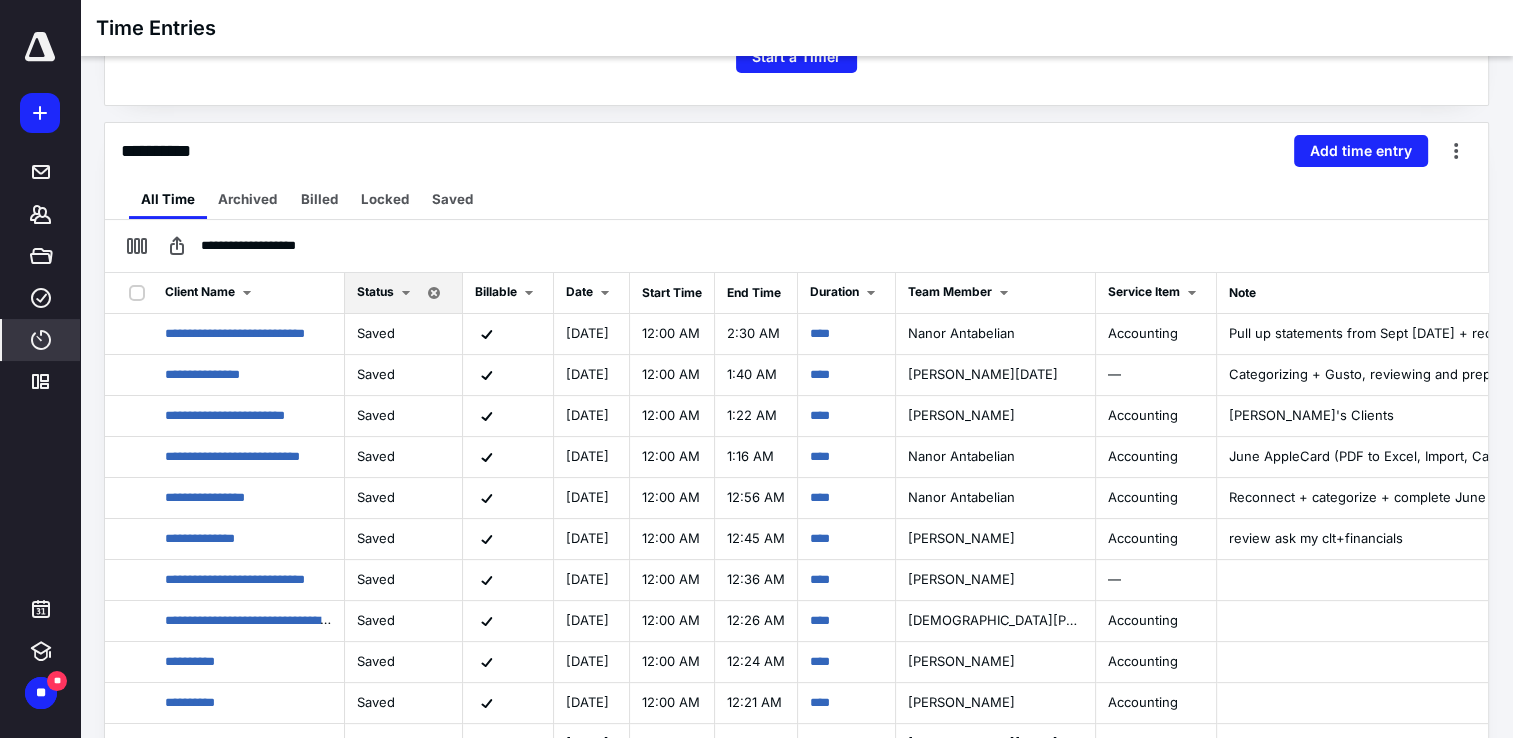 scroll, scrollTop: 442, scrollLeft: 0, axis: vertical 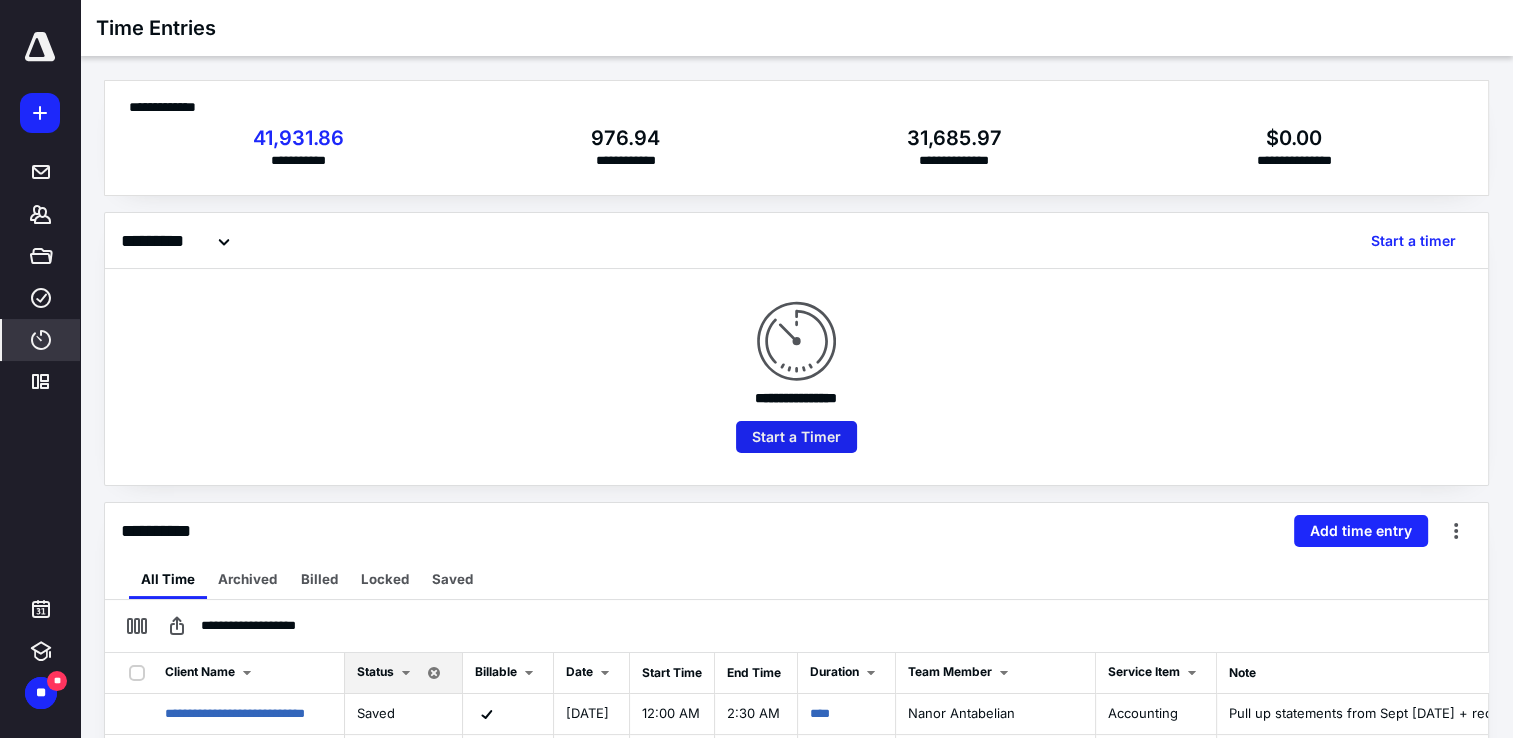 click on "Start a Timer" at bounding box center [796, 437] 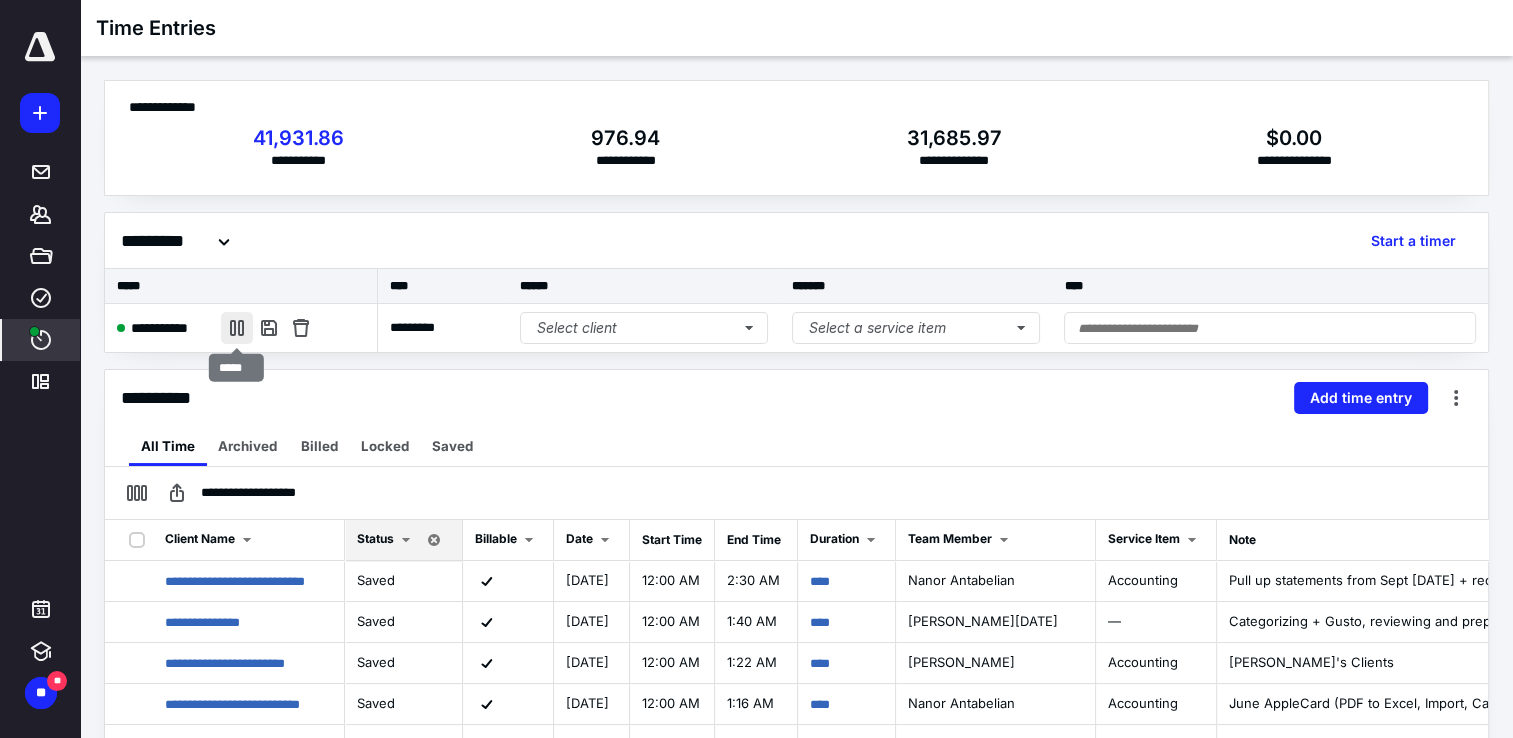 click at bounding box center [237, 328] 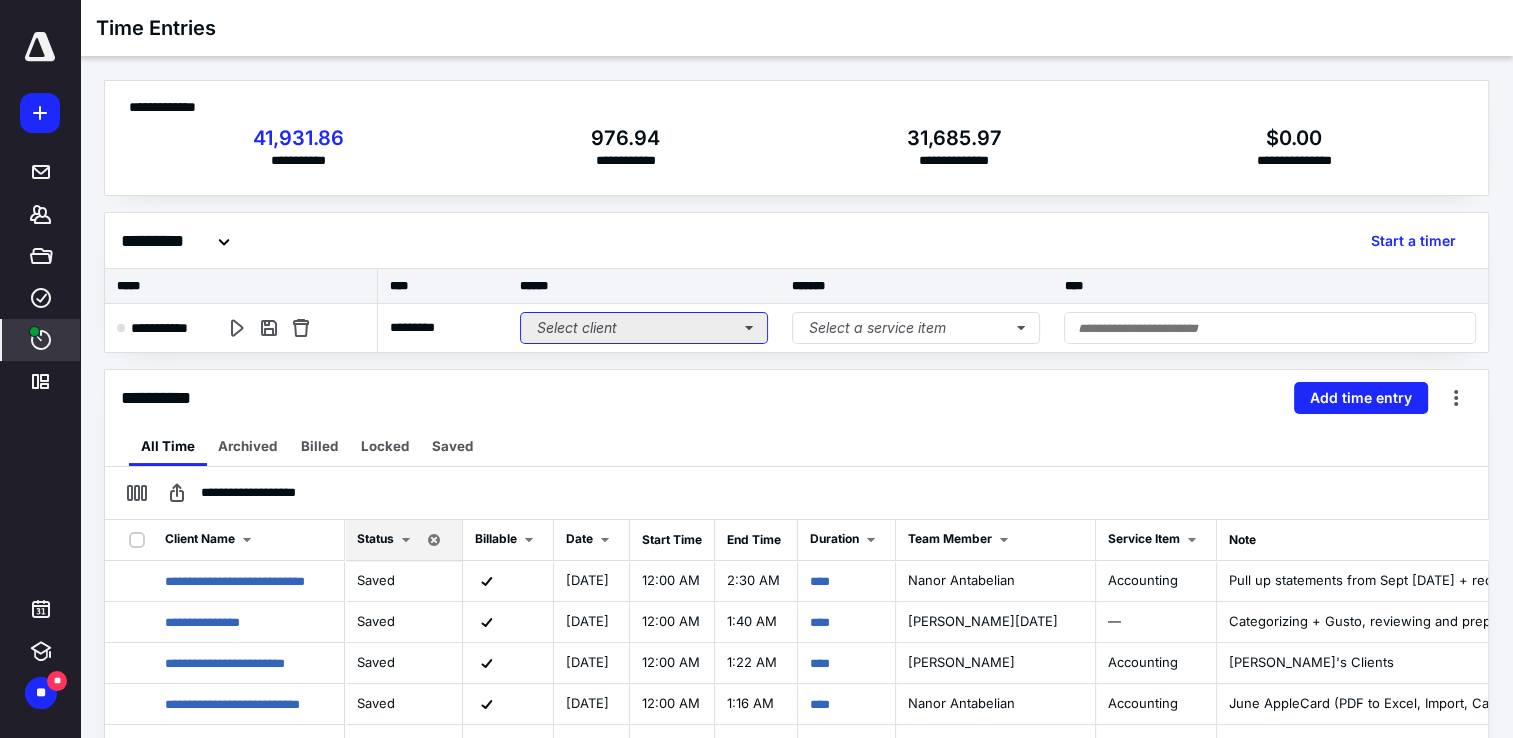 click on "Select client" at bounding box center (644, 328) 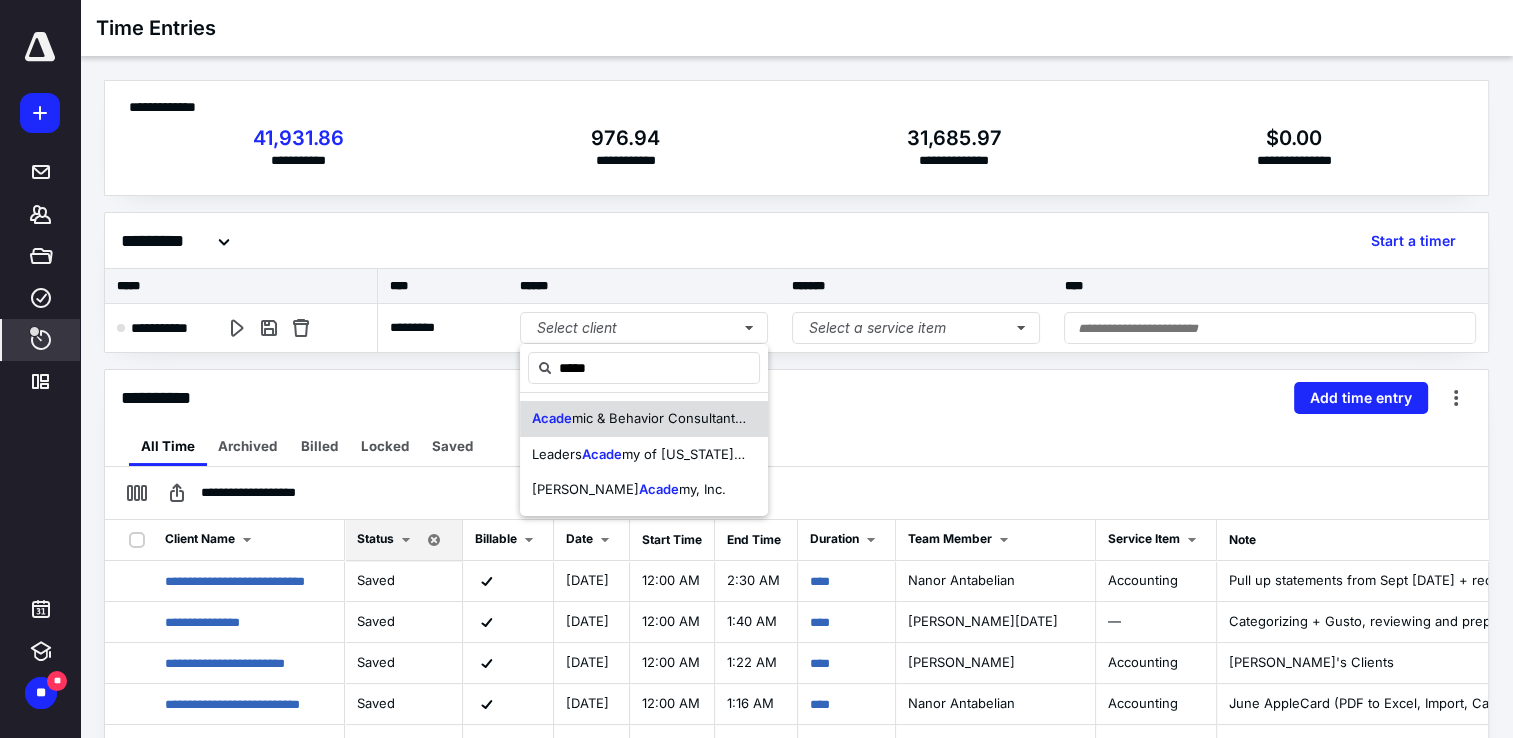 click on "mic & Behavior Consultants of [US_STATE] Inc" at bounding box center (715, 418) 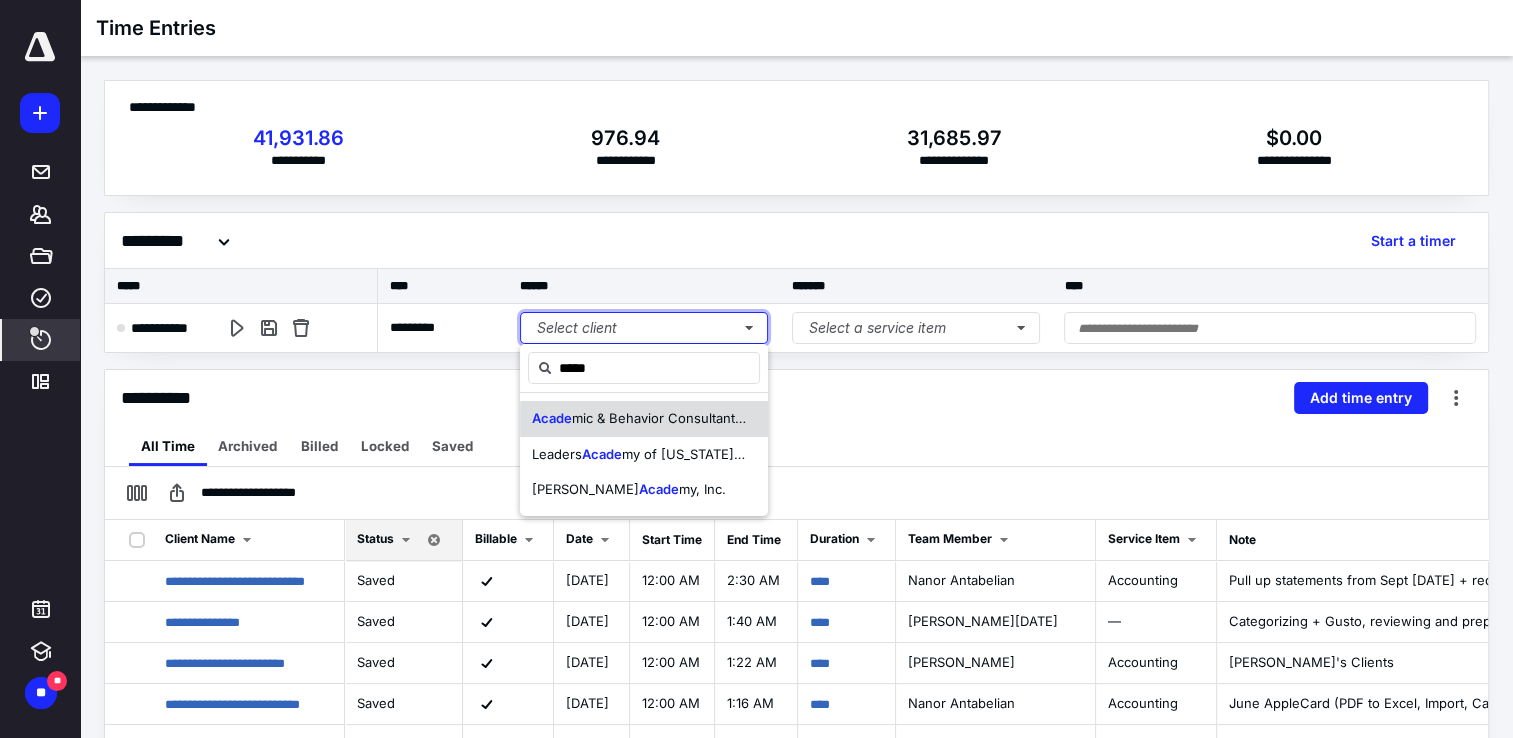 type 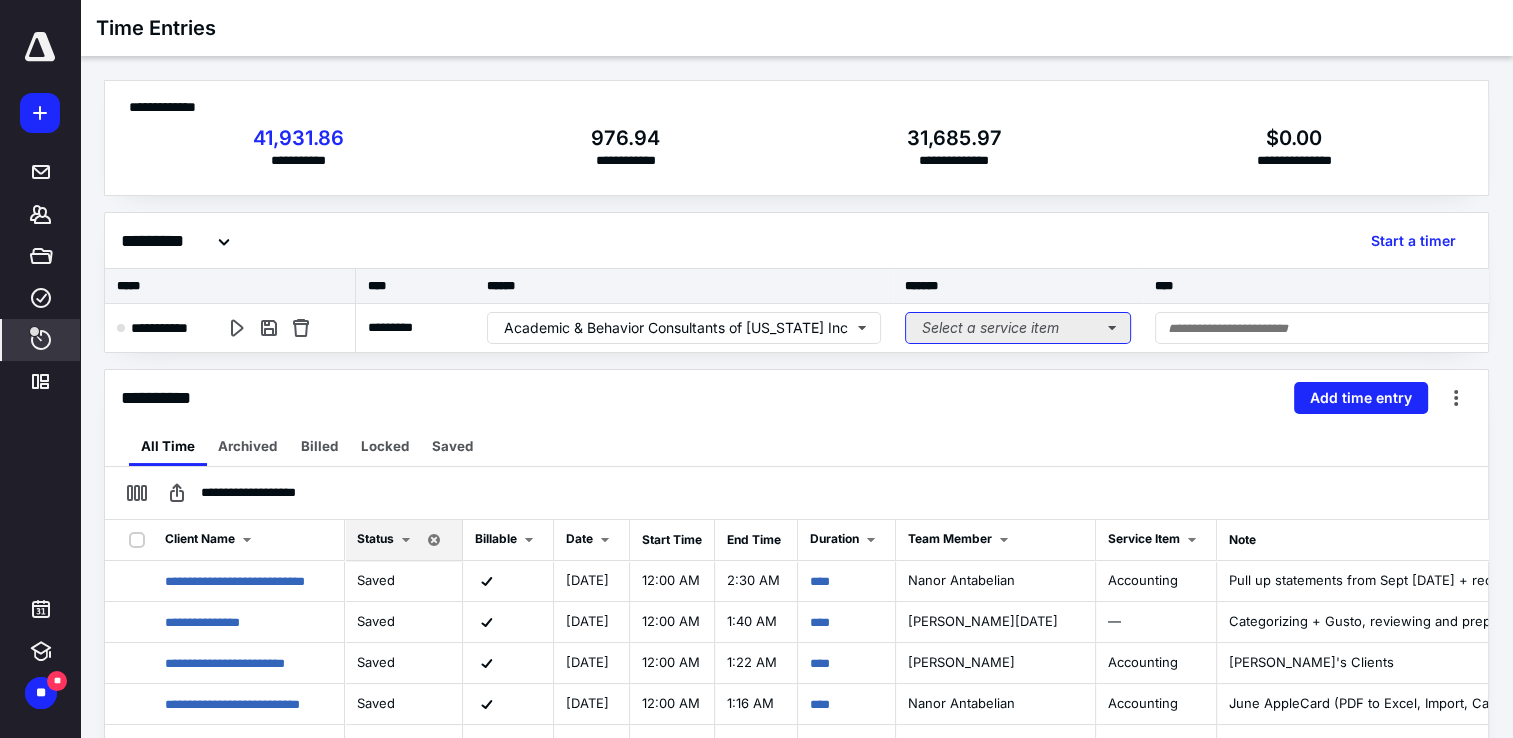 click on "Select a service item" at bounding box center [1018, 328] 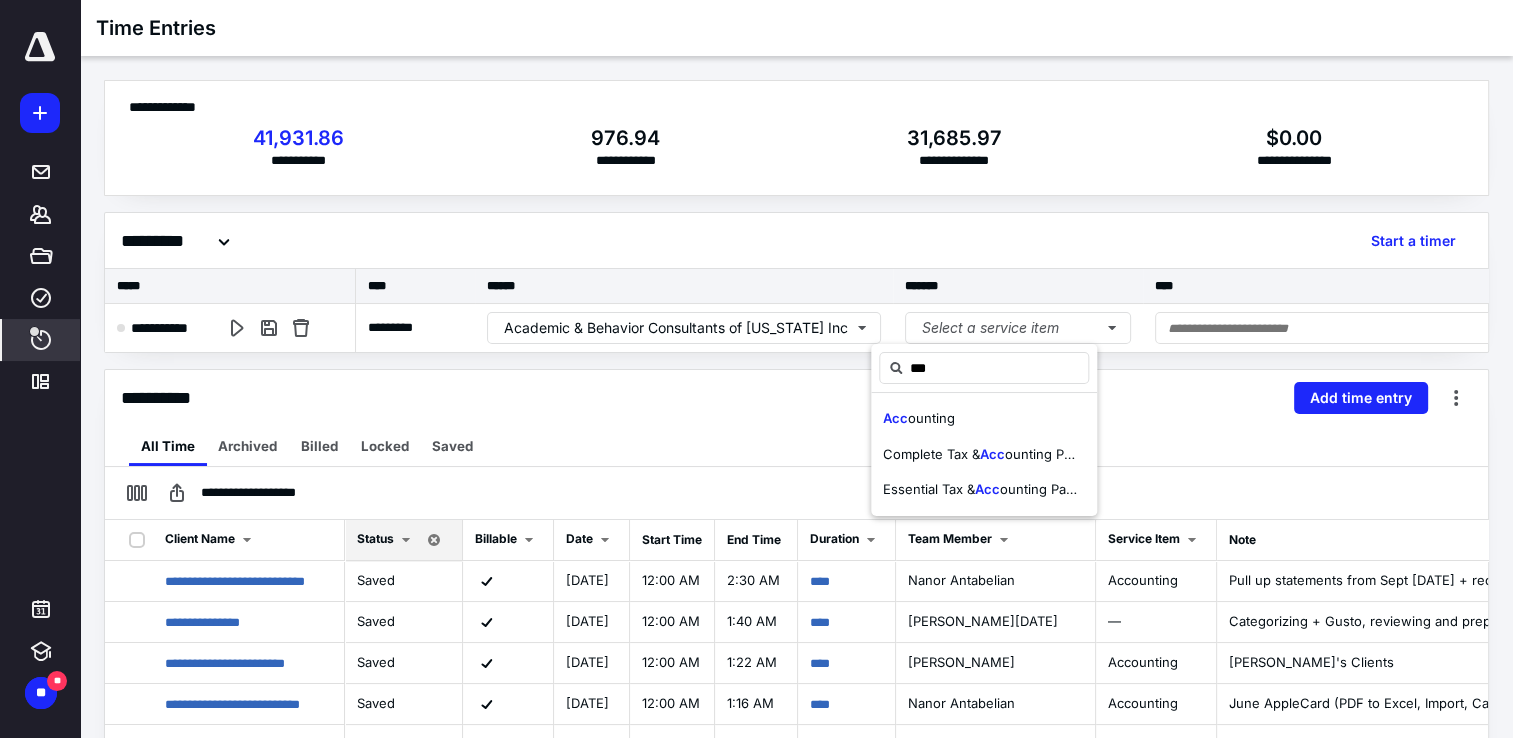 drag, startPoint x: 900, startPoint y: 422, endPoint x: 1019, endPoint y: 393, distance: 122.48265 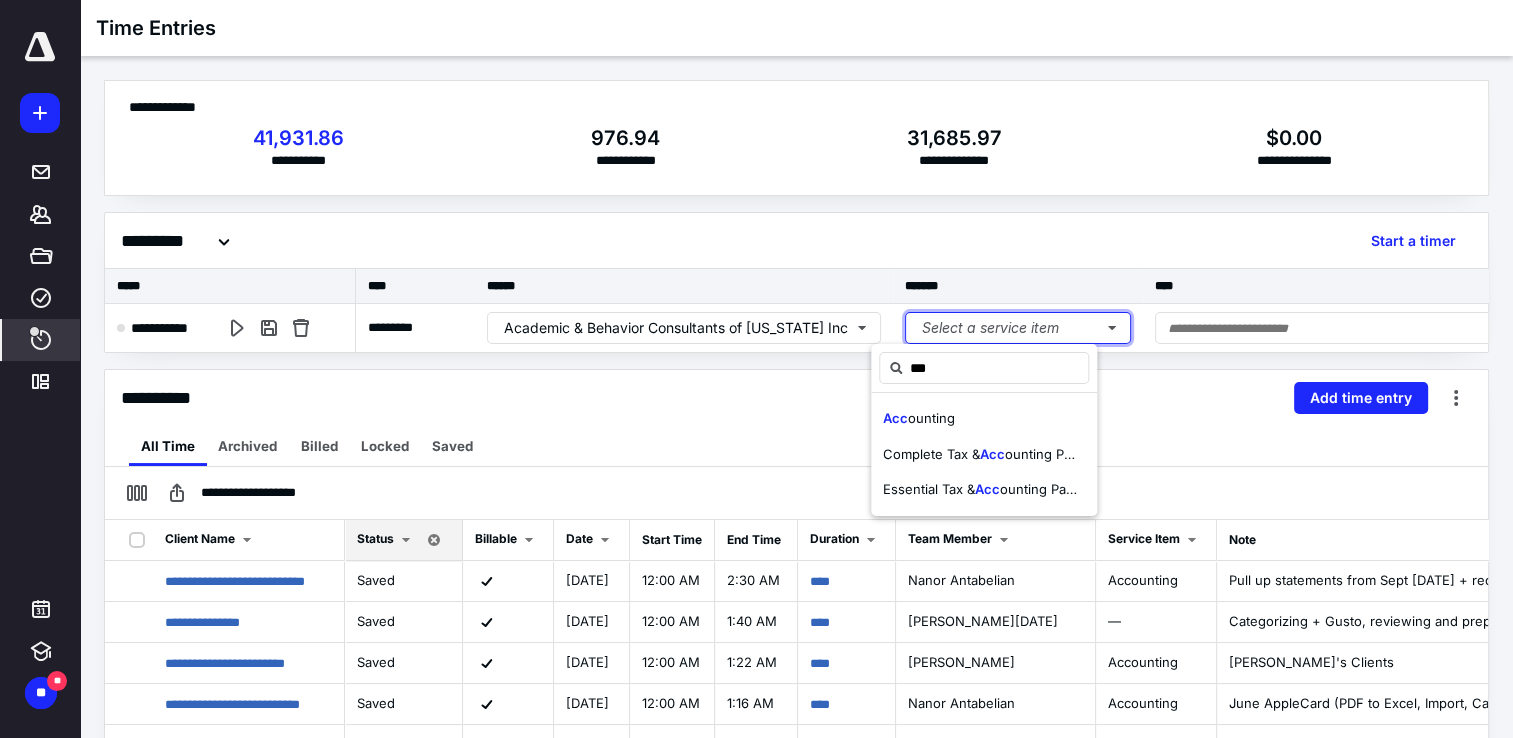 type 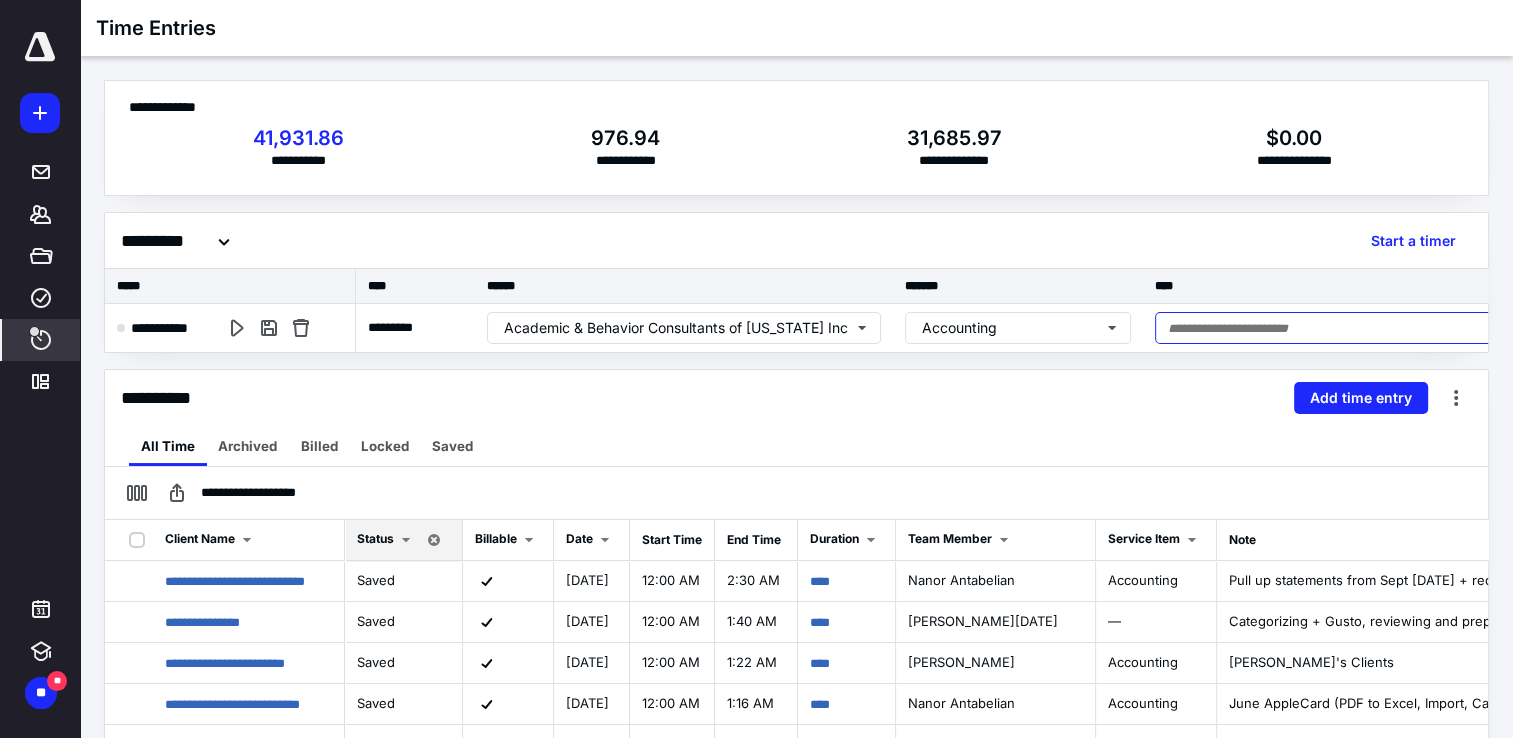 click at bounding box center (1343, 328) 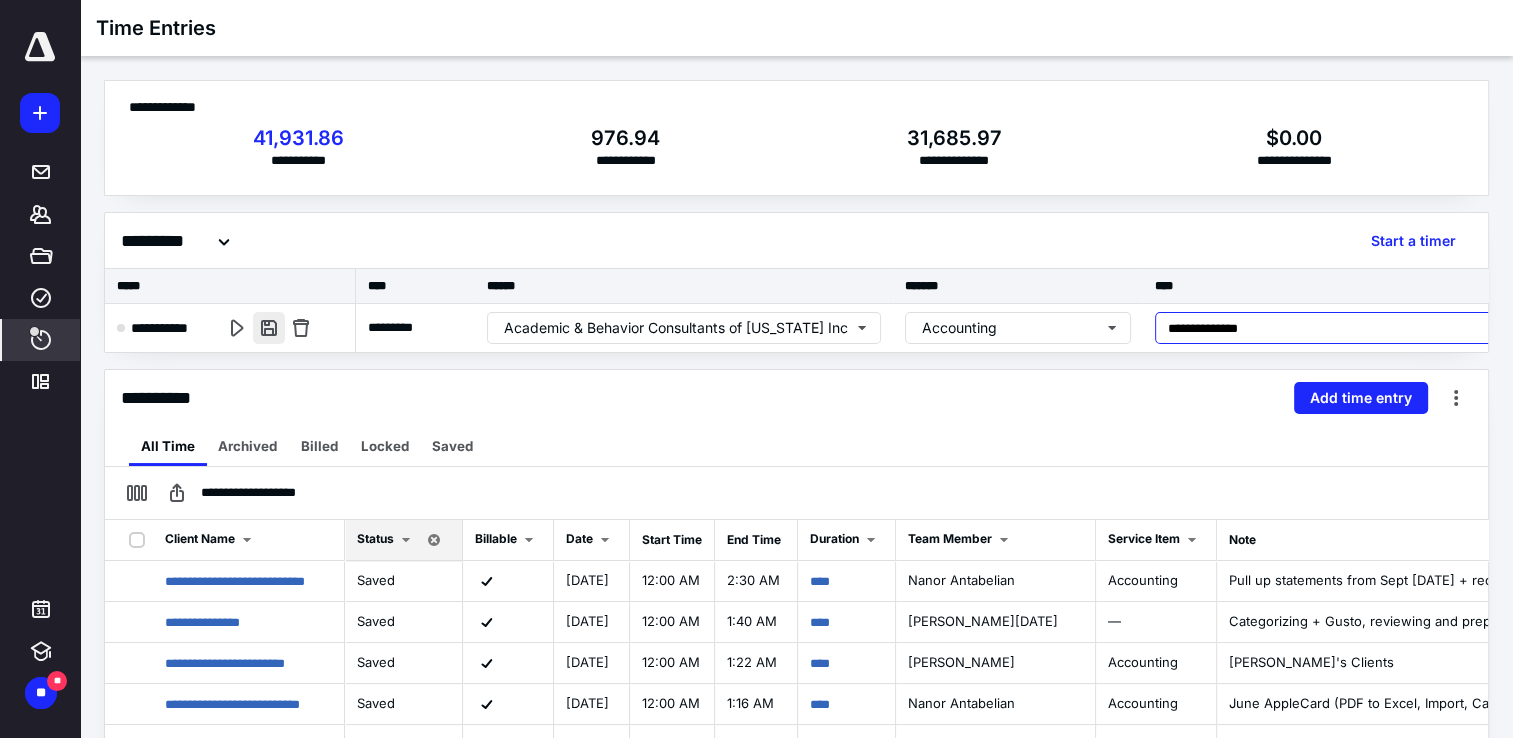 type on "**********" 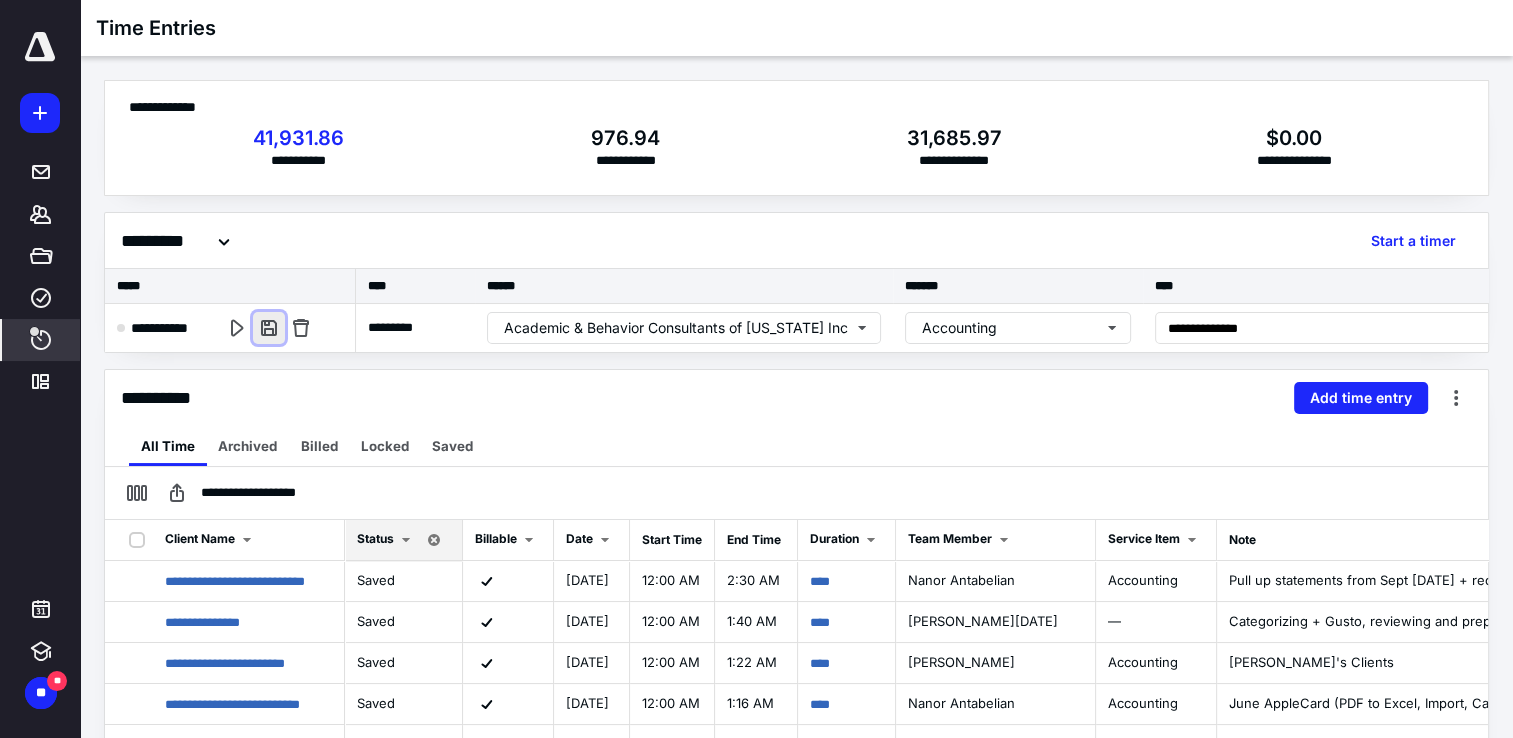 click at bounding box center (269, 328) 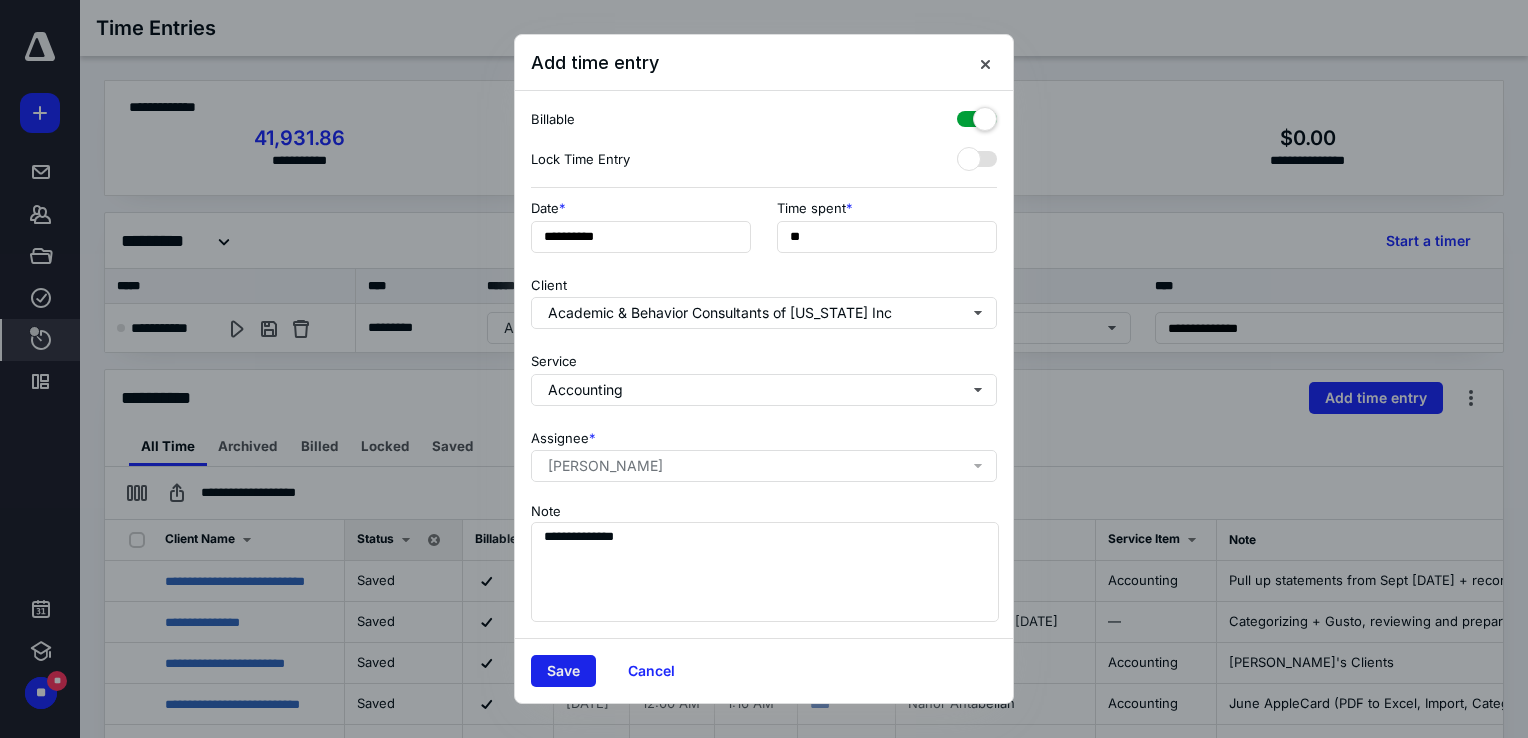 click on "Save" at bounding box center (563, 671) 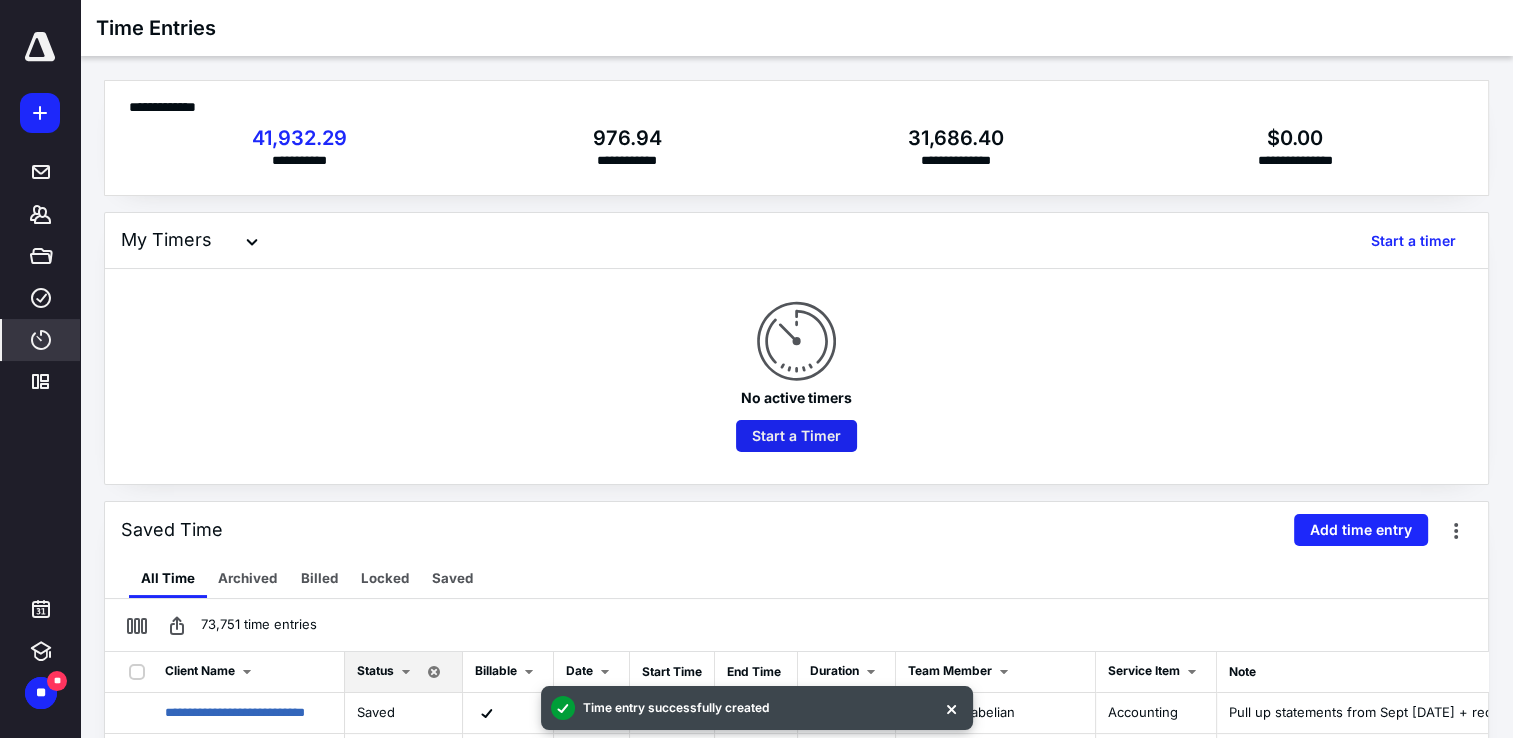 click on "Start a Timer" at bounding box center [796, 436] 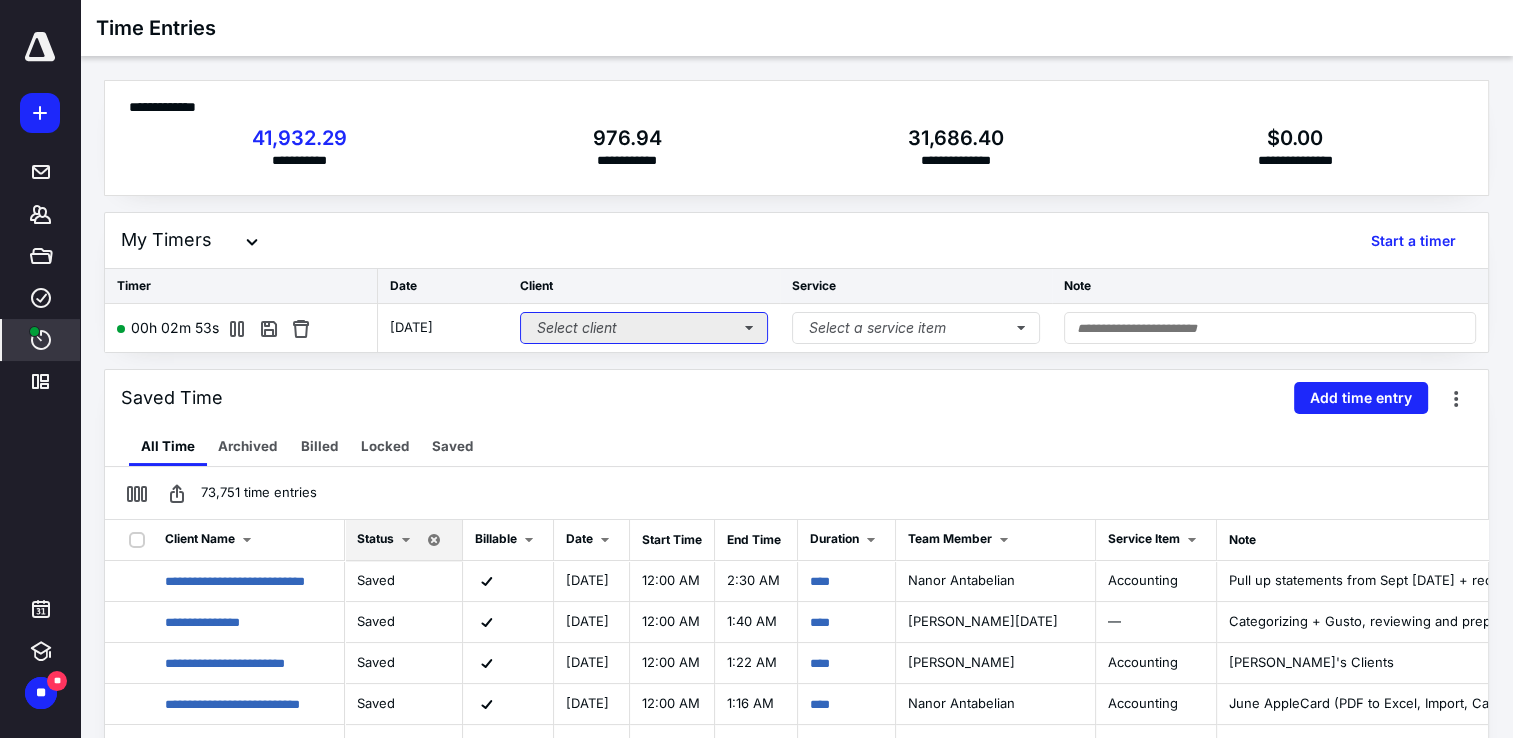 click on "Select client" at bounding box center (644, 328) 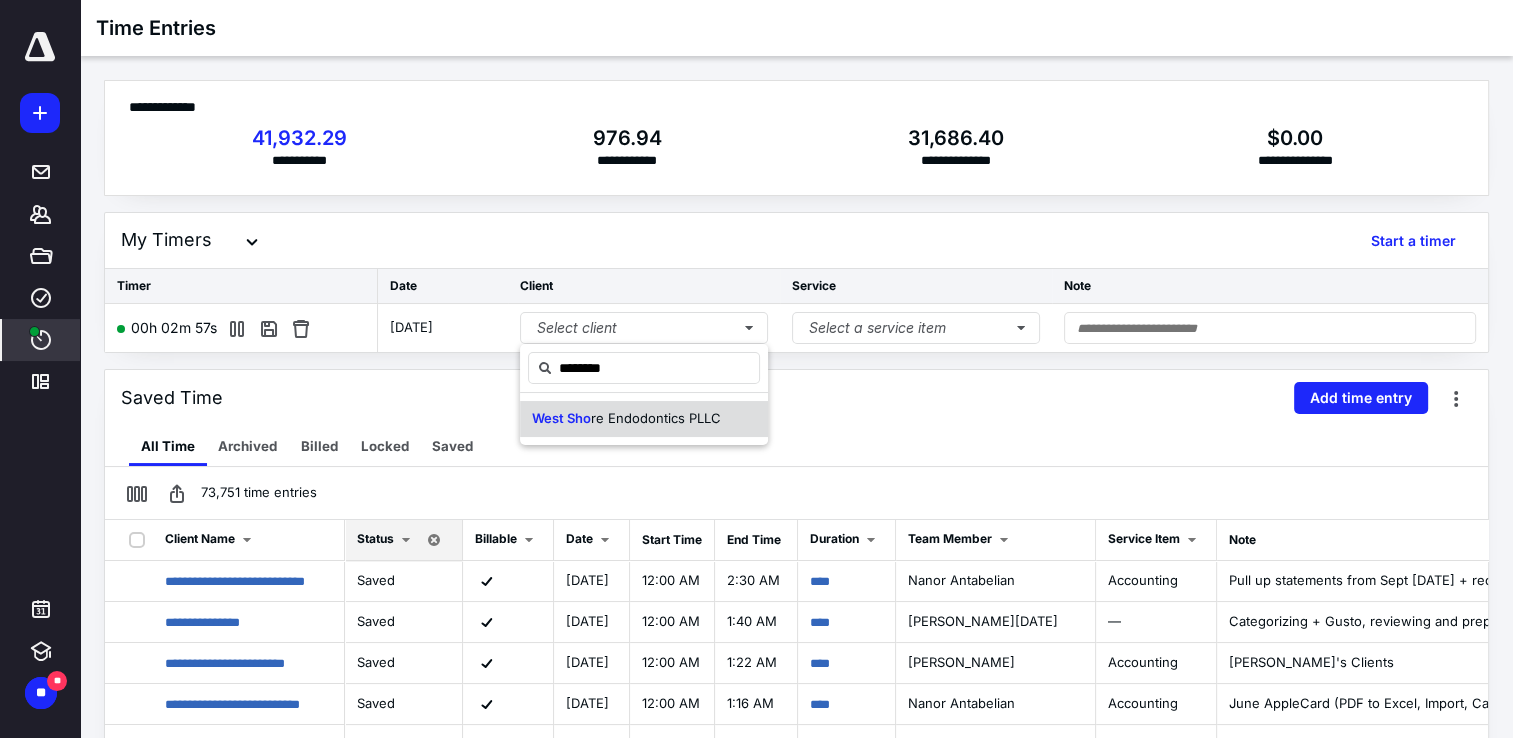 click on "re Endodontics PLLC" at bounding box center [656, 418] 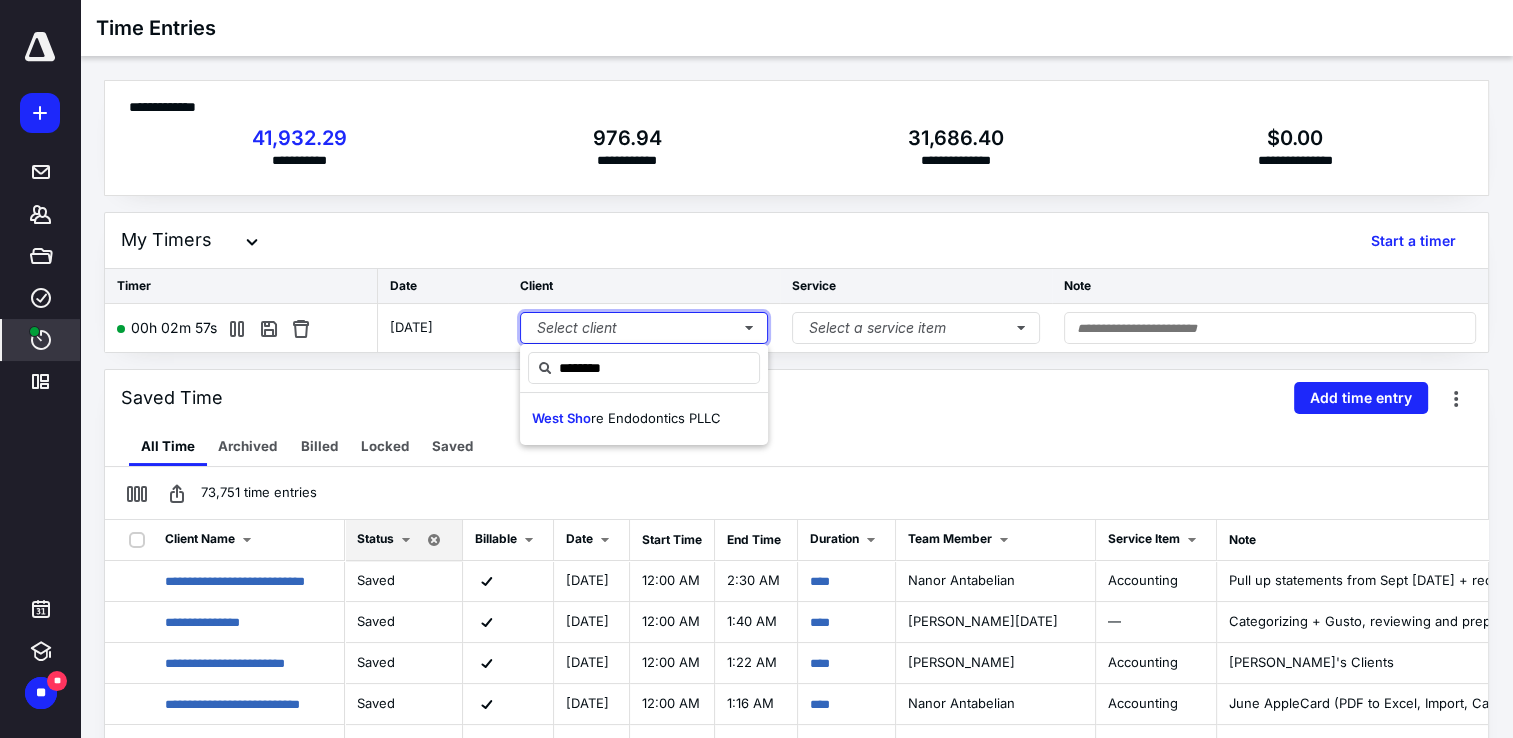 type 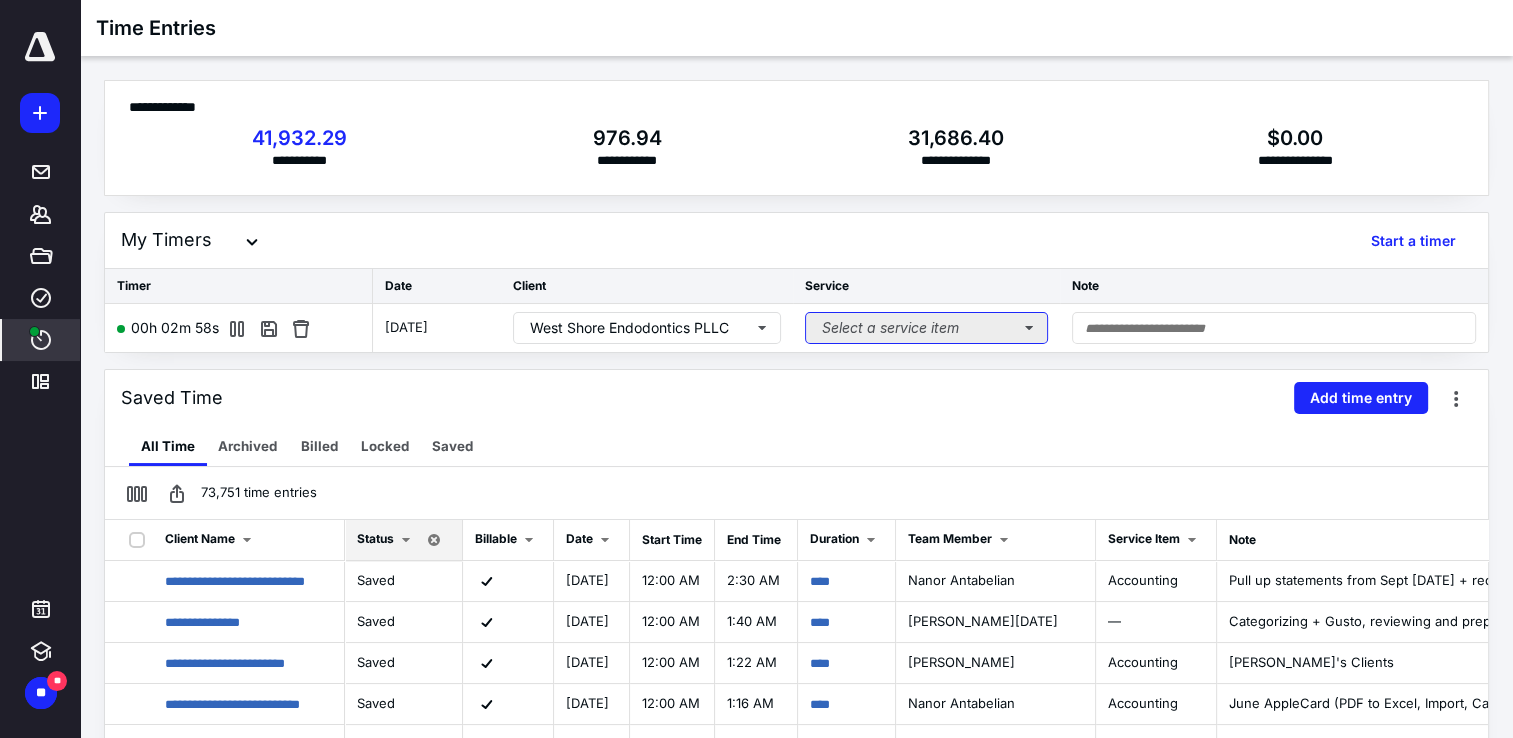 click on "Select a service item" at bounding box center (926, 328) 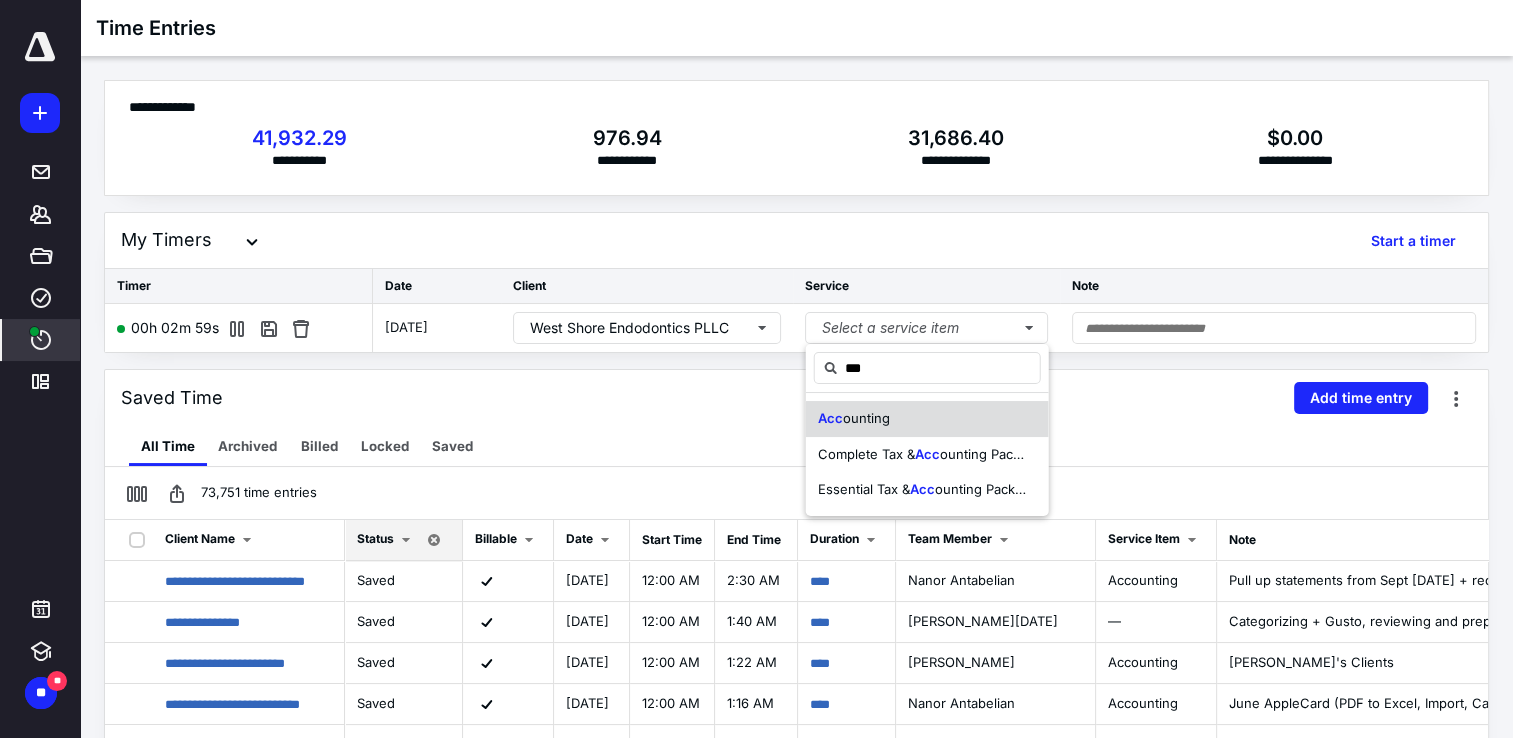 click on "ounting" at bounding box center (866, 418) 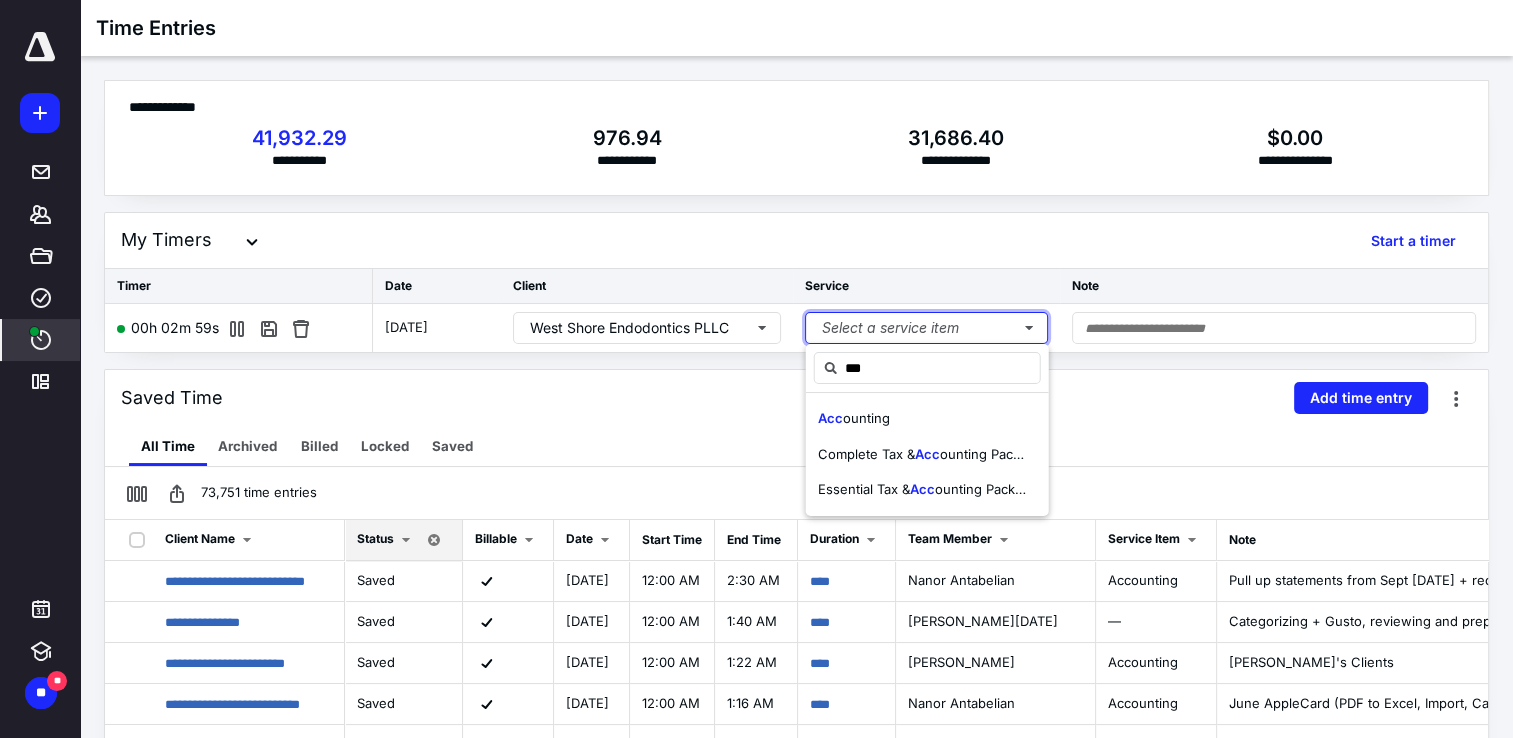 type 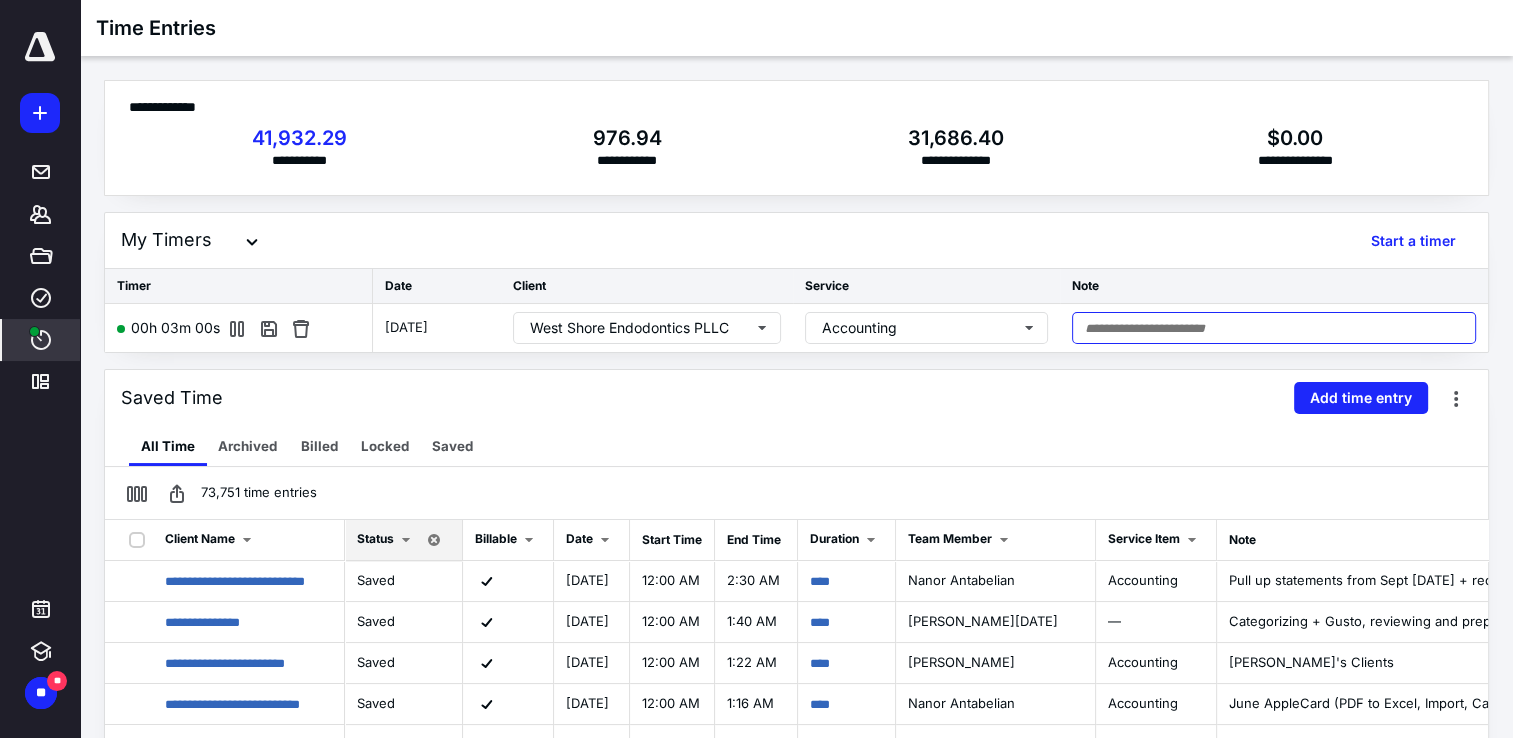 click at bounding box center [1274, 328] 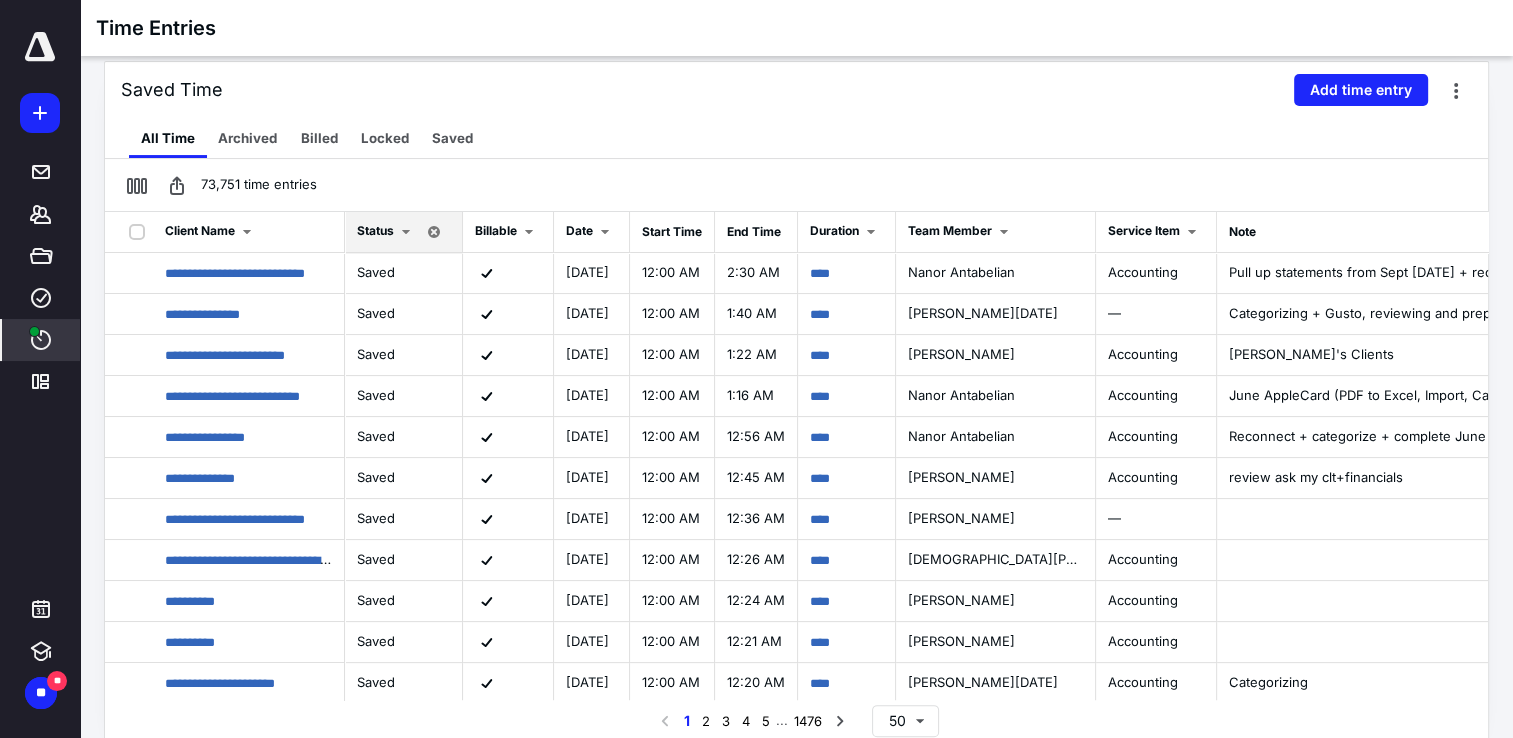 scroll, scrollTop: 311, scrollLeft: 0, axis: vertical 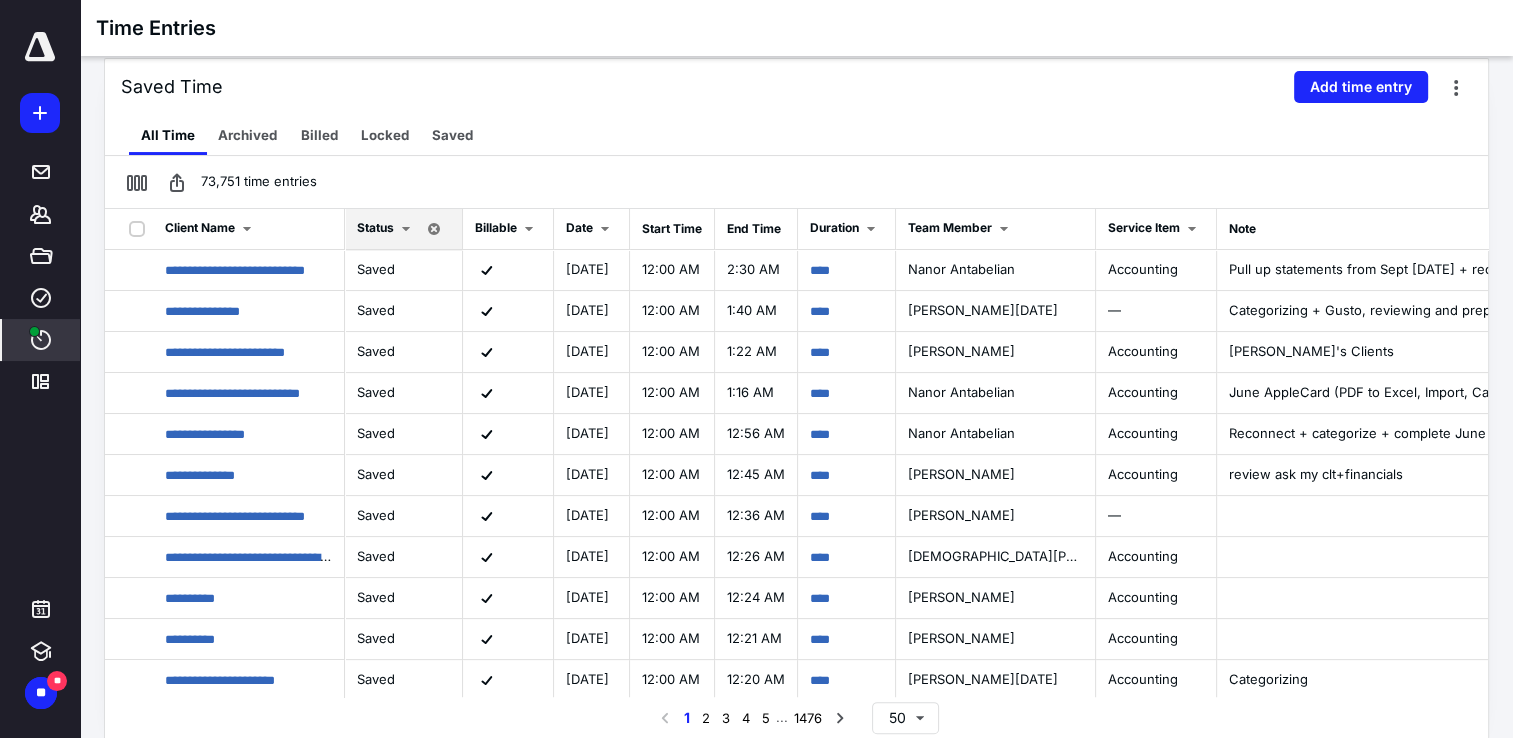 type on "**********" 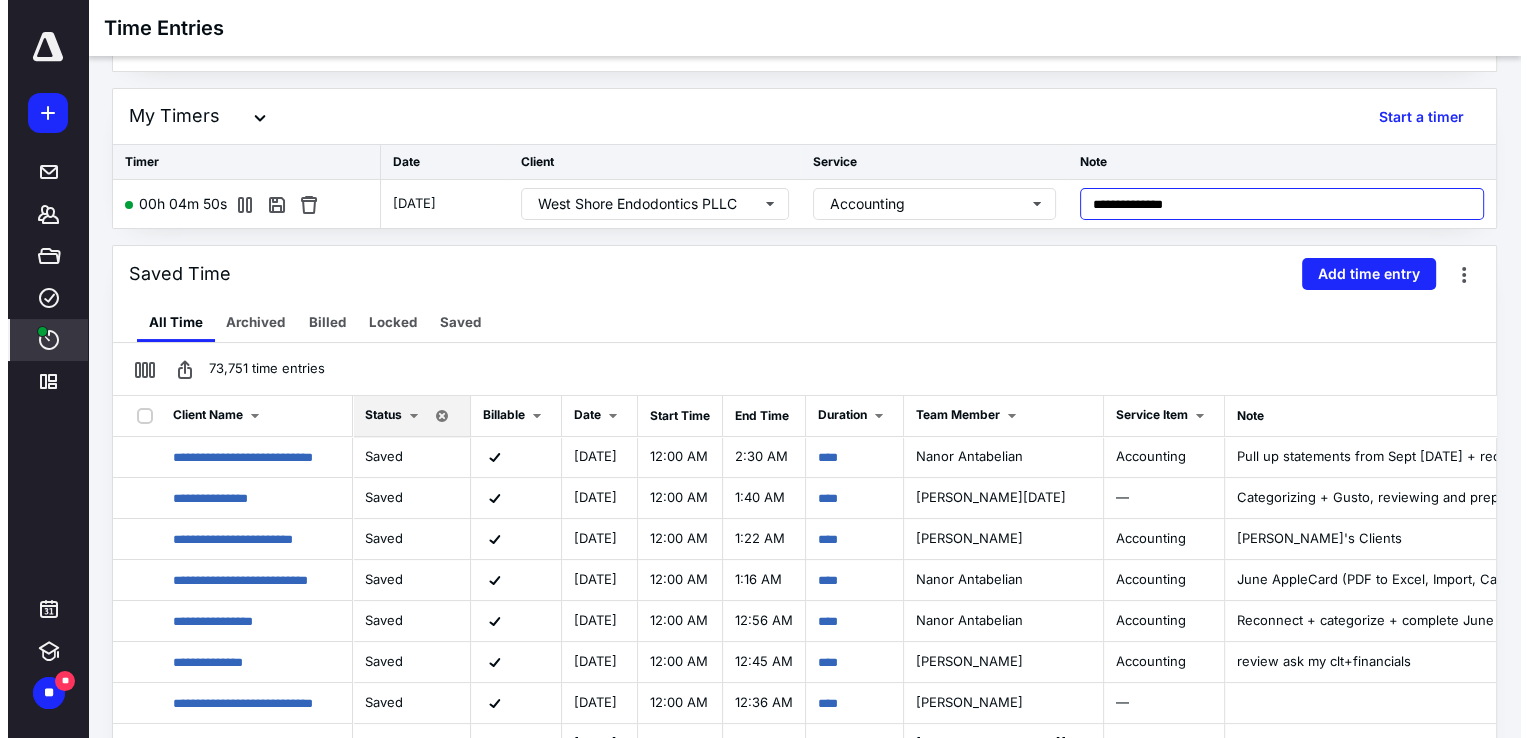 scroll, scrollTop: 0, scrollLeft: 0, axis: both 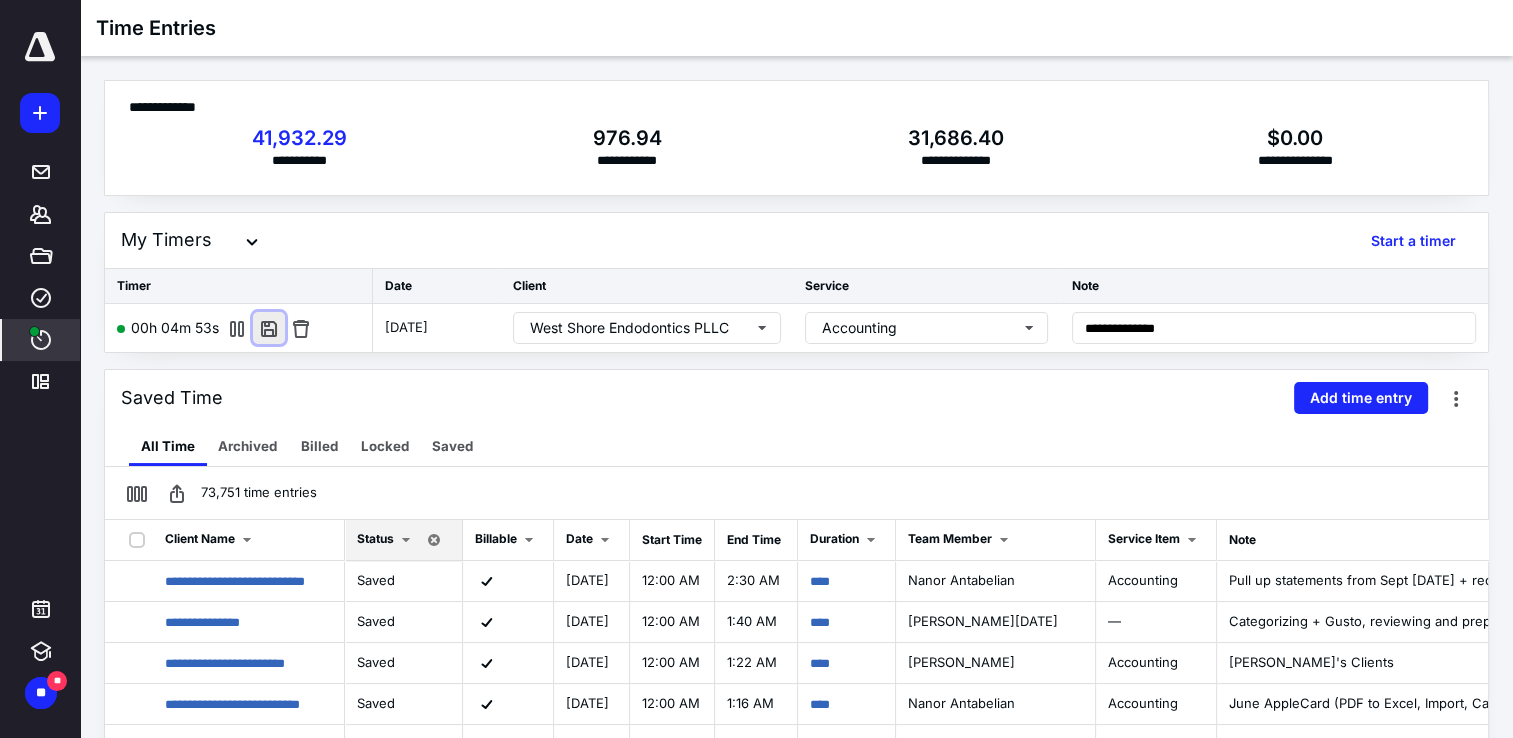 click at bounding box center [269, 328] 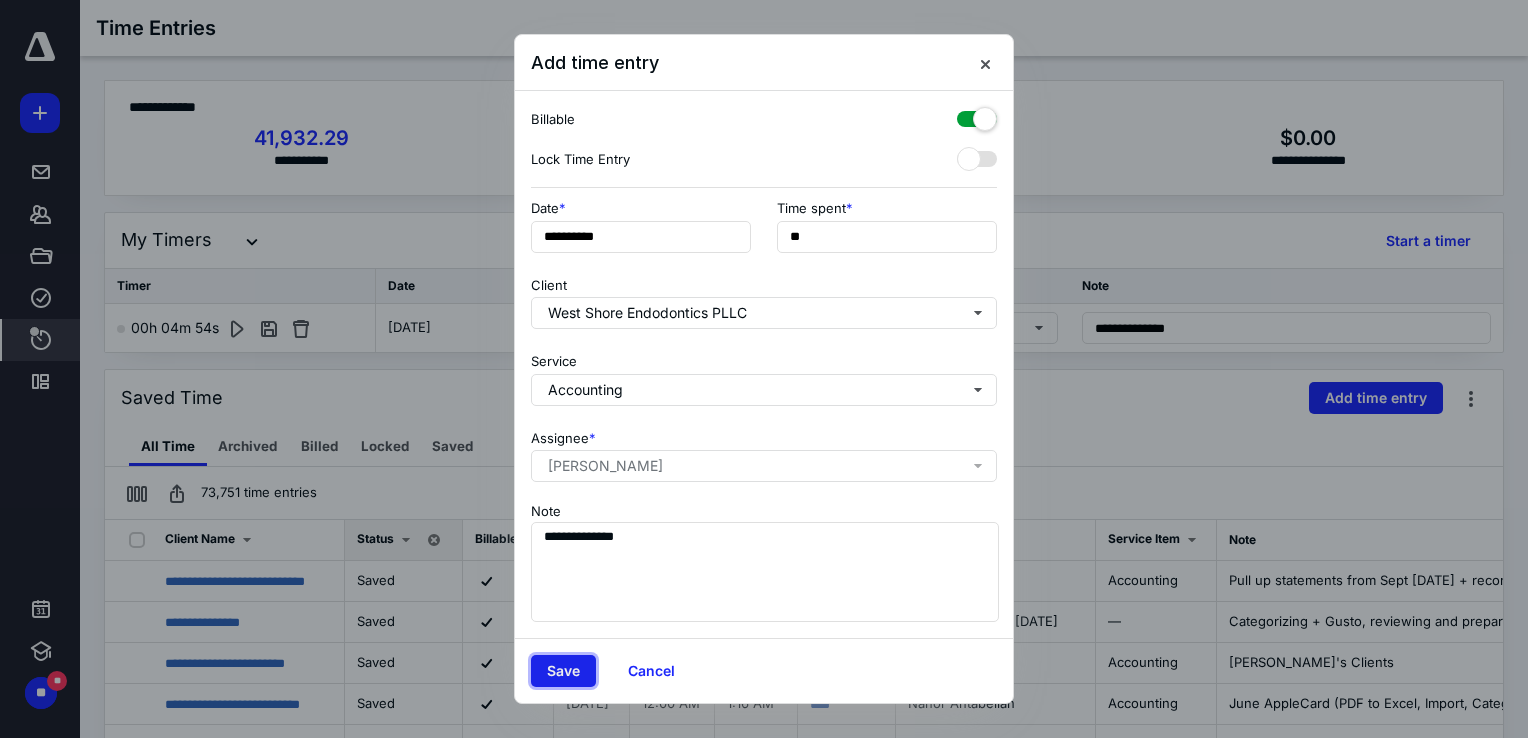 click on "Save" at bounding box center [563, 671] 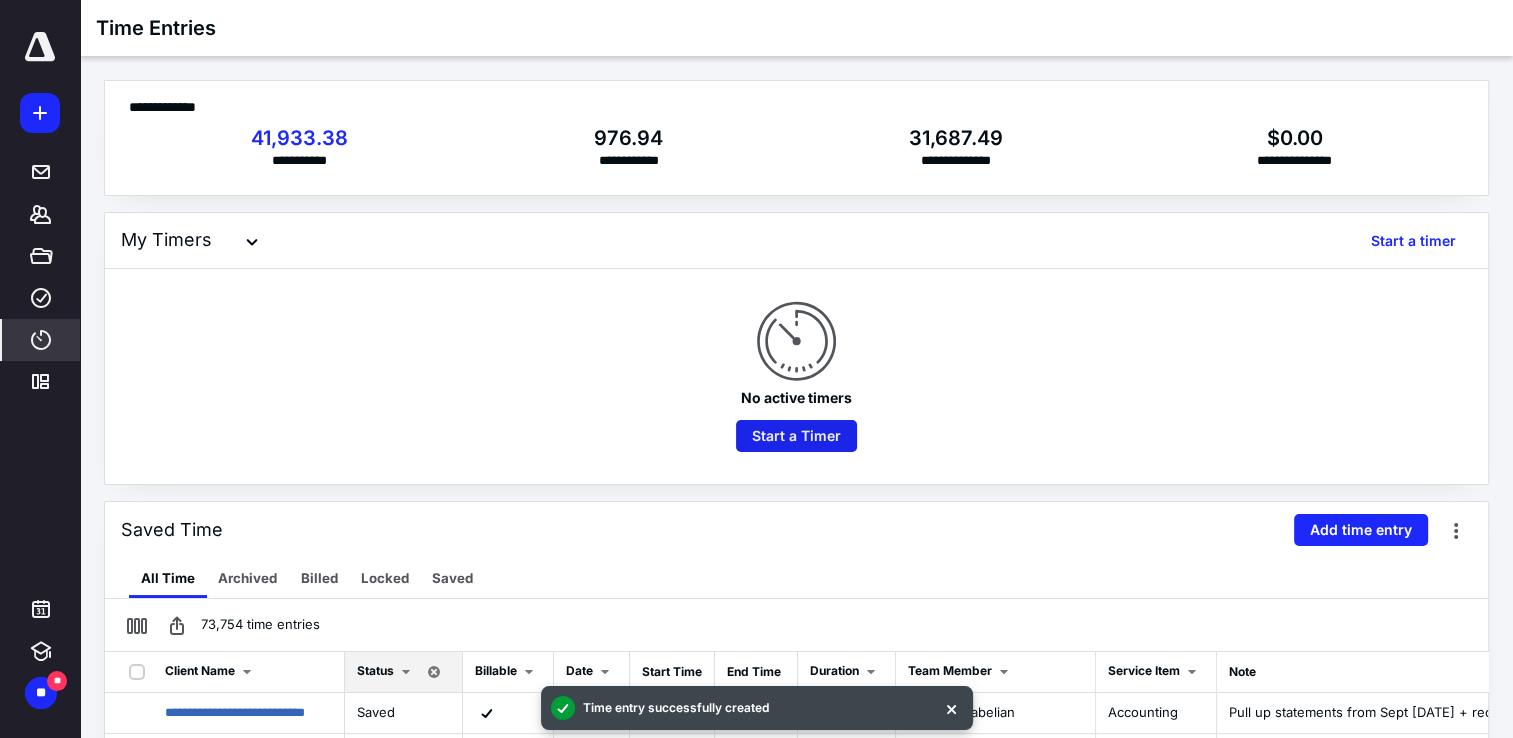 click on "Start a Timer" at bounding box center (796, 436) 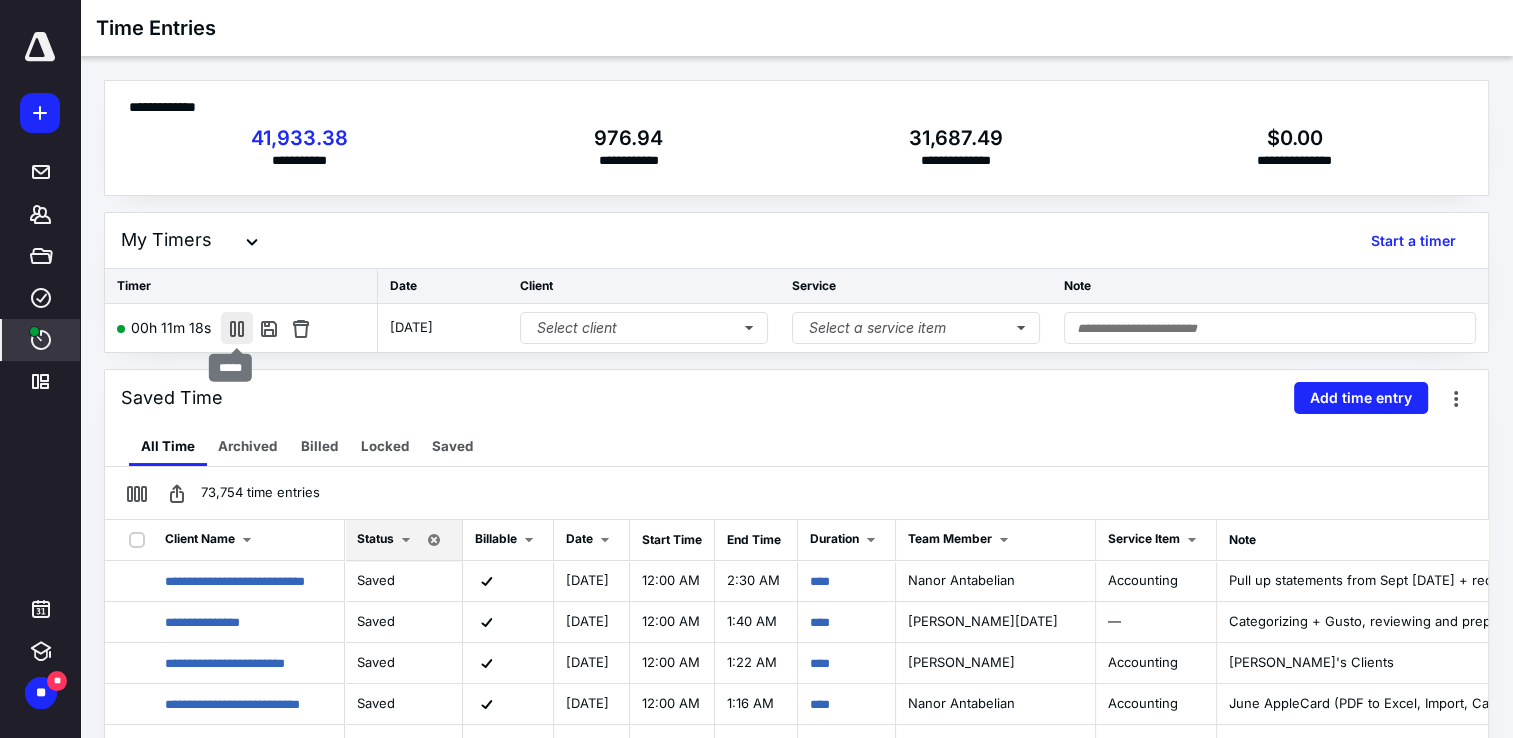 click at bounding box center [237, 328] 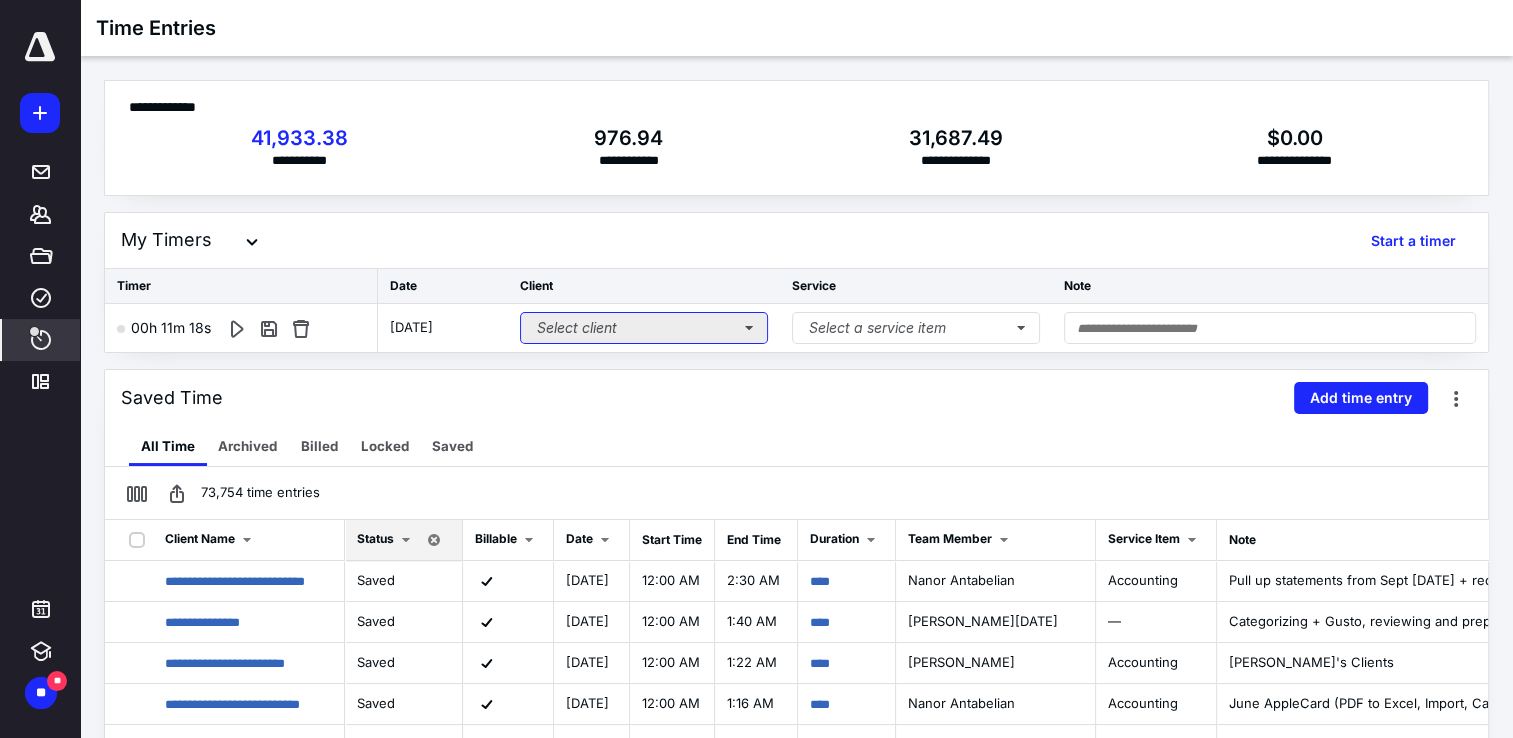 click on "Select client" at bounding box center [644, 328] 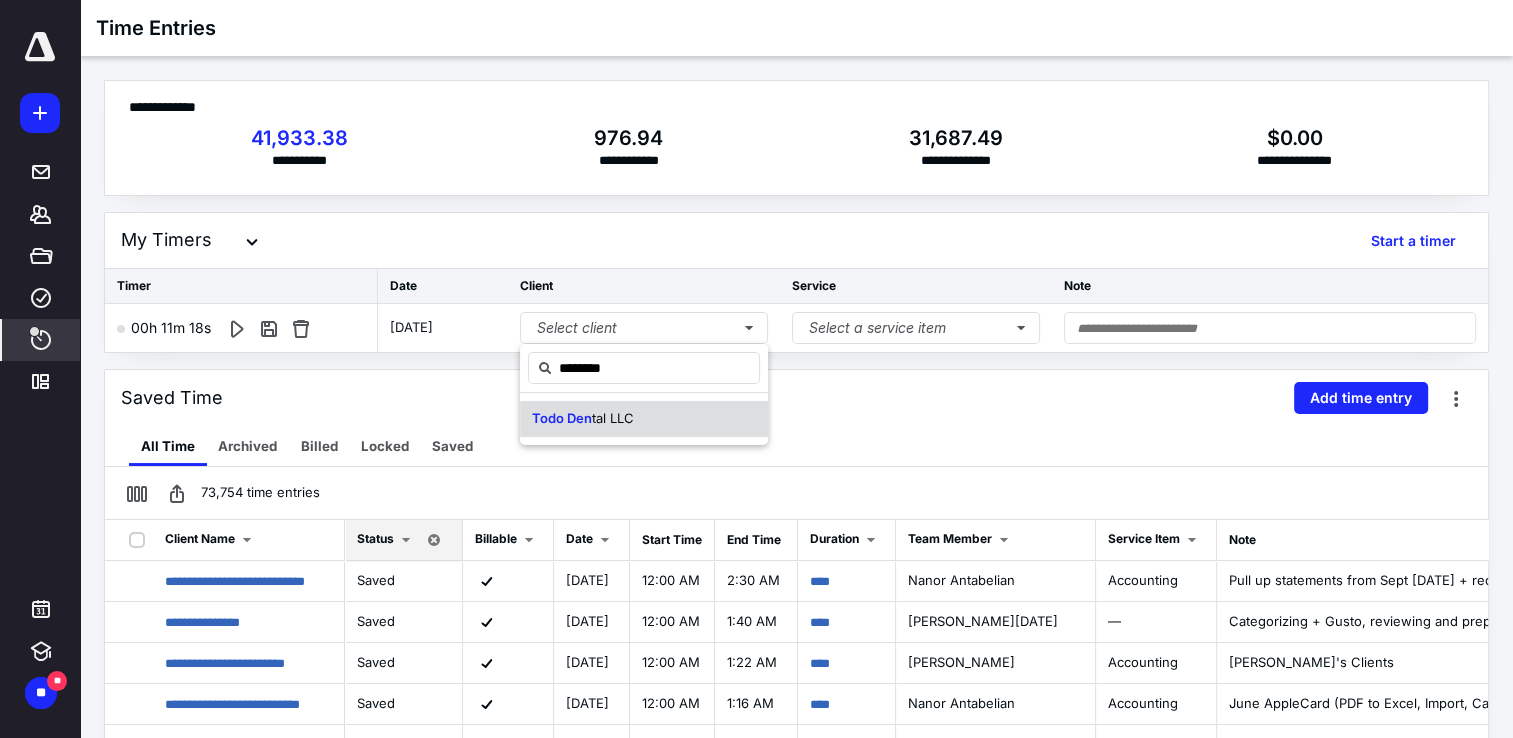 click on "Todo Den tal LLC" at bounding box center (644, 419) 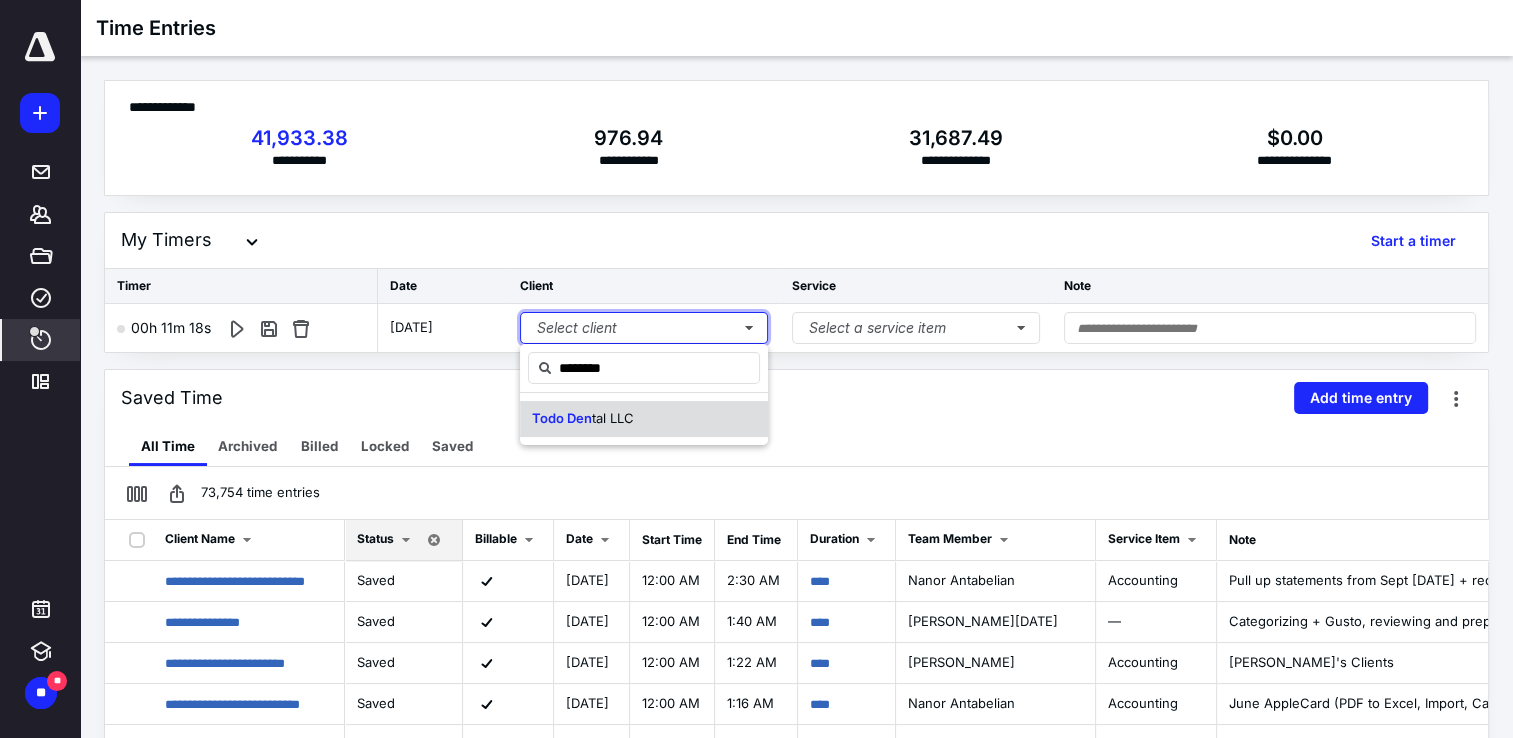 type 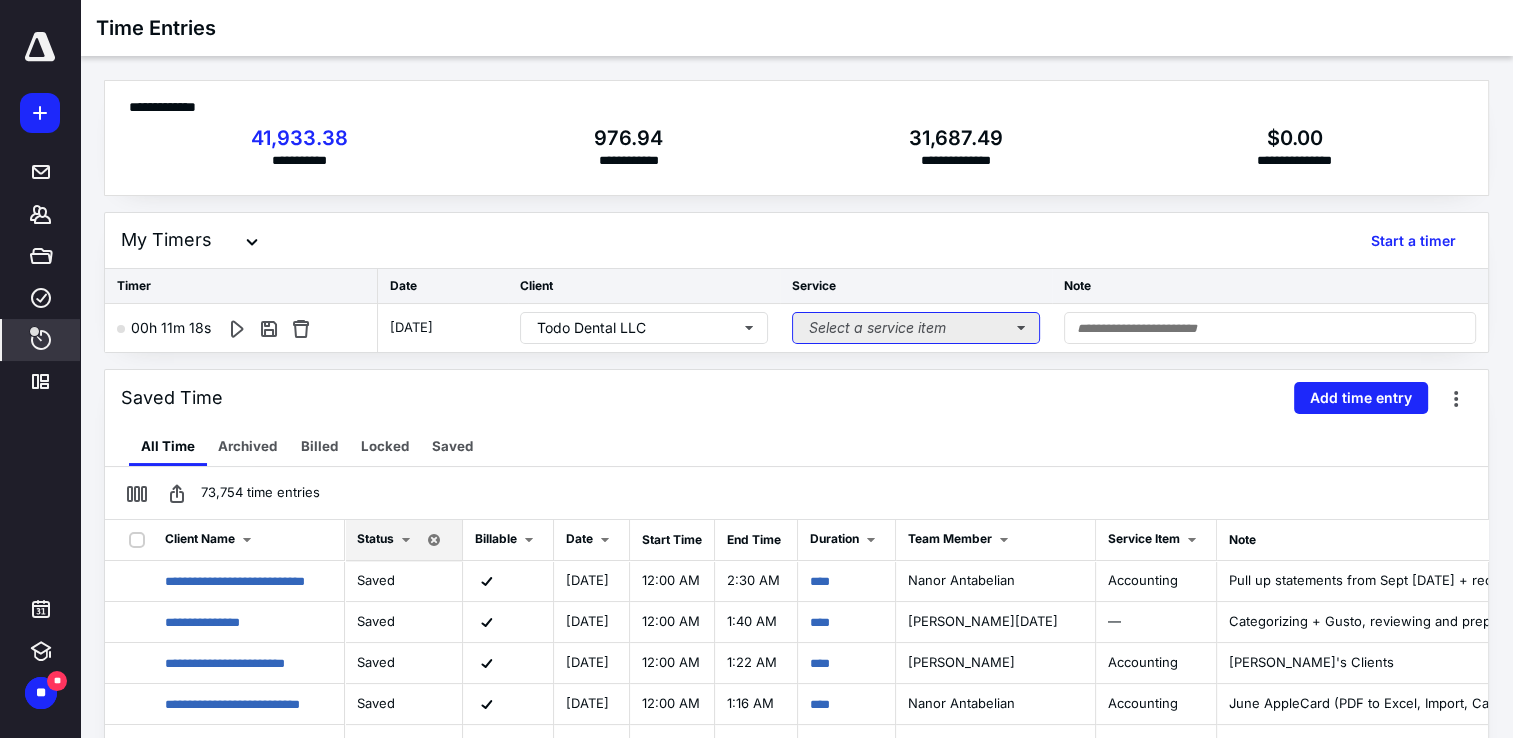 click on "Select a service item" at bounding box center (916, 328) 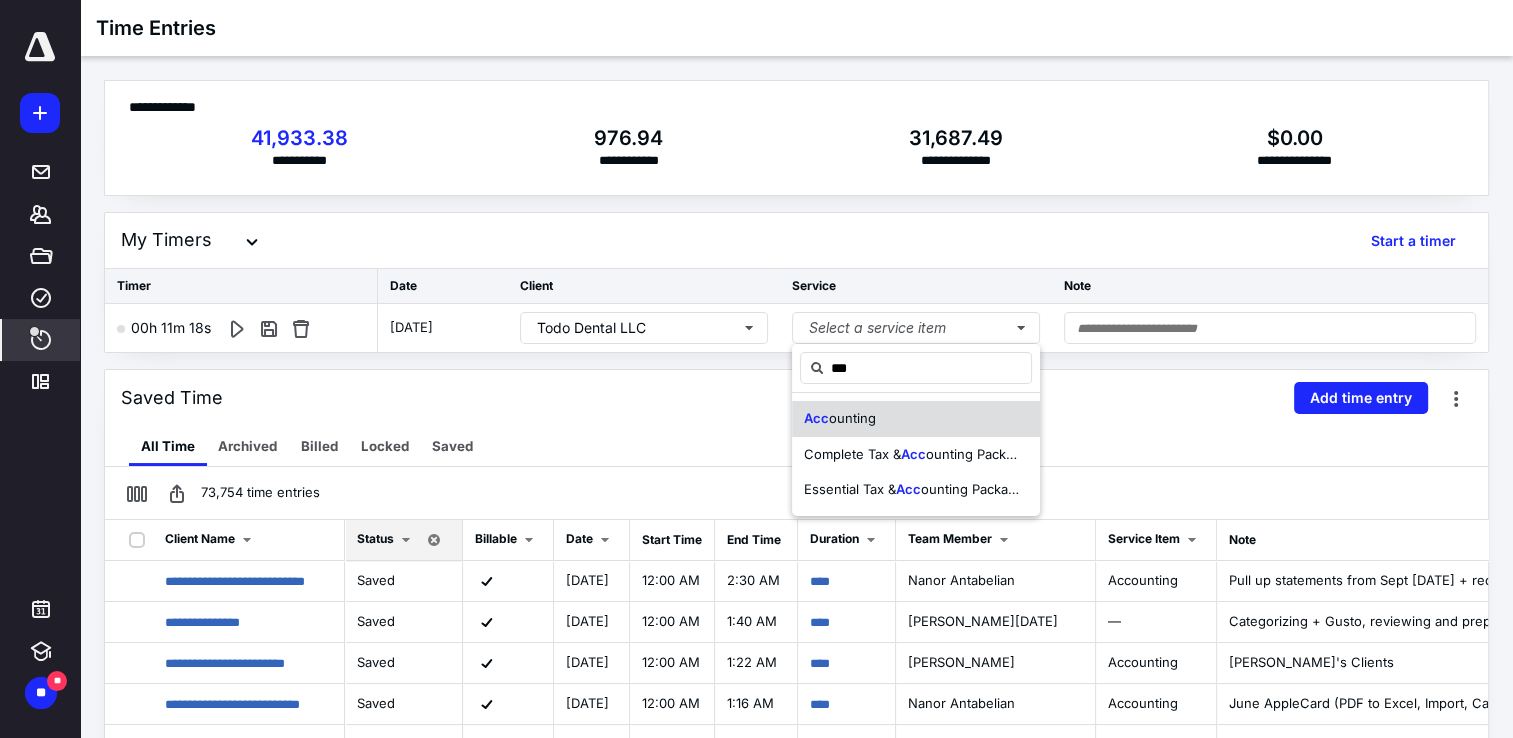 click on "Acc ounting" at bounding box center (916, 419) 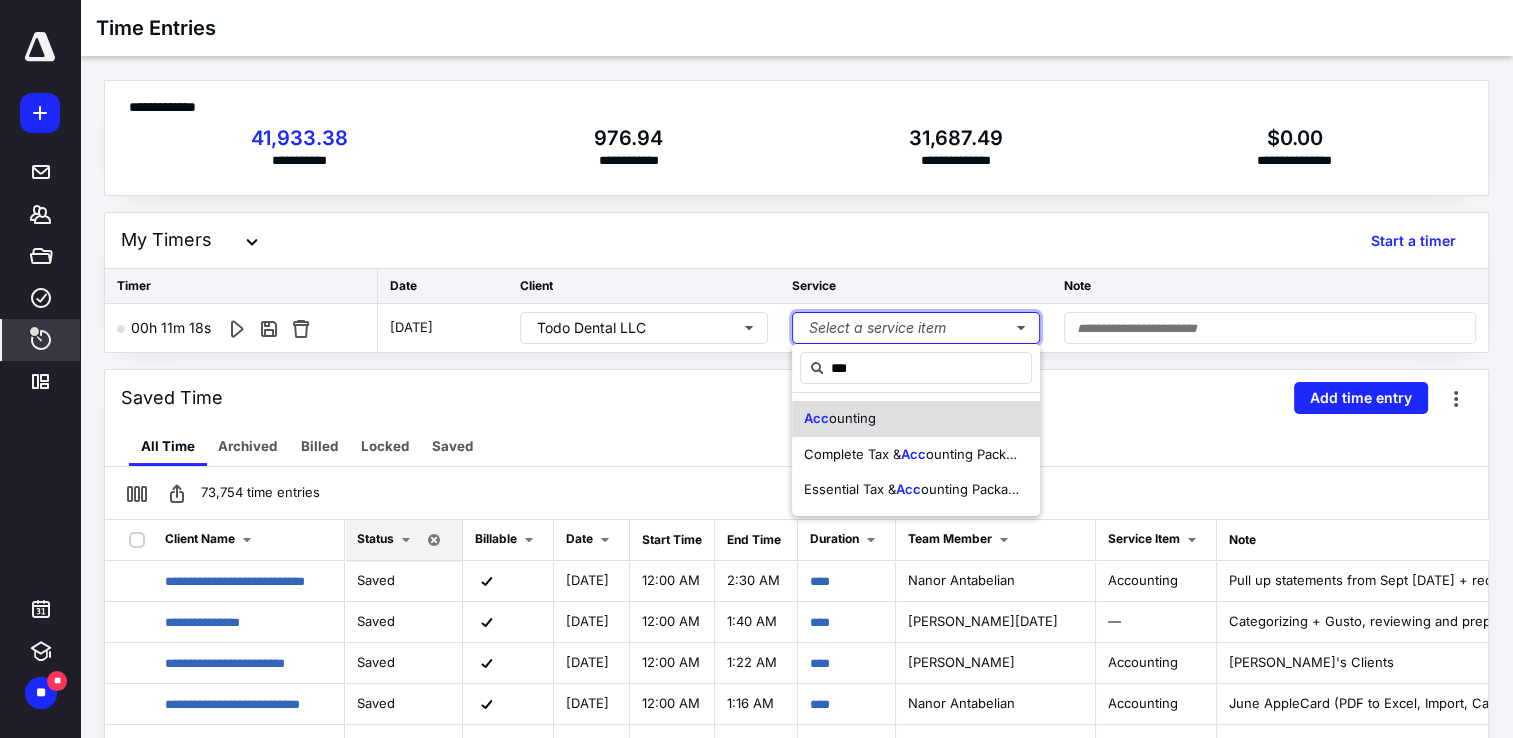 type 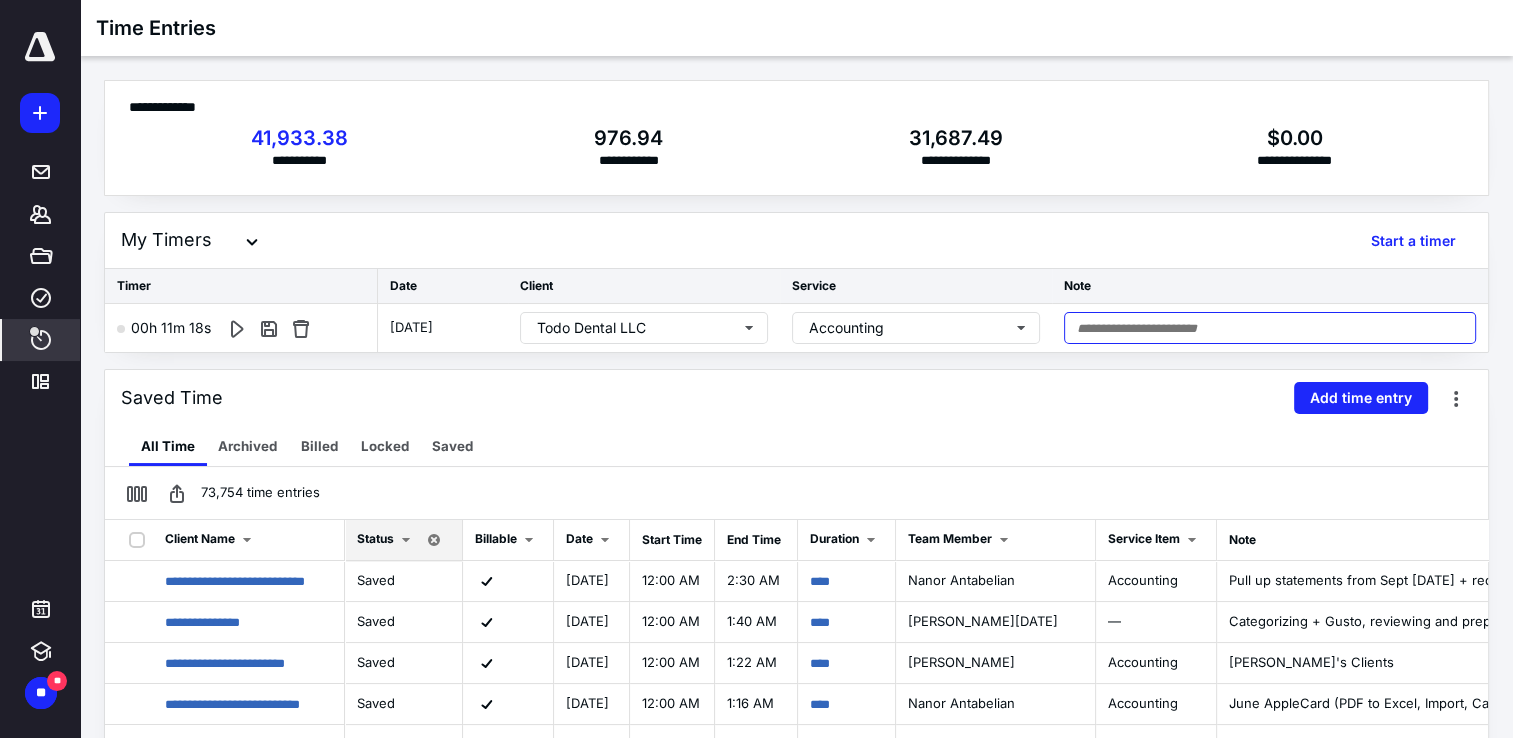 click at bounding box center (1270, 328) 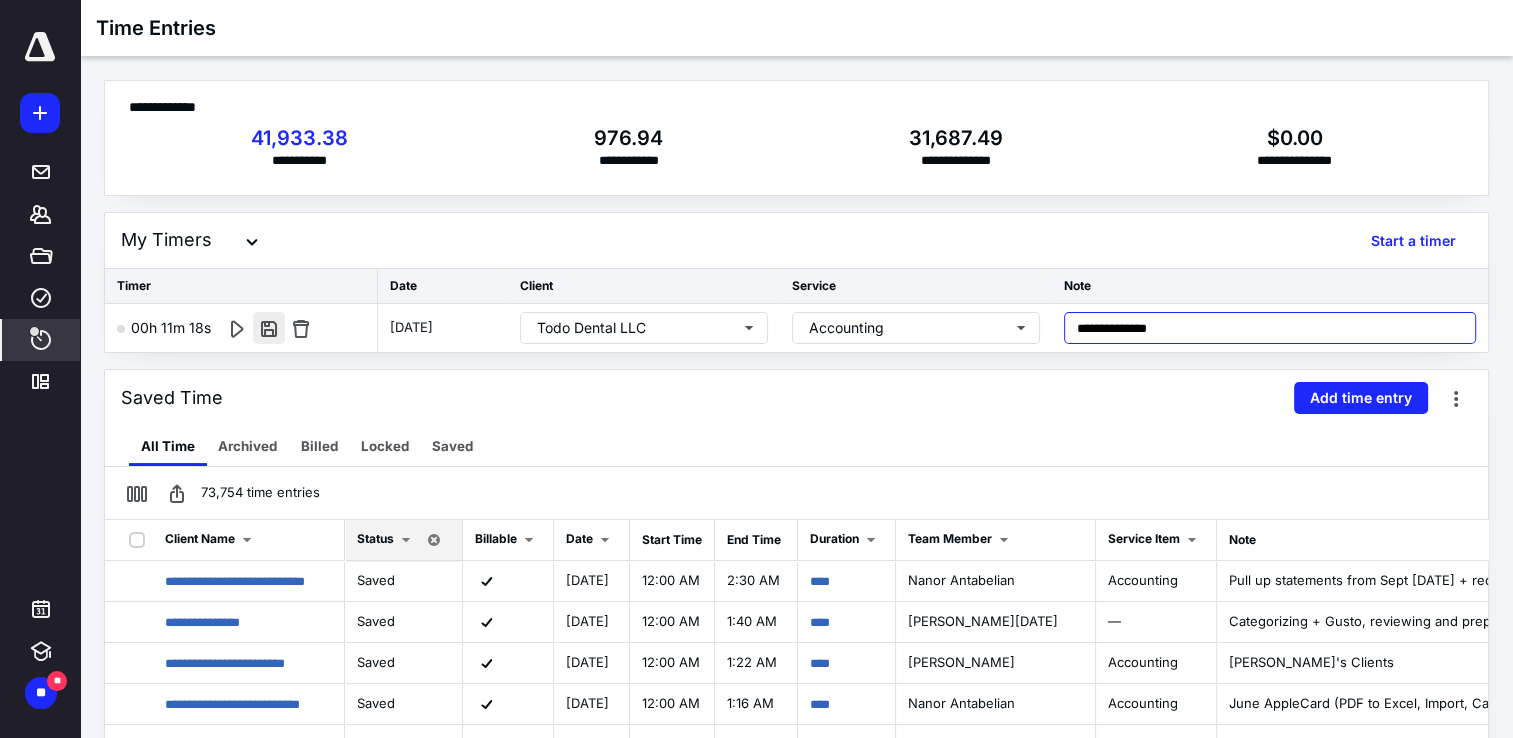 type on "**********" 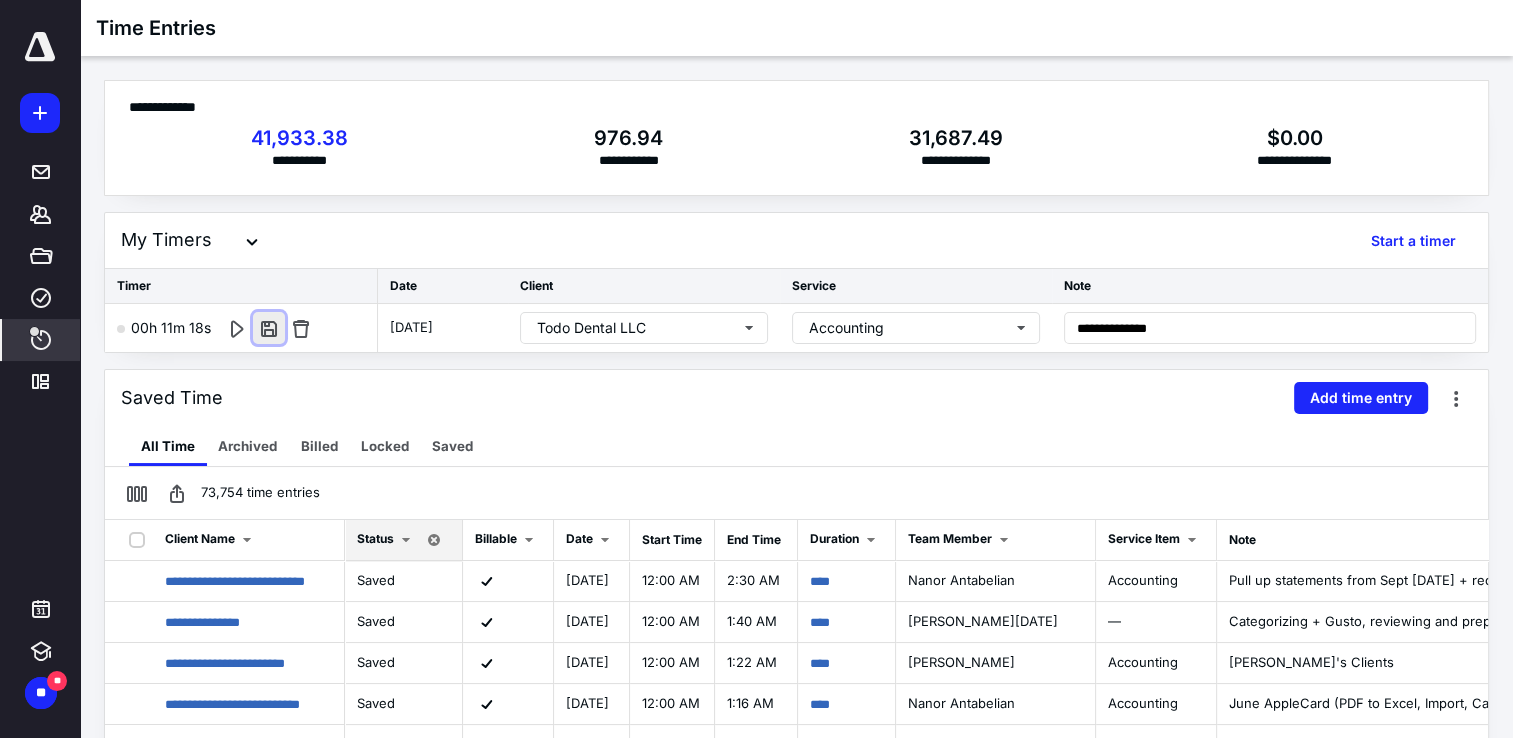 click at bounding box center (269, 328) 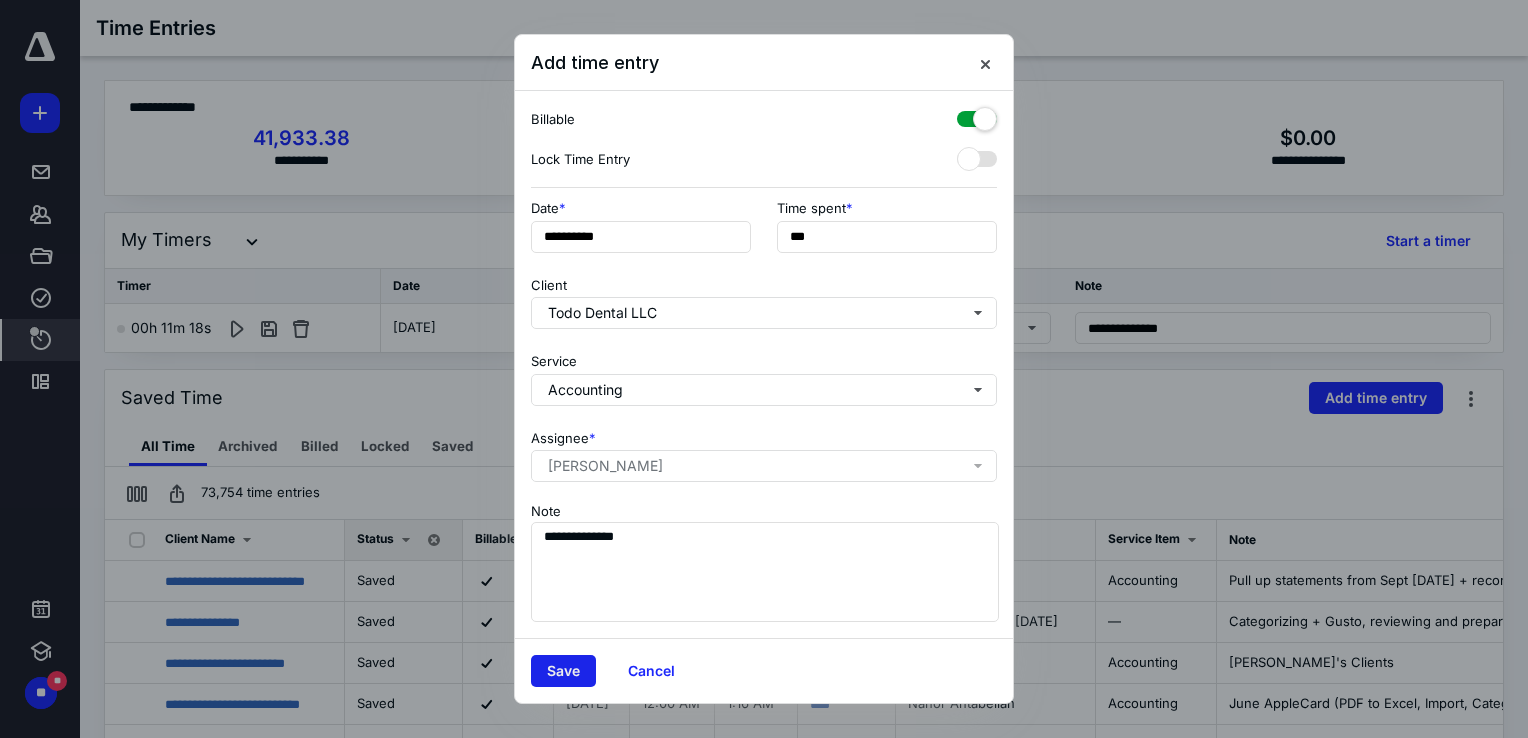 click on "Save" at bounding box center (563, 671) 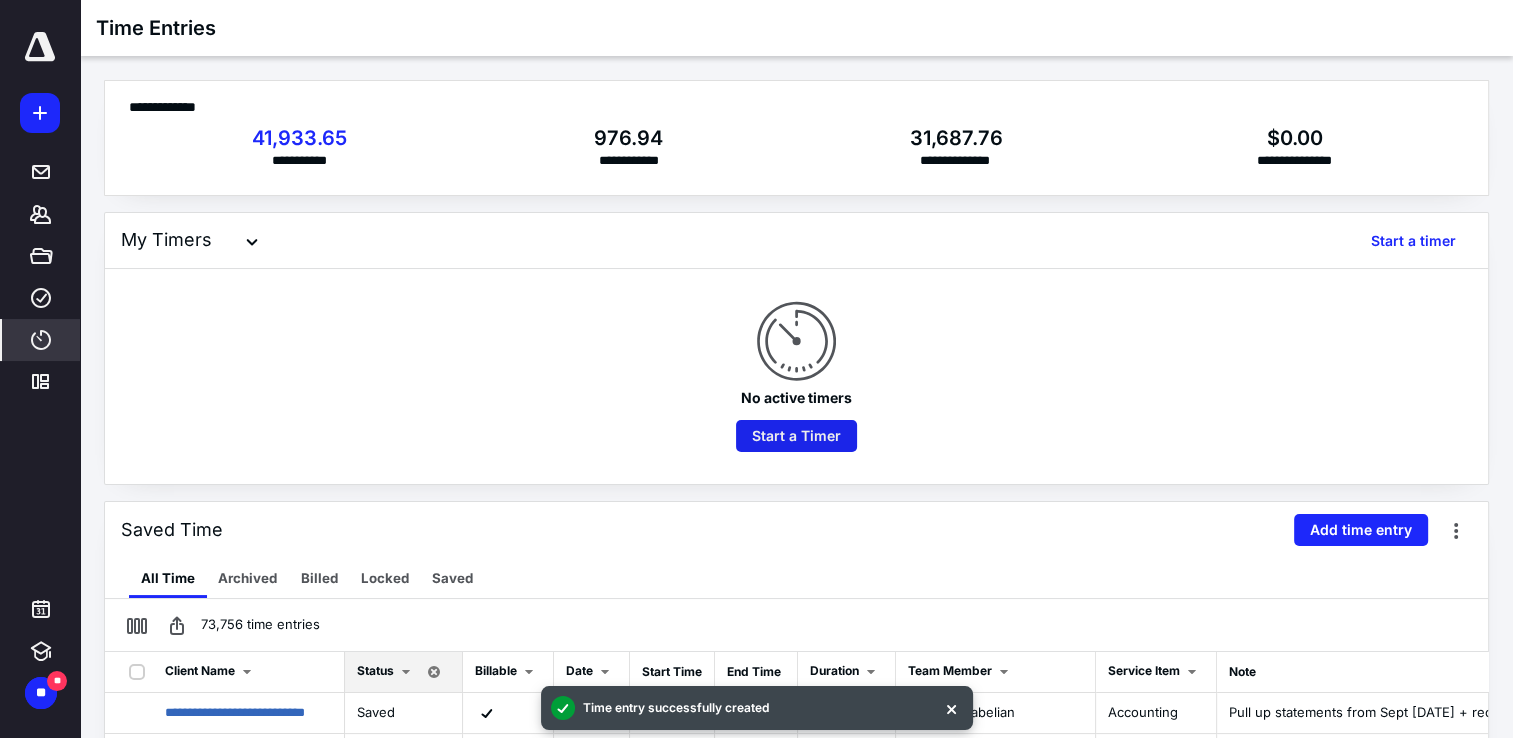click on "Start a Timer" at bounding box center (796, 436) 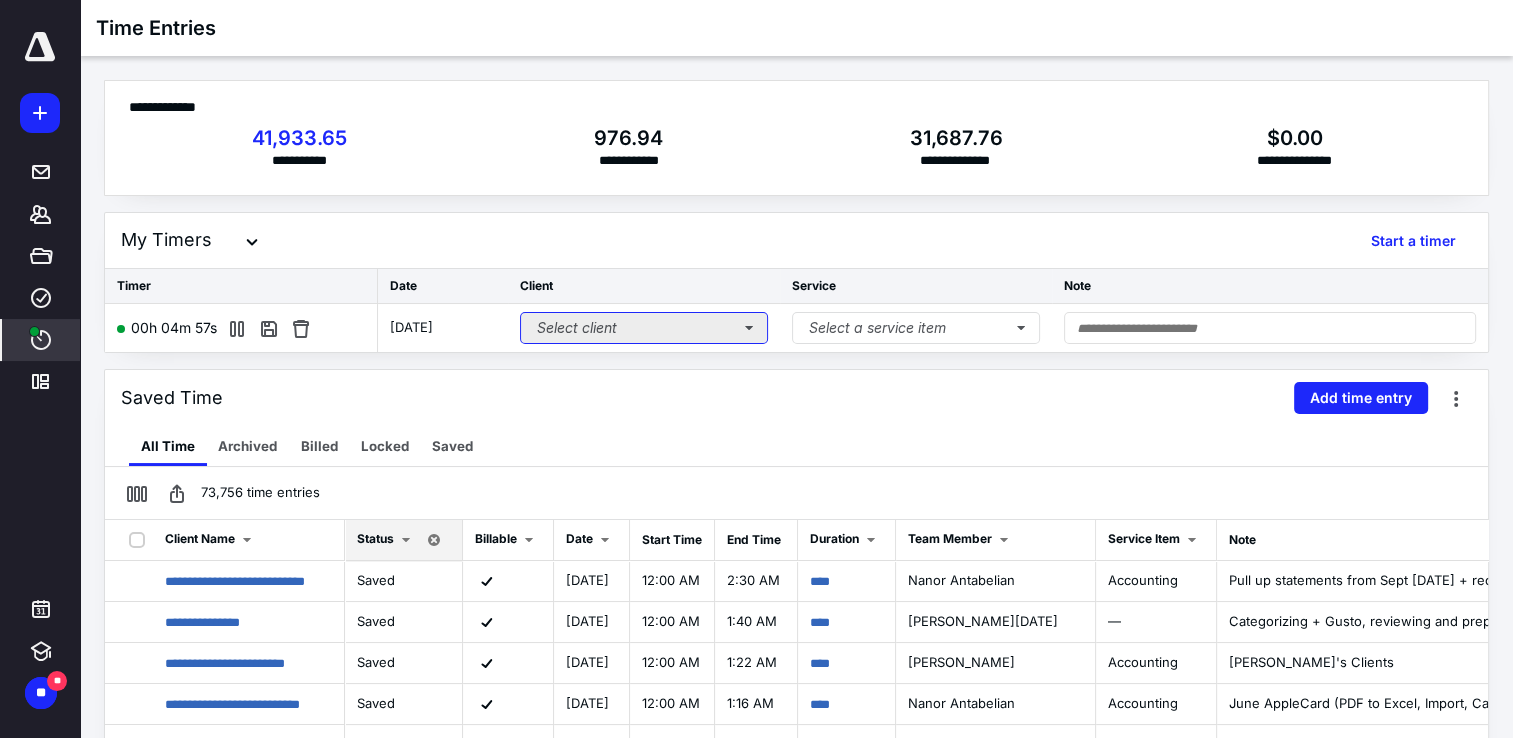 click on "Select client" at bounding box center (644, 328) 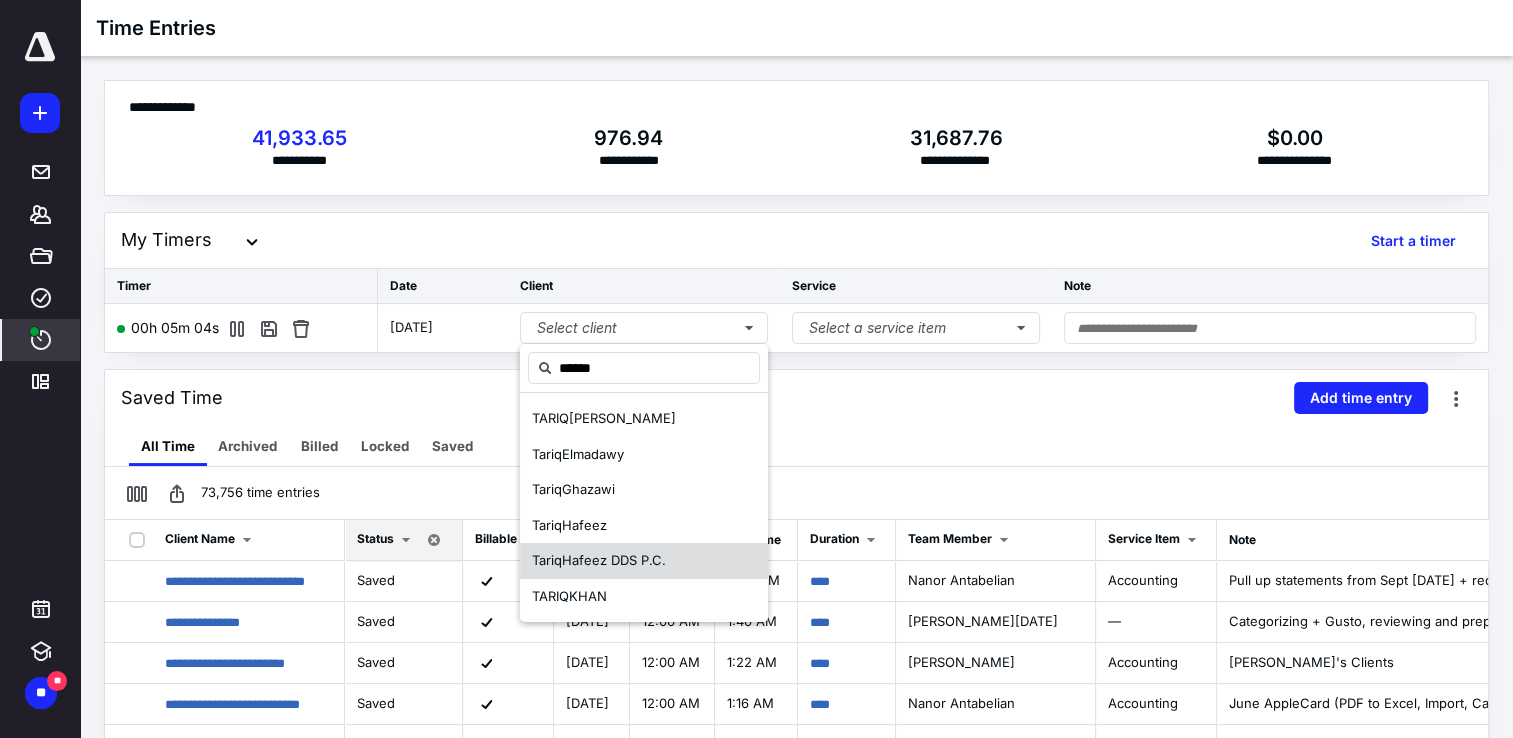 click on "[PERSON_NAME] DDS P.C." at bounding box center (599, 561) 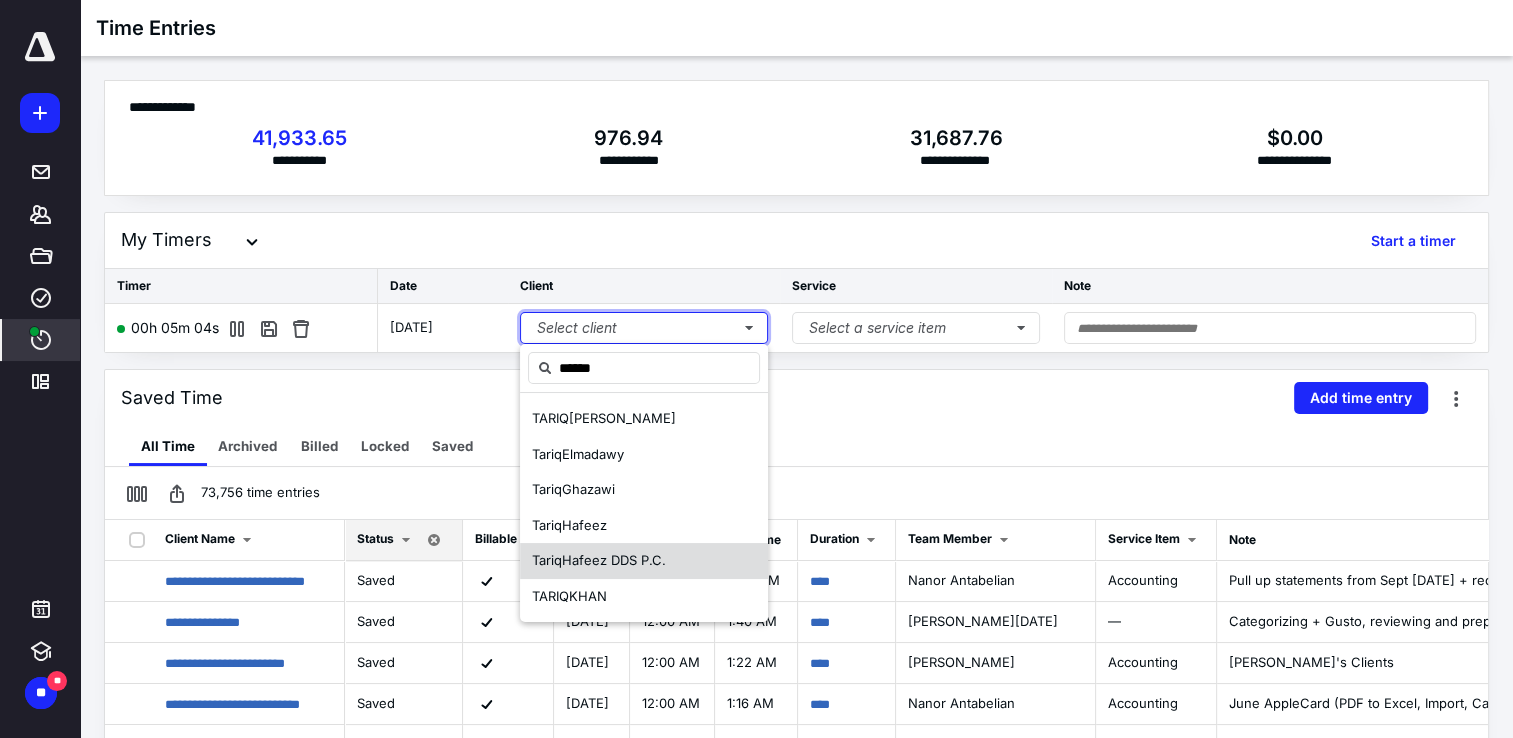 type 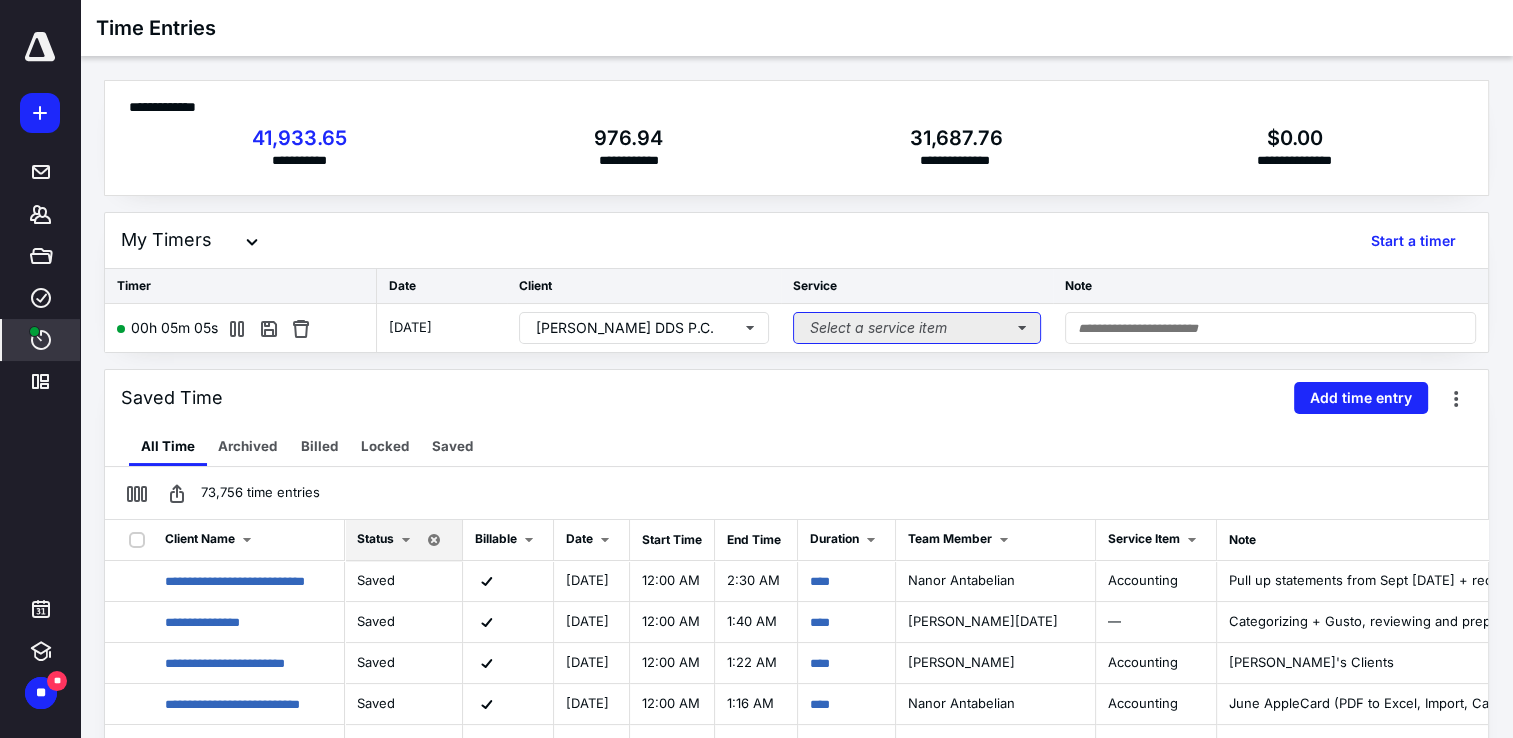 click on "Select a service item" at bounding box center [917, 328] 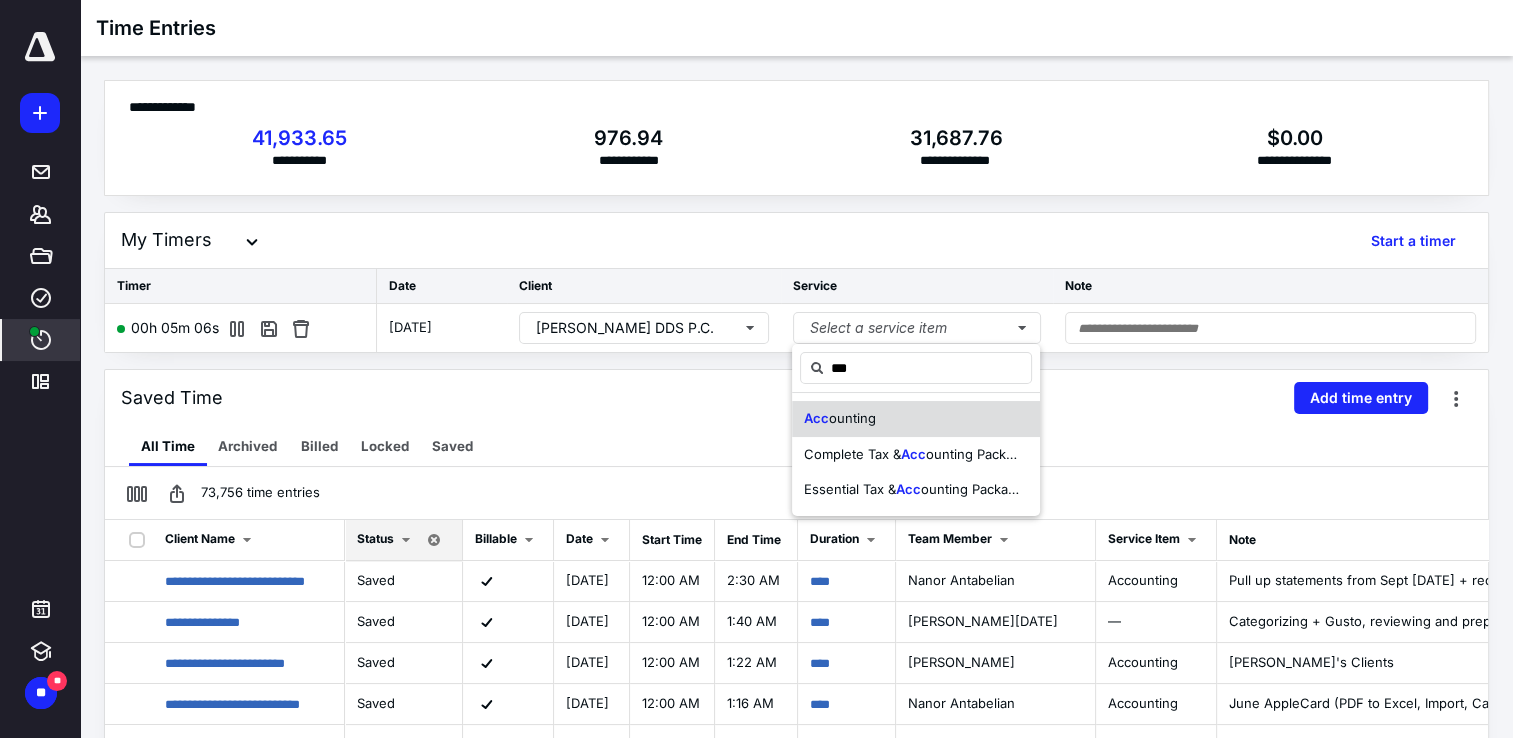 click on "Acc ounting" at bounding box center [916, 419] 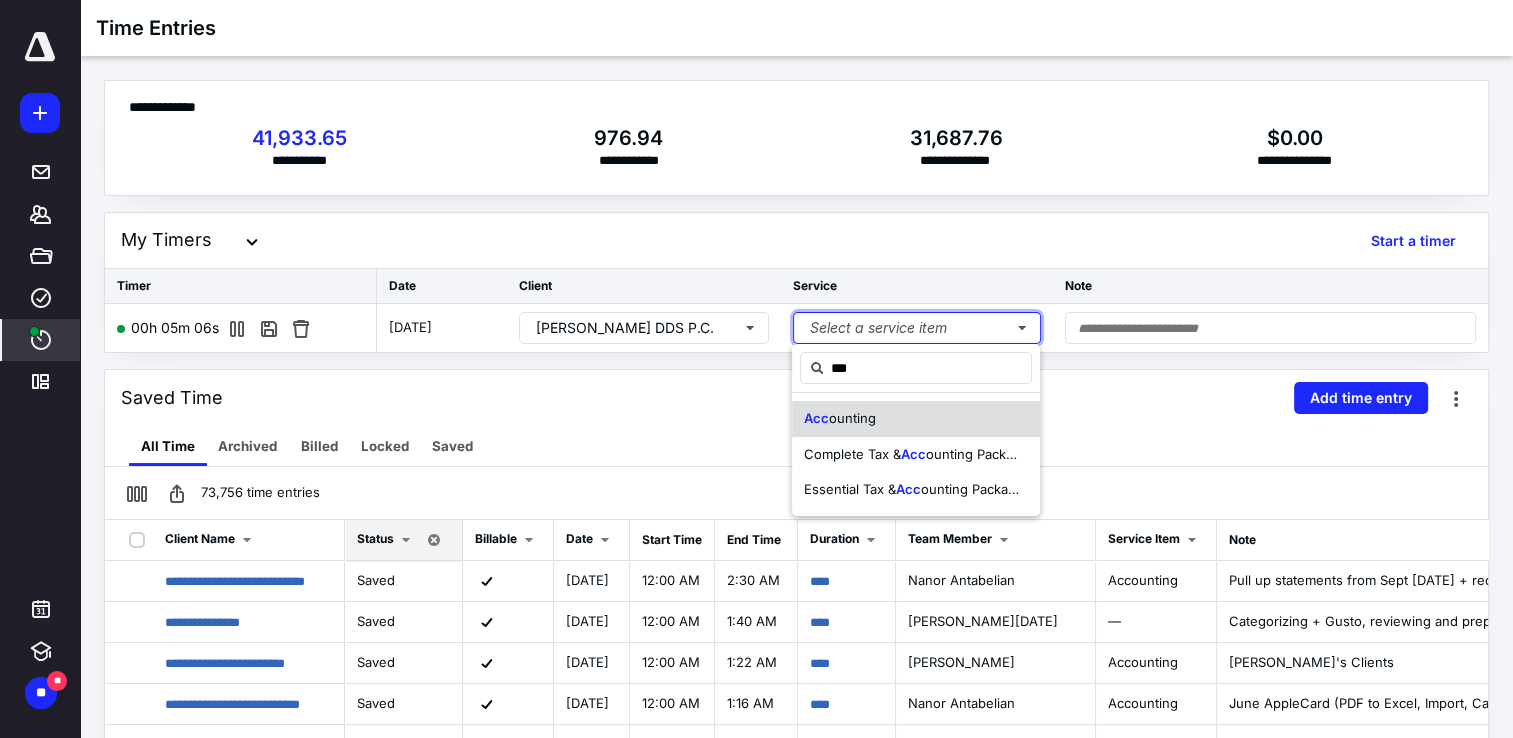 type 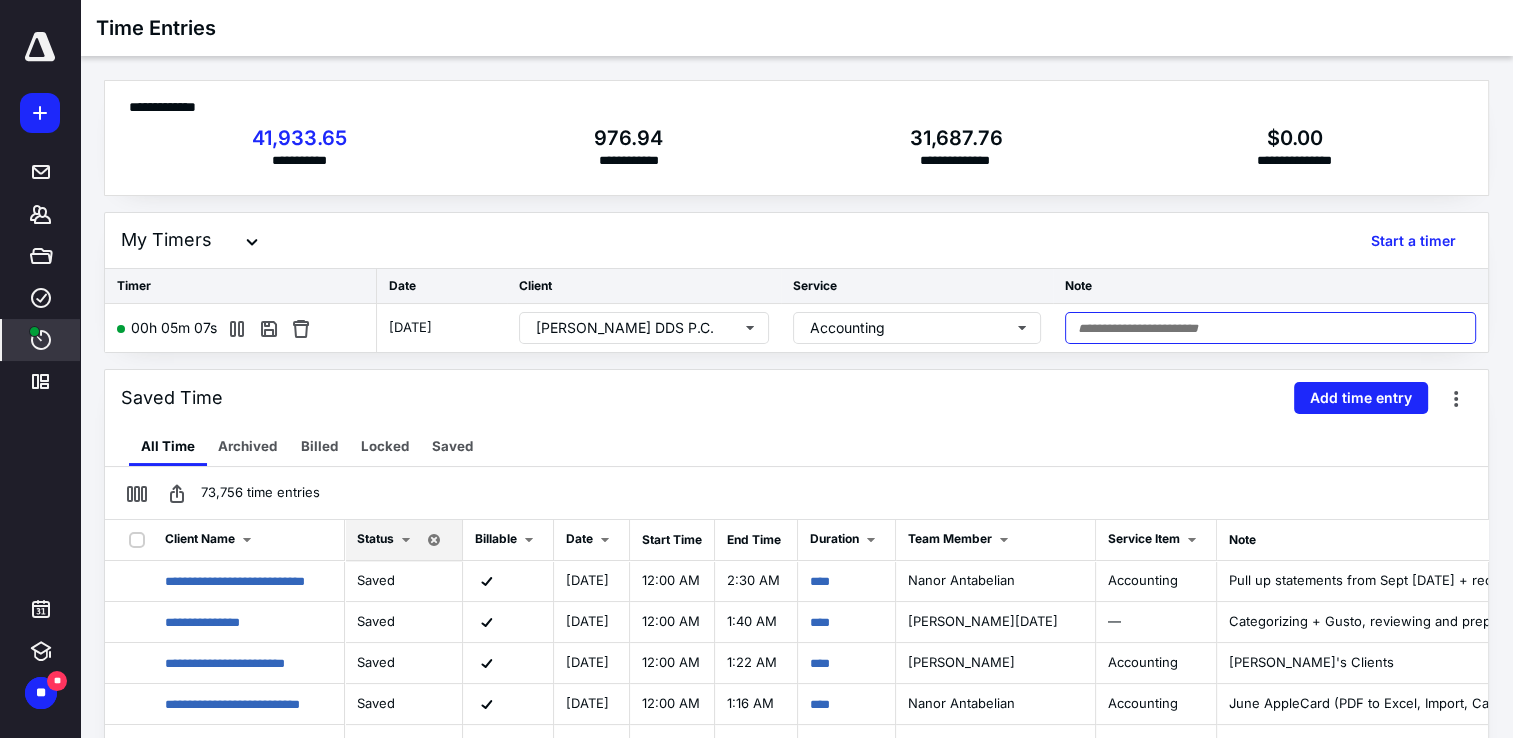 click at bounding box center [1270, 328] 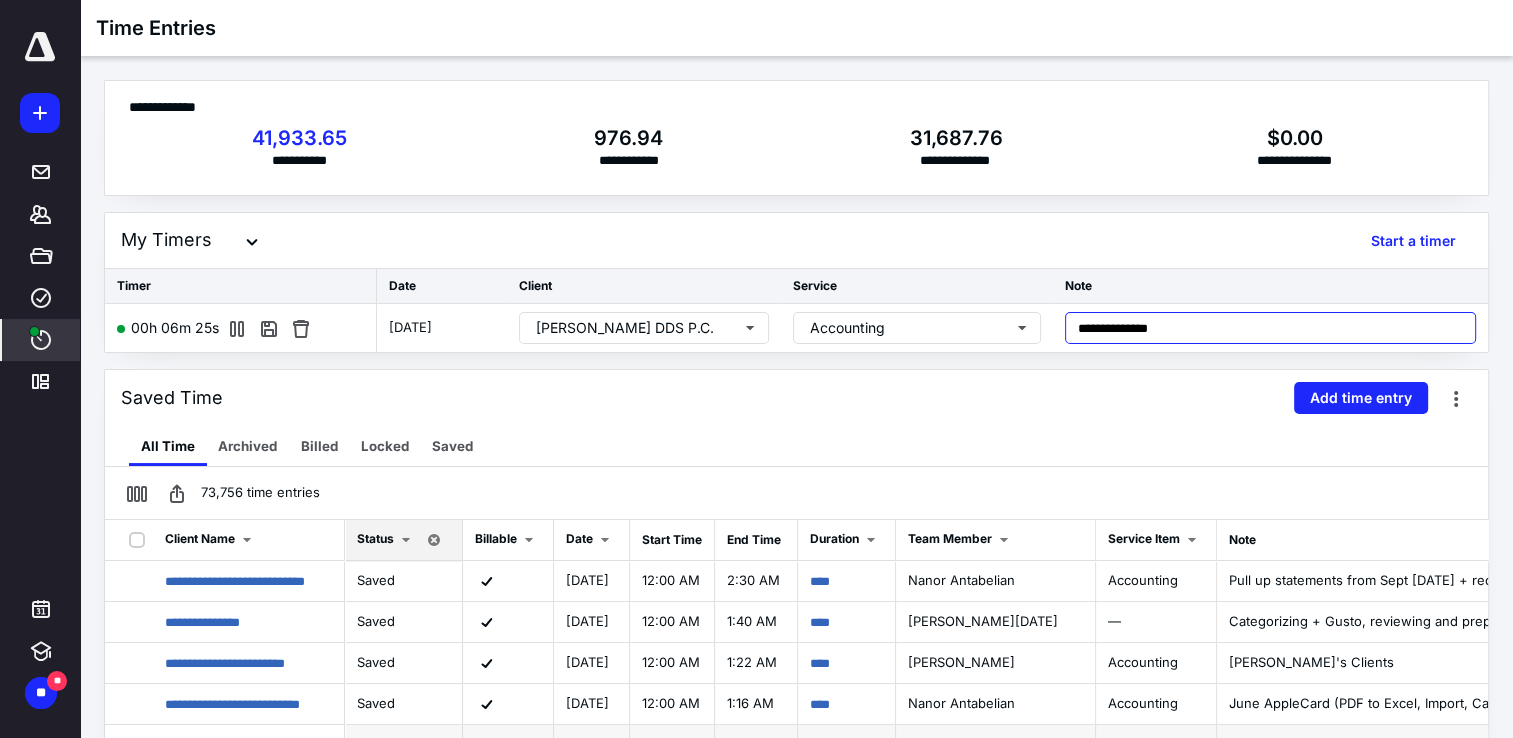 type on "**********" 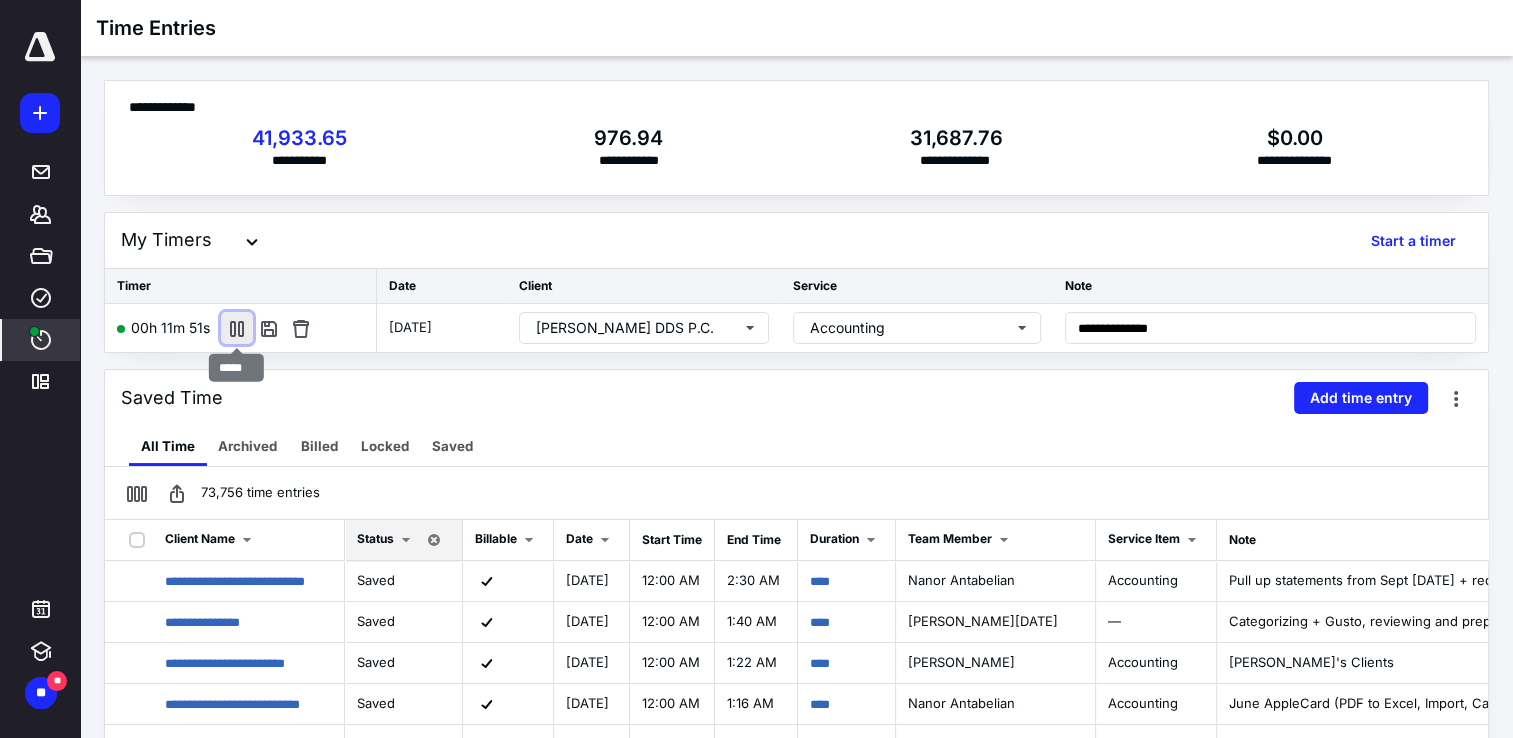 click at bounding box center [237, 328] 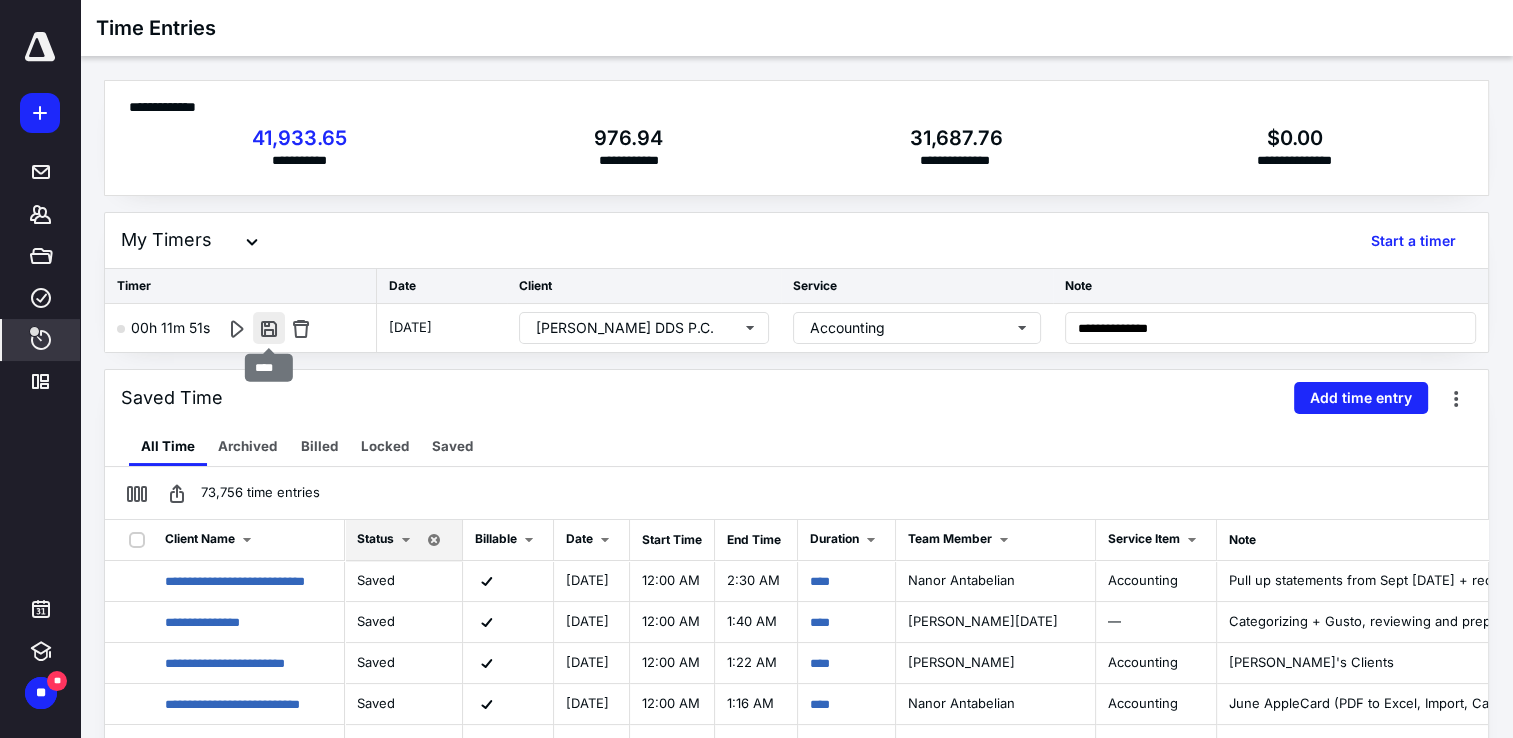 click at bounding box center (269, 328) 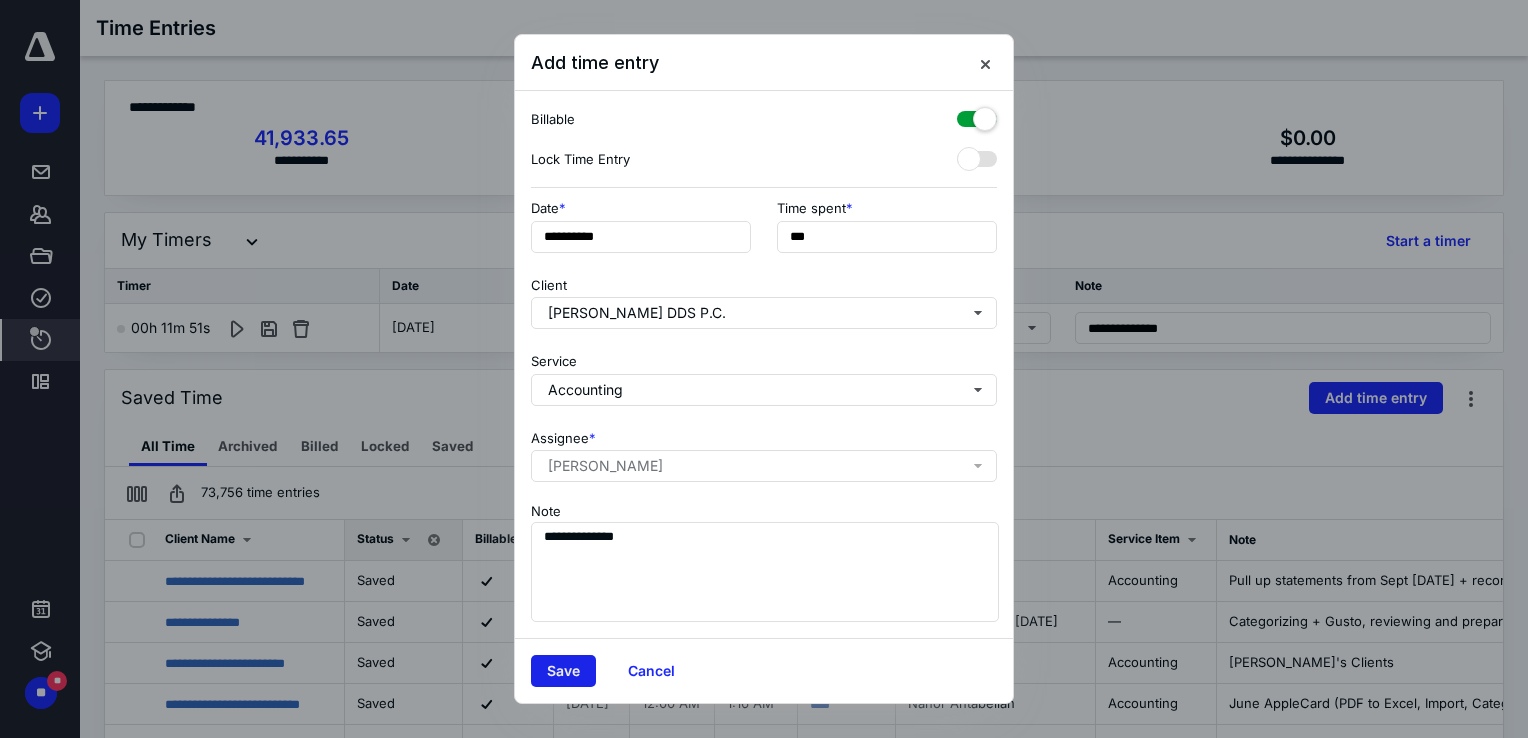 click on "Save" at bounding box center (563, 671) 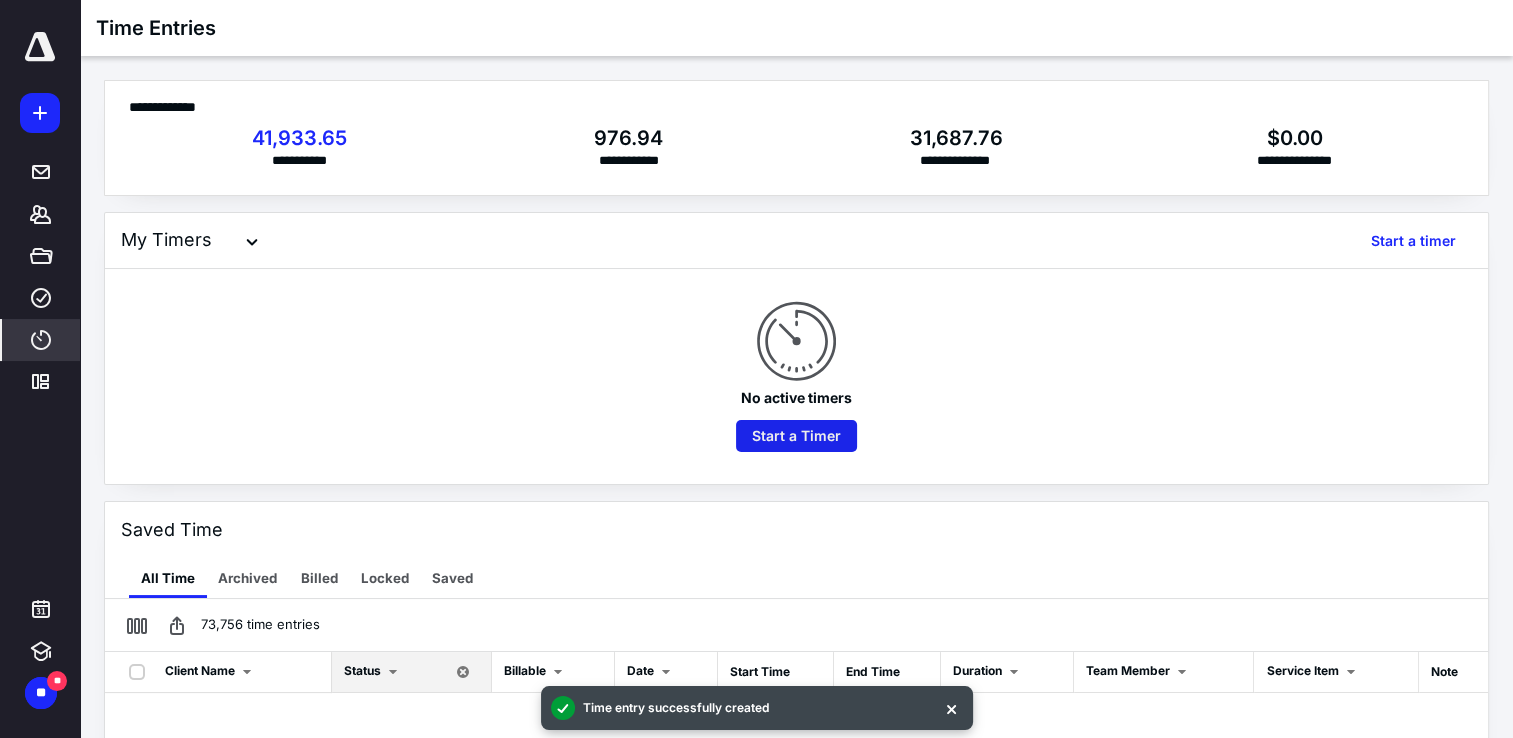 click on "Start a Timer" at bounding box center (796, 436) 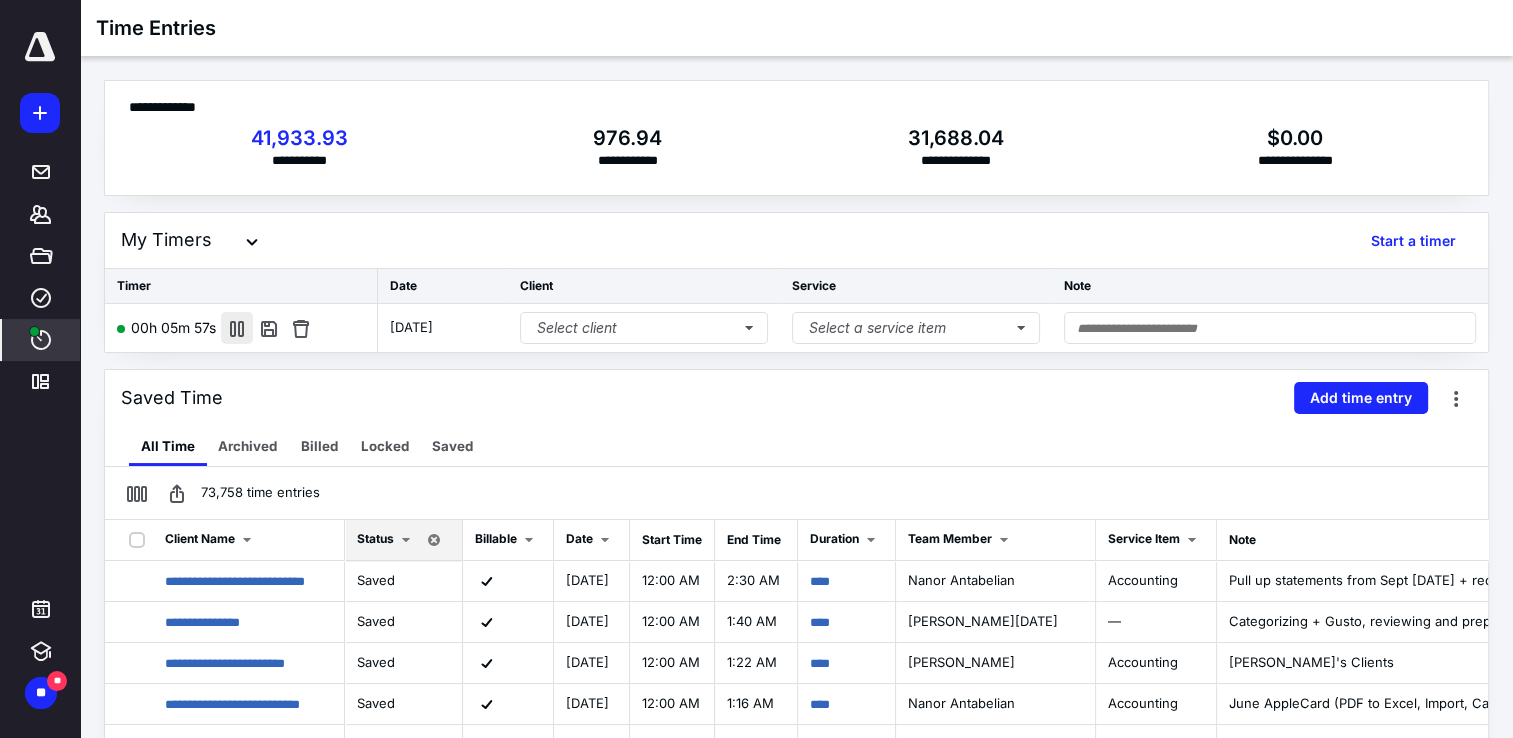click at bounding box center [237, 328] 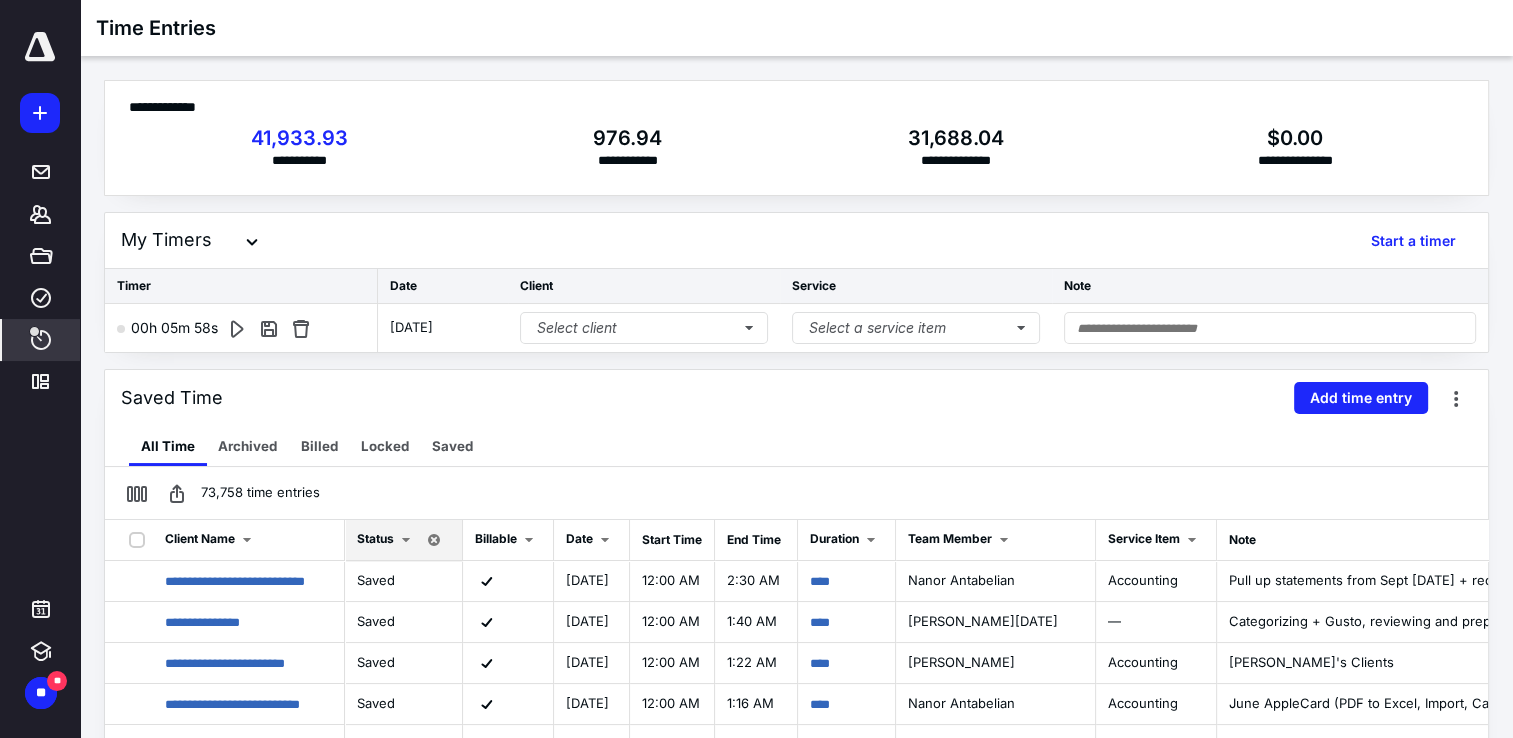 click on "Select client" at bounding box center (644, 328) 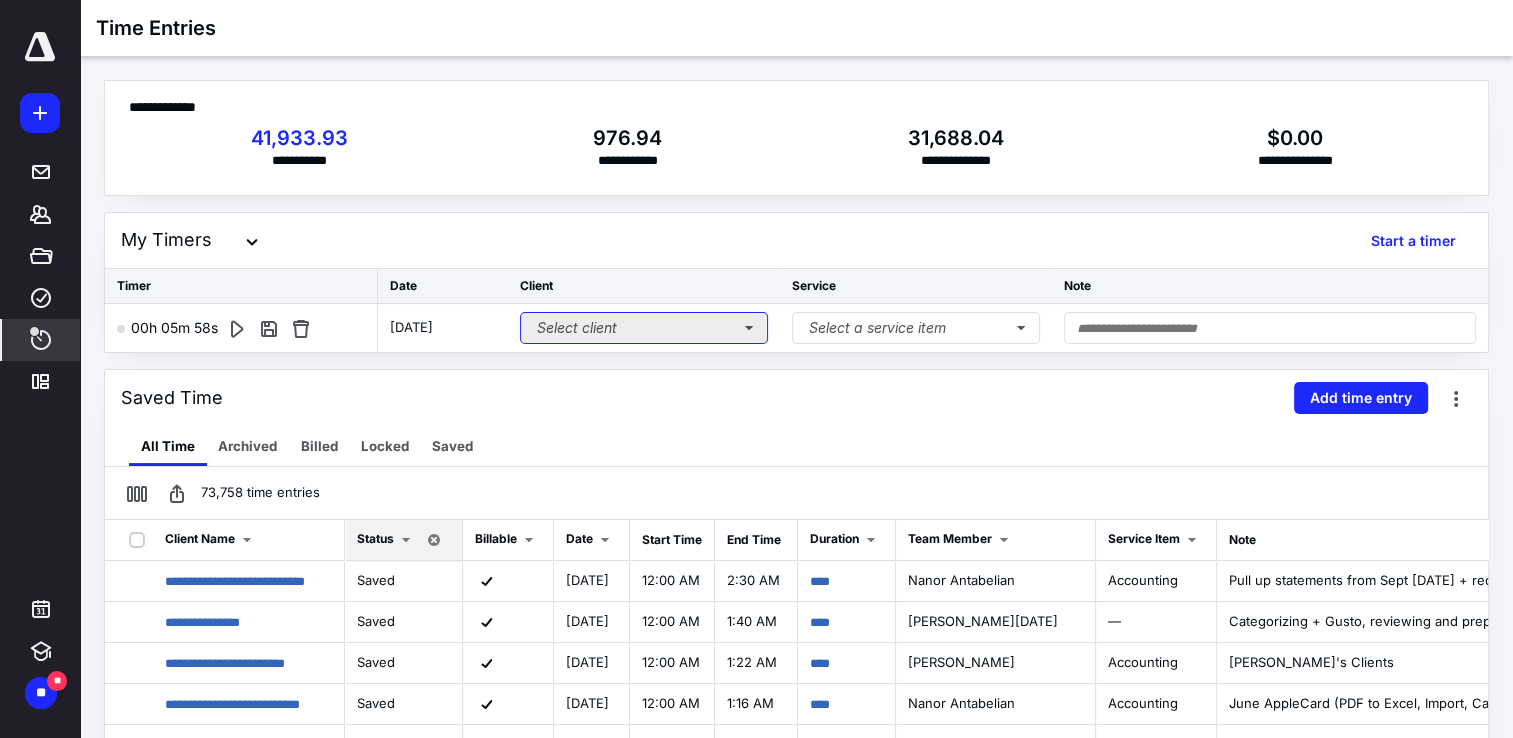 click on "Select client" at bounding box center [644, 328] 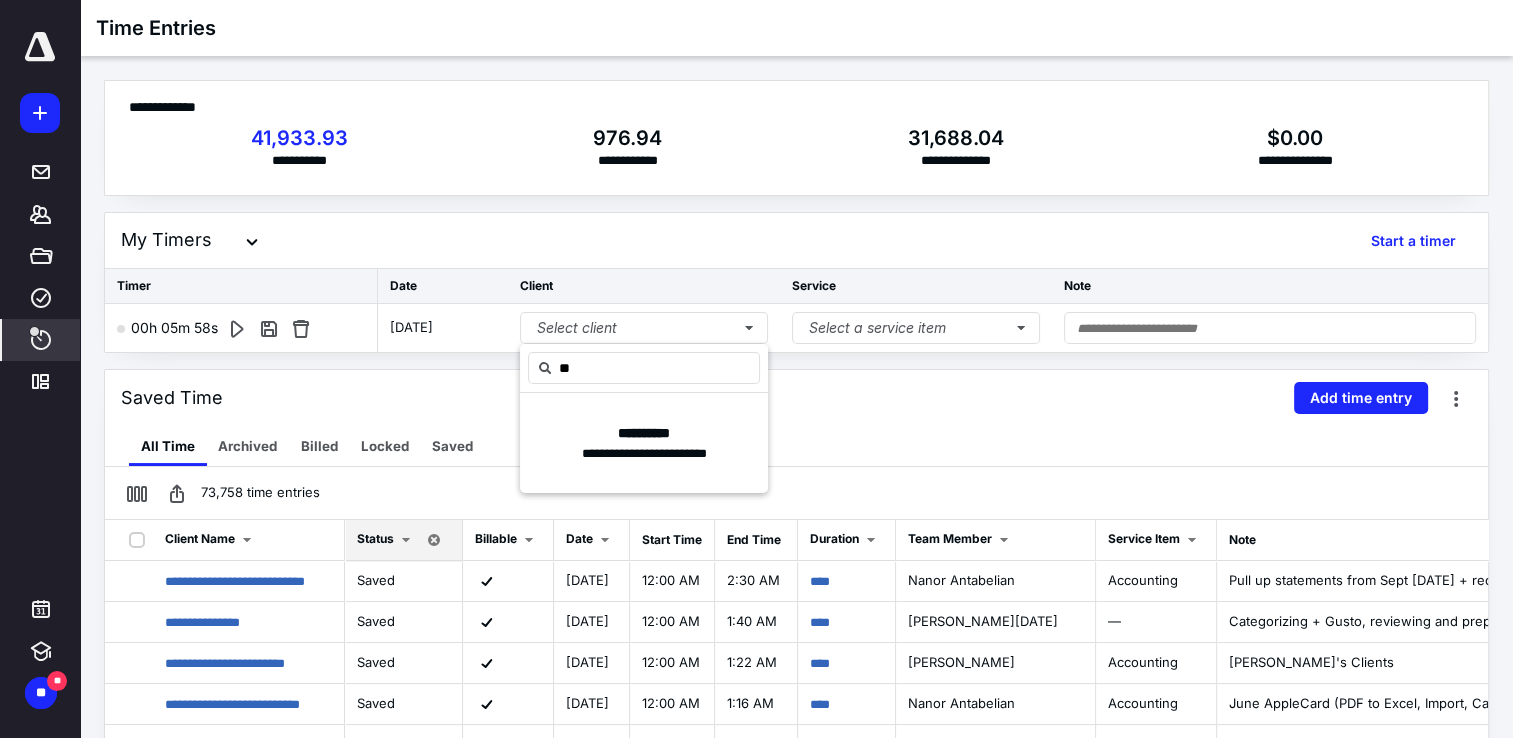 type on "*" 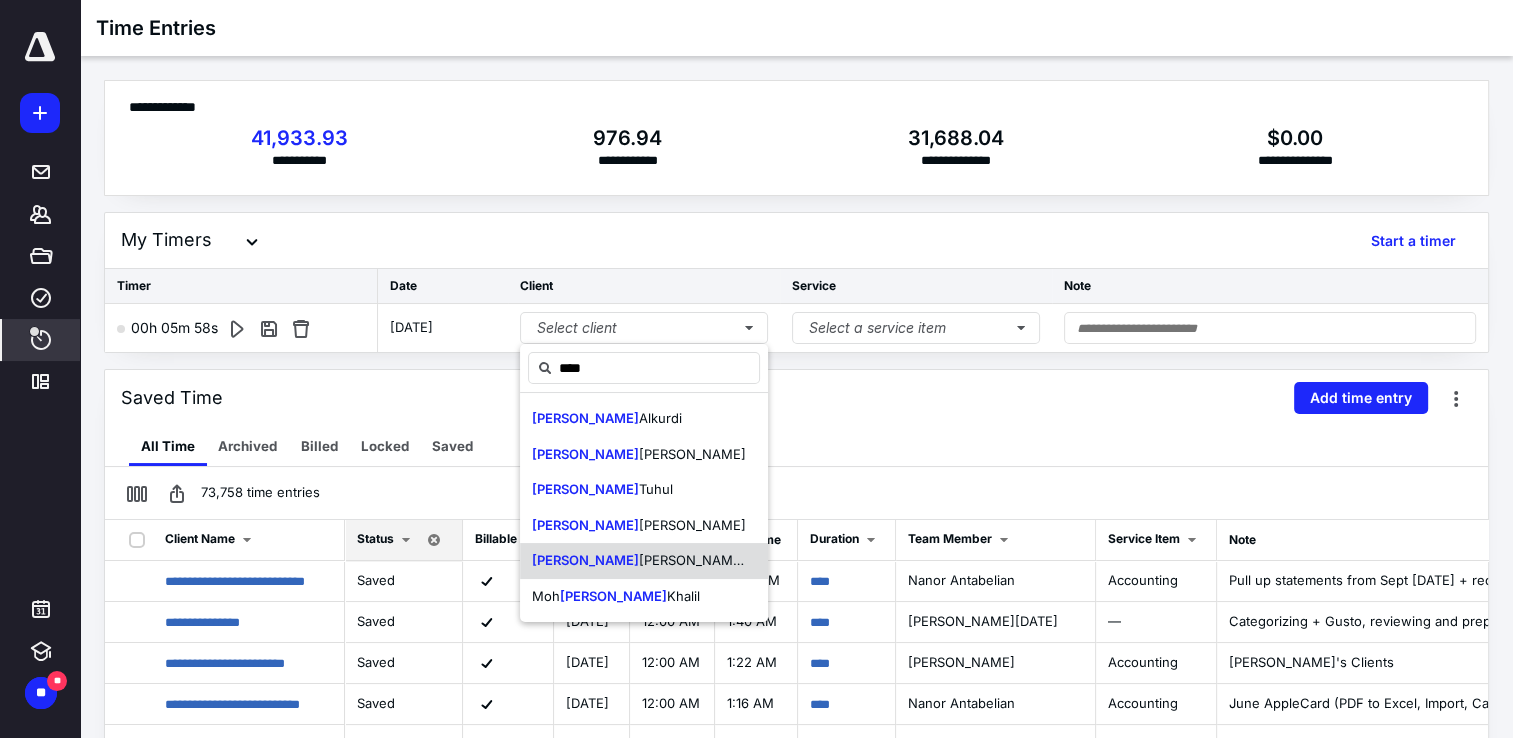 click on "[PERSON_NAME], DMD, PC" at bounding box center (644, 561) 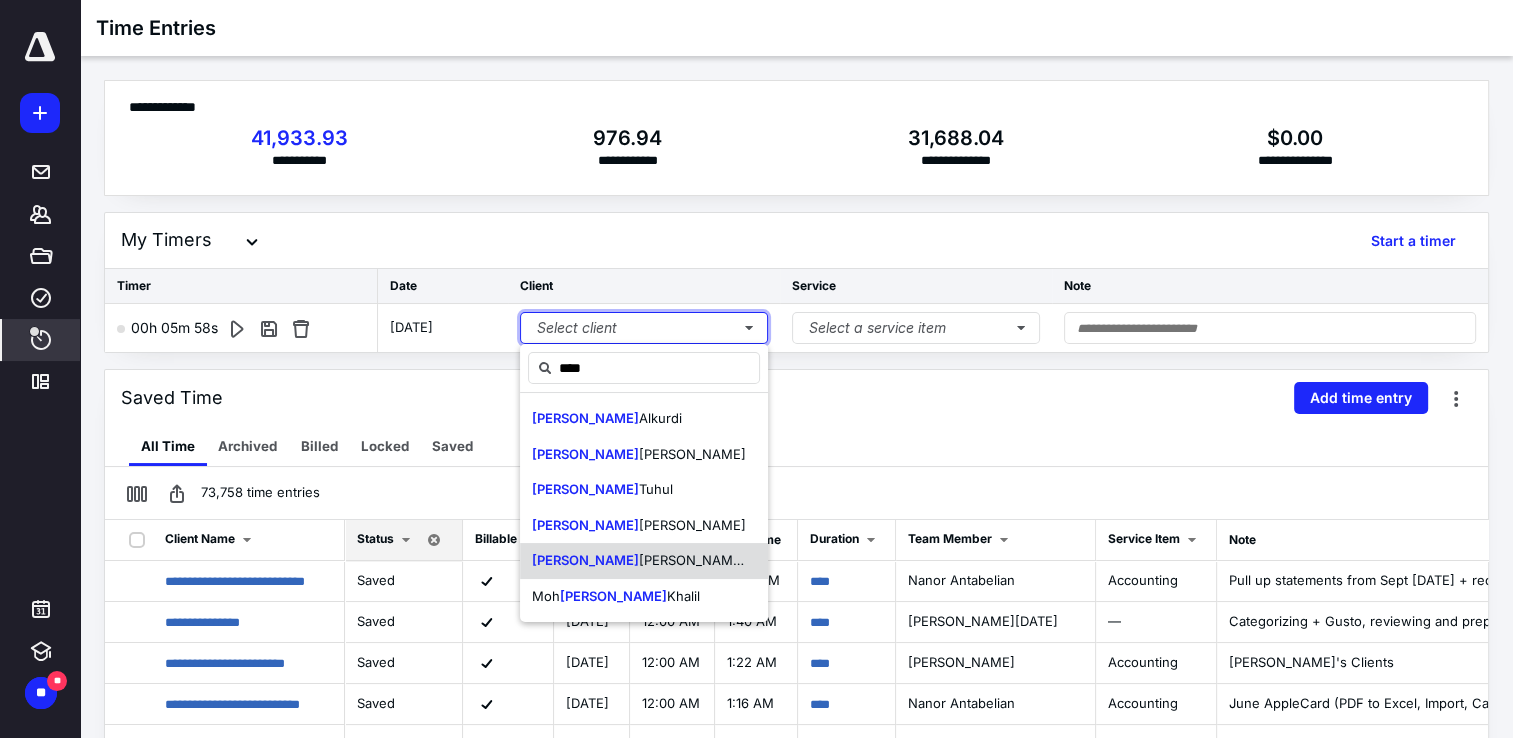 type 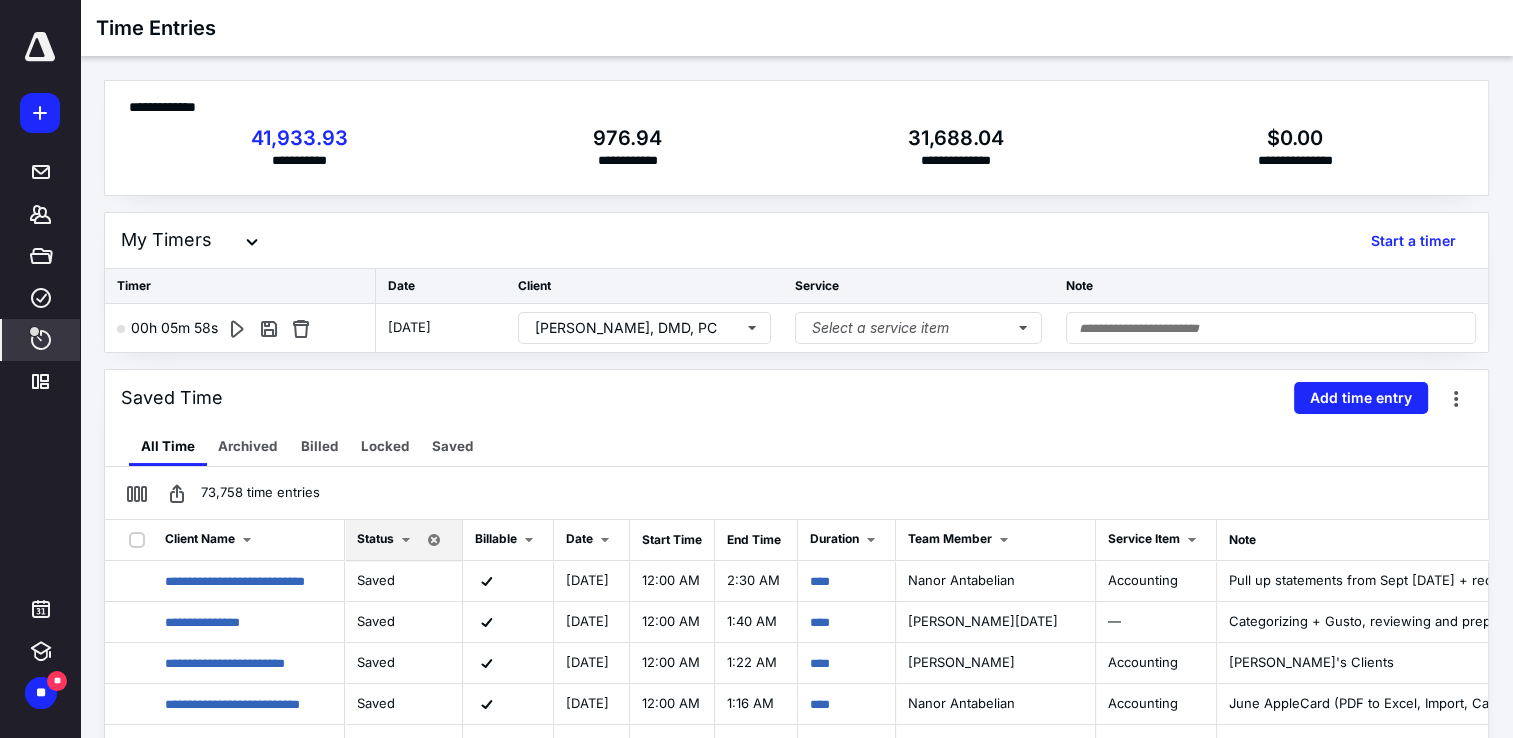 click on "Service" at bounding box center [918, 286] 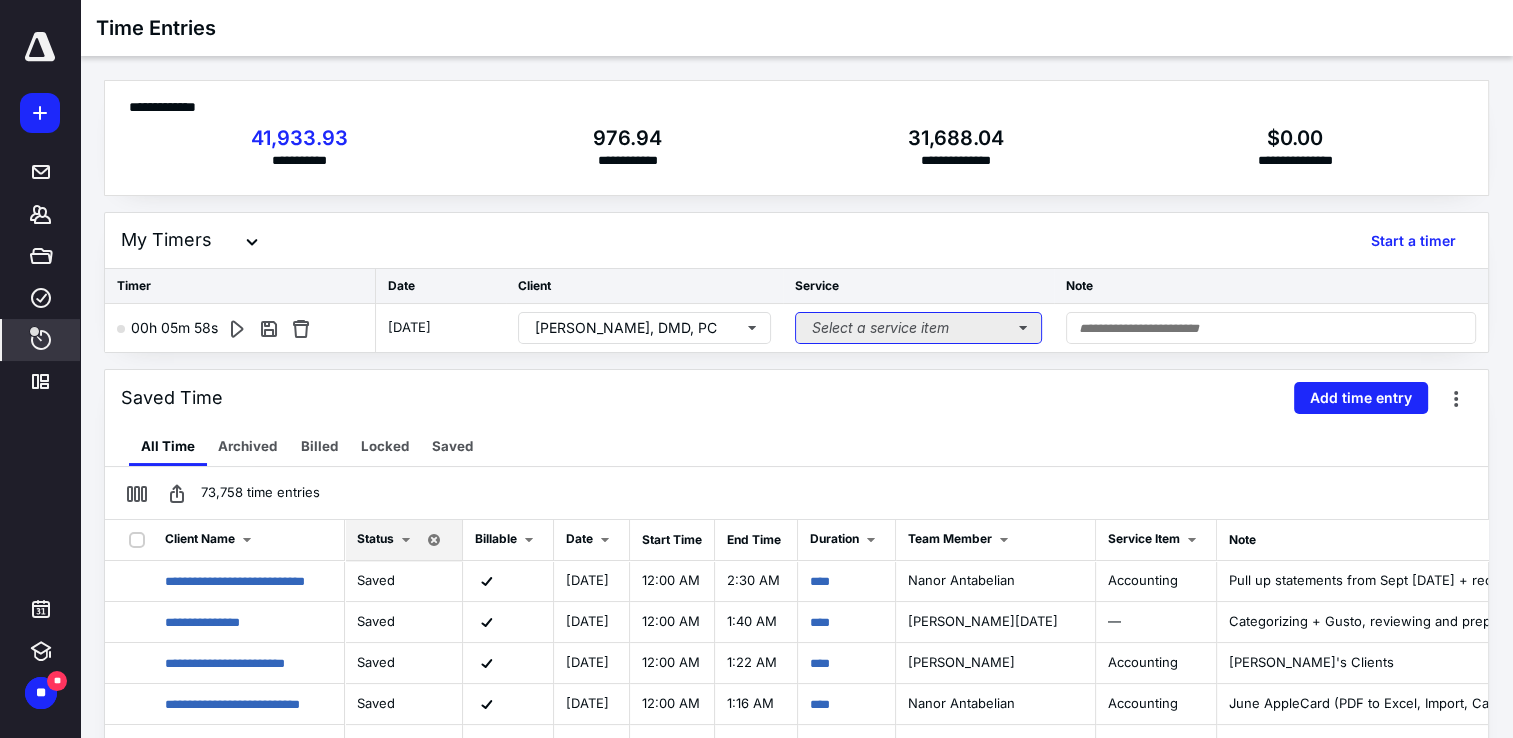 click on "Select a service item" at bounding box center [918, 328] 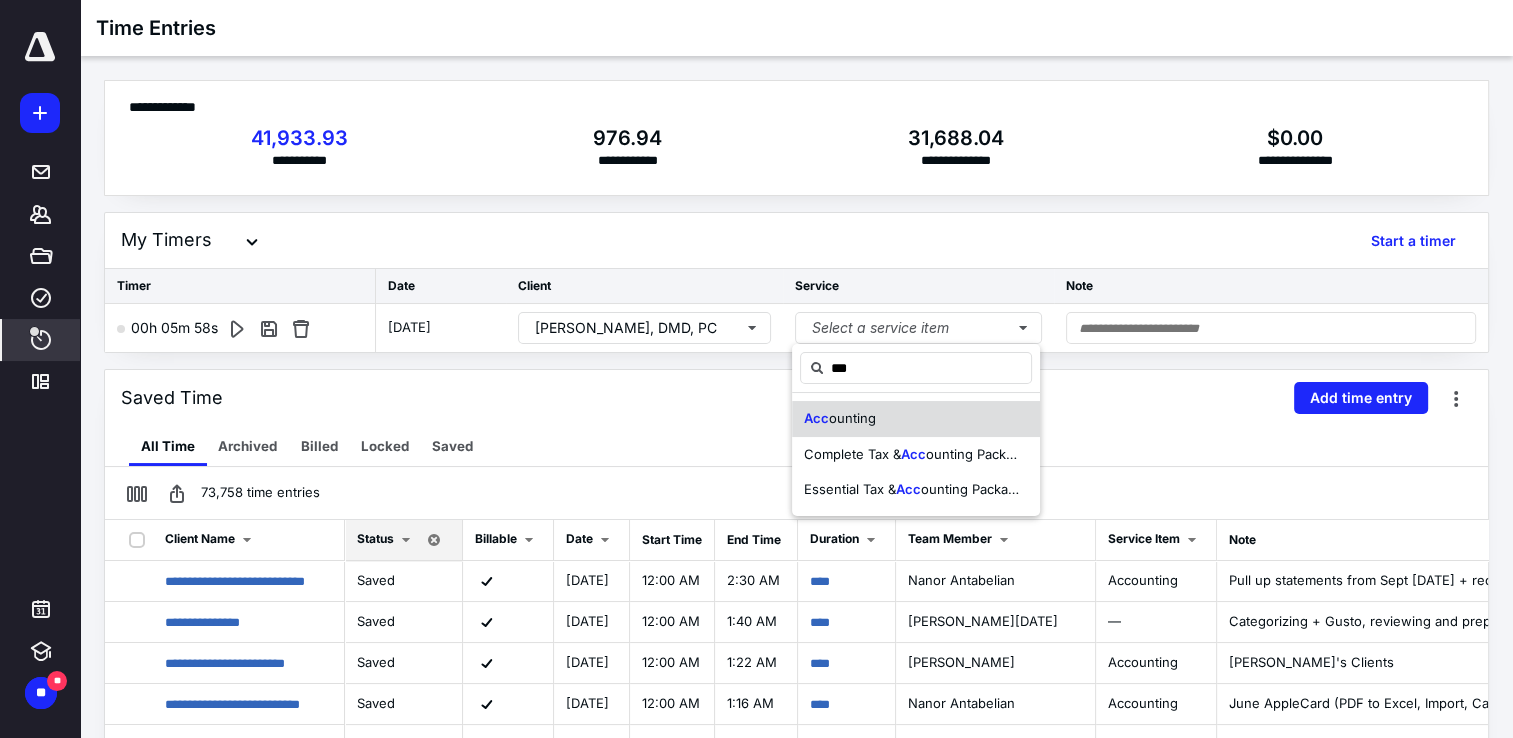 click on "Acc ounting" at bounding box center (840, 419) 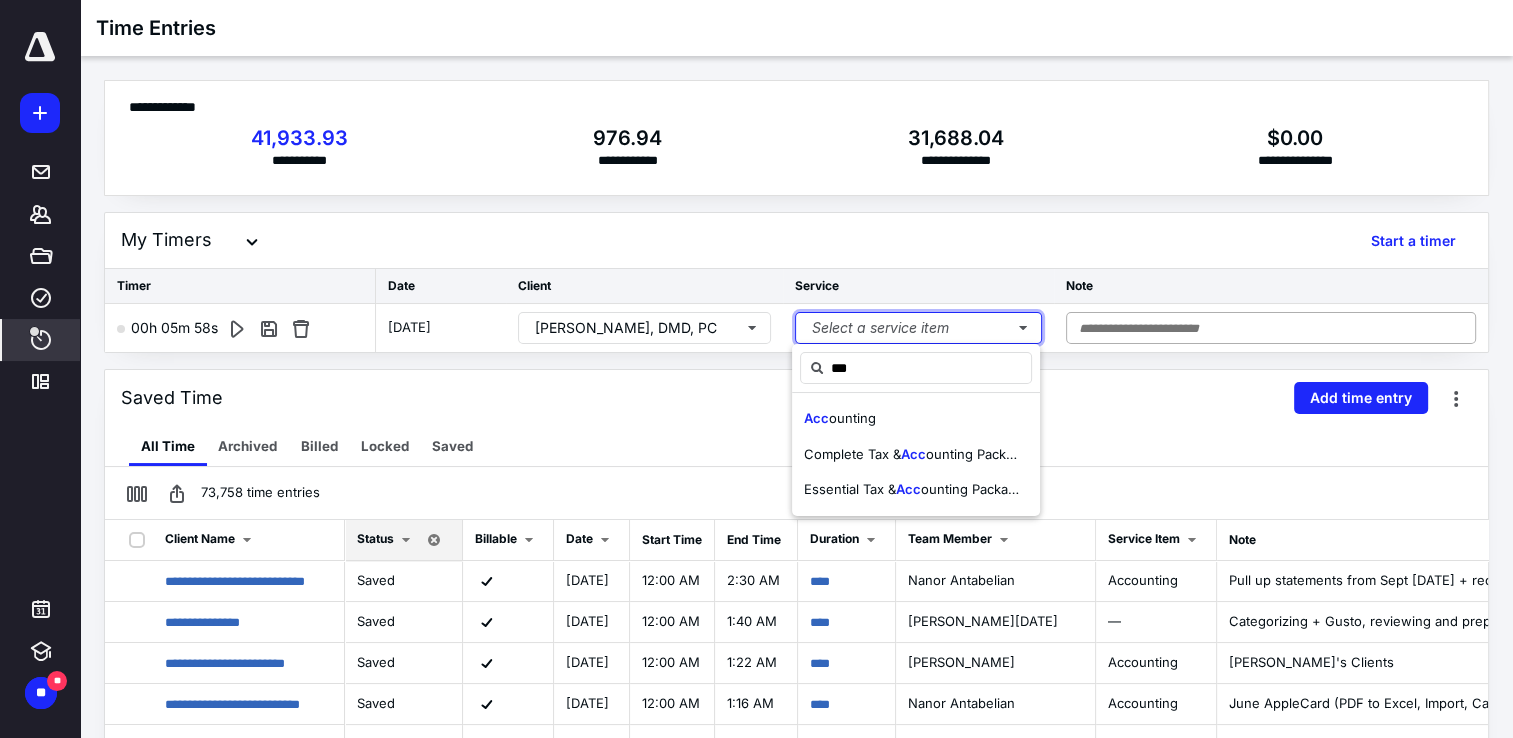 type 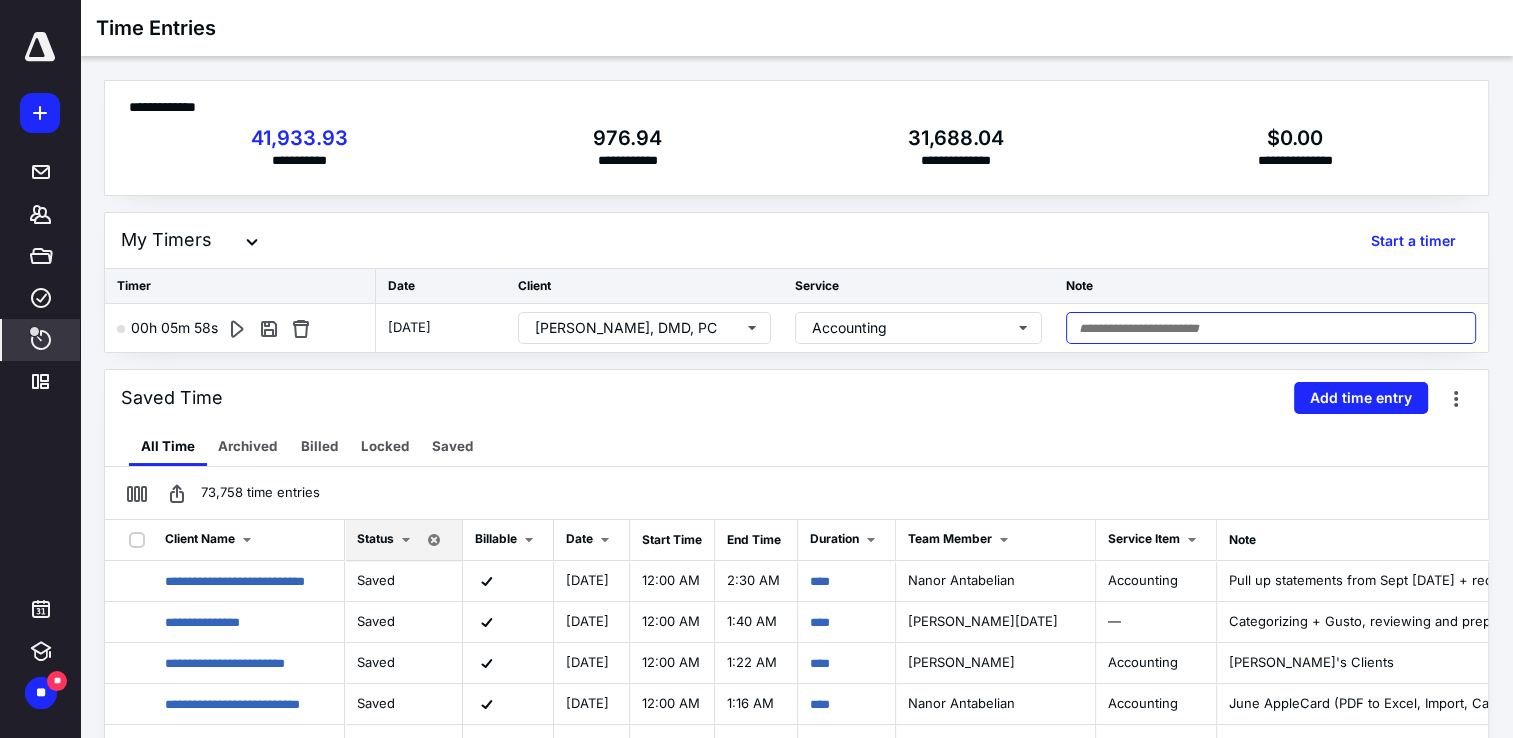 click at bounding box center (1271, 328) 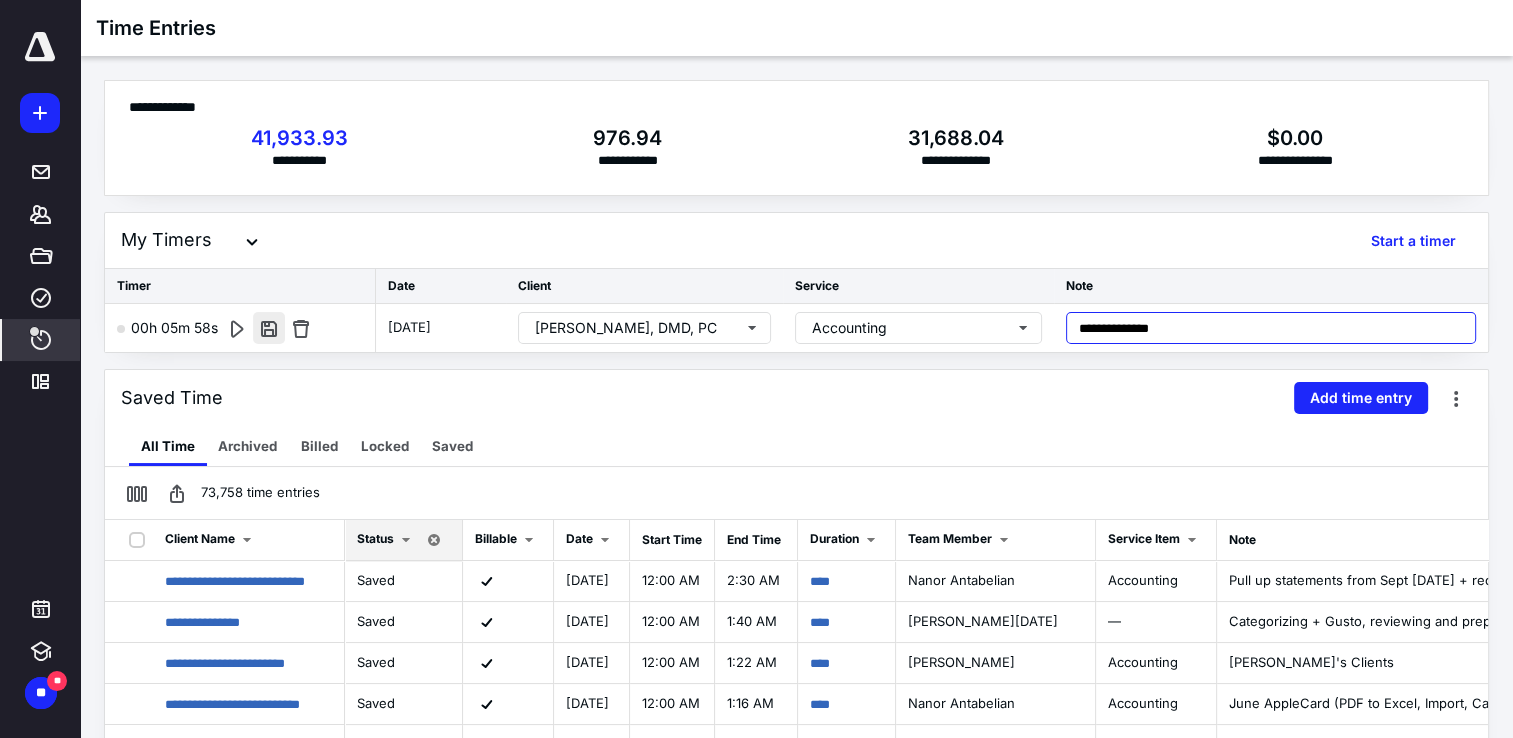 type on "**********" 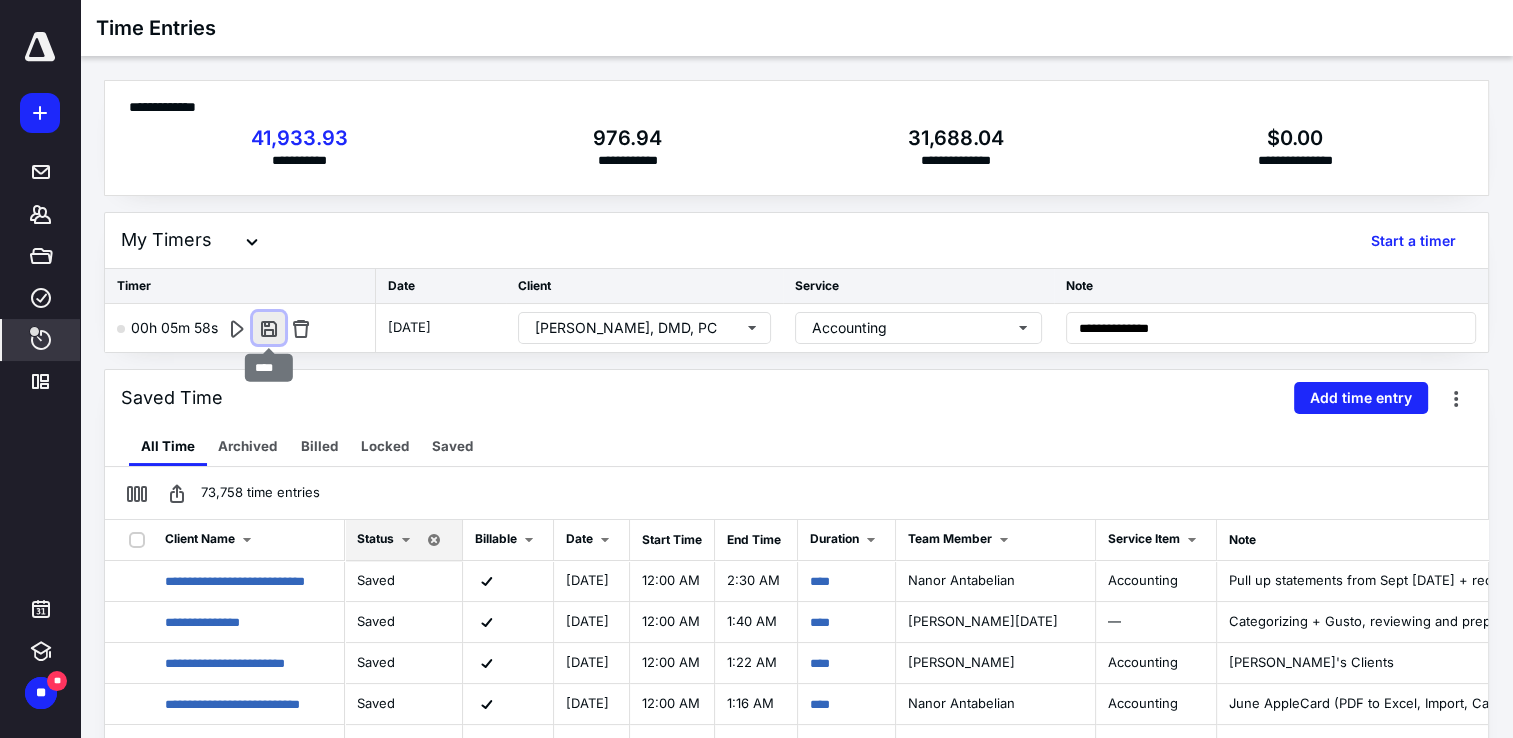 click at bounding box center [269, 328] 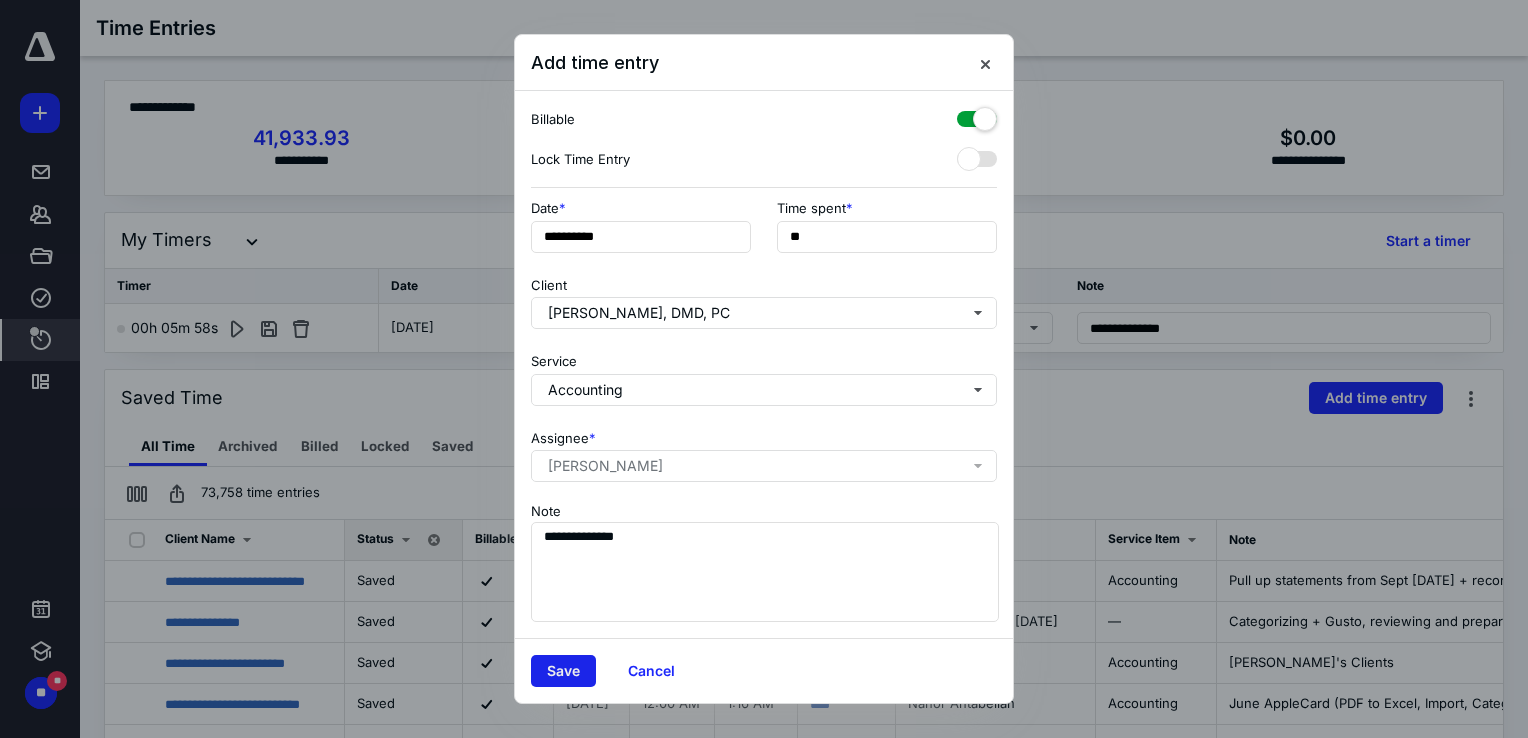 click on "Save" at bounding box center (563, 671) 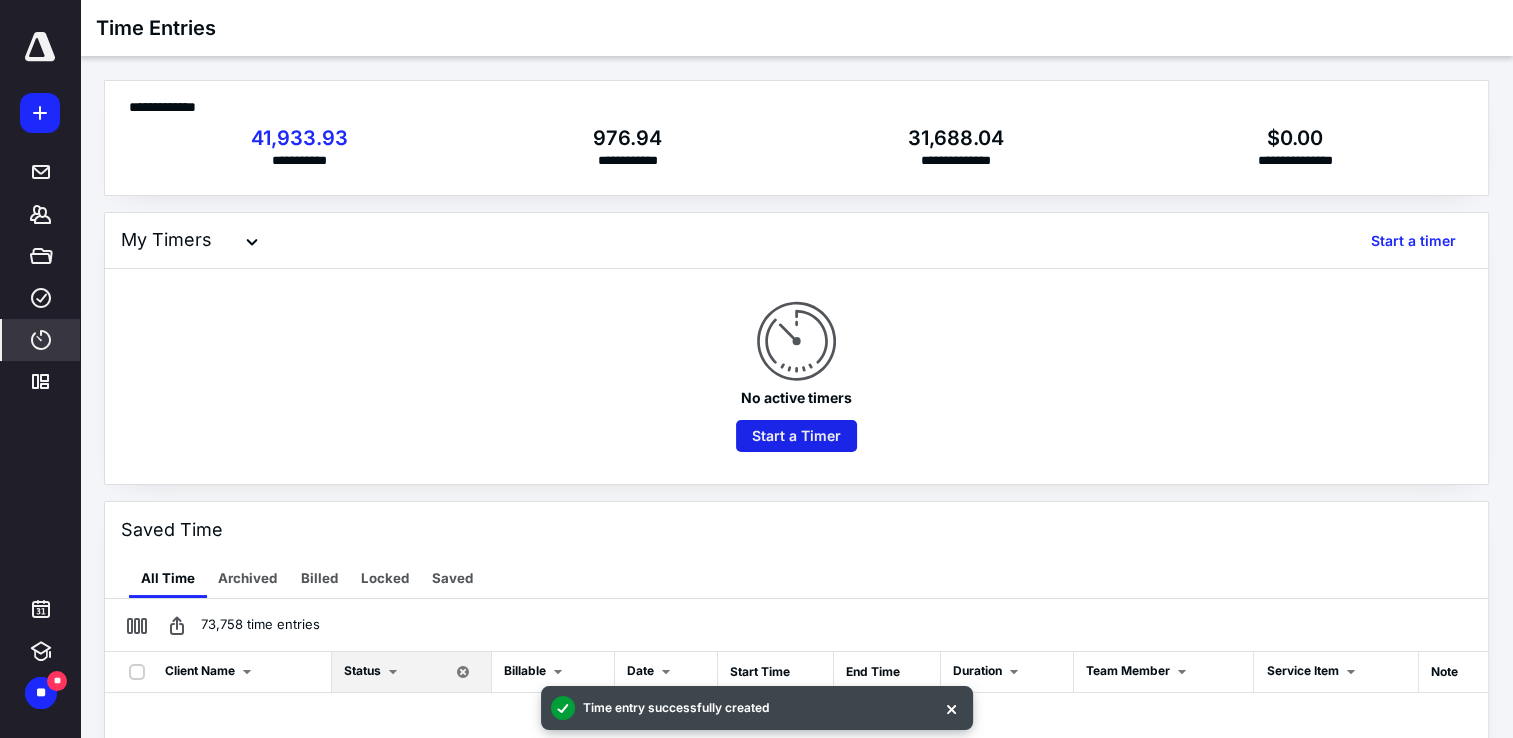 click on "Start a Timer" at bounding box center [796, 436] 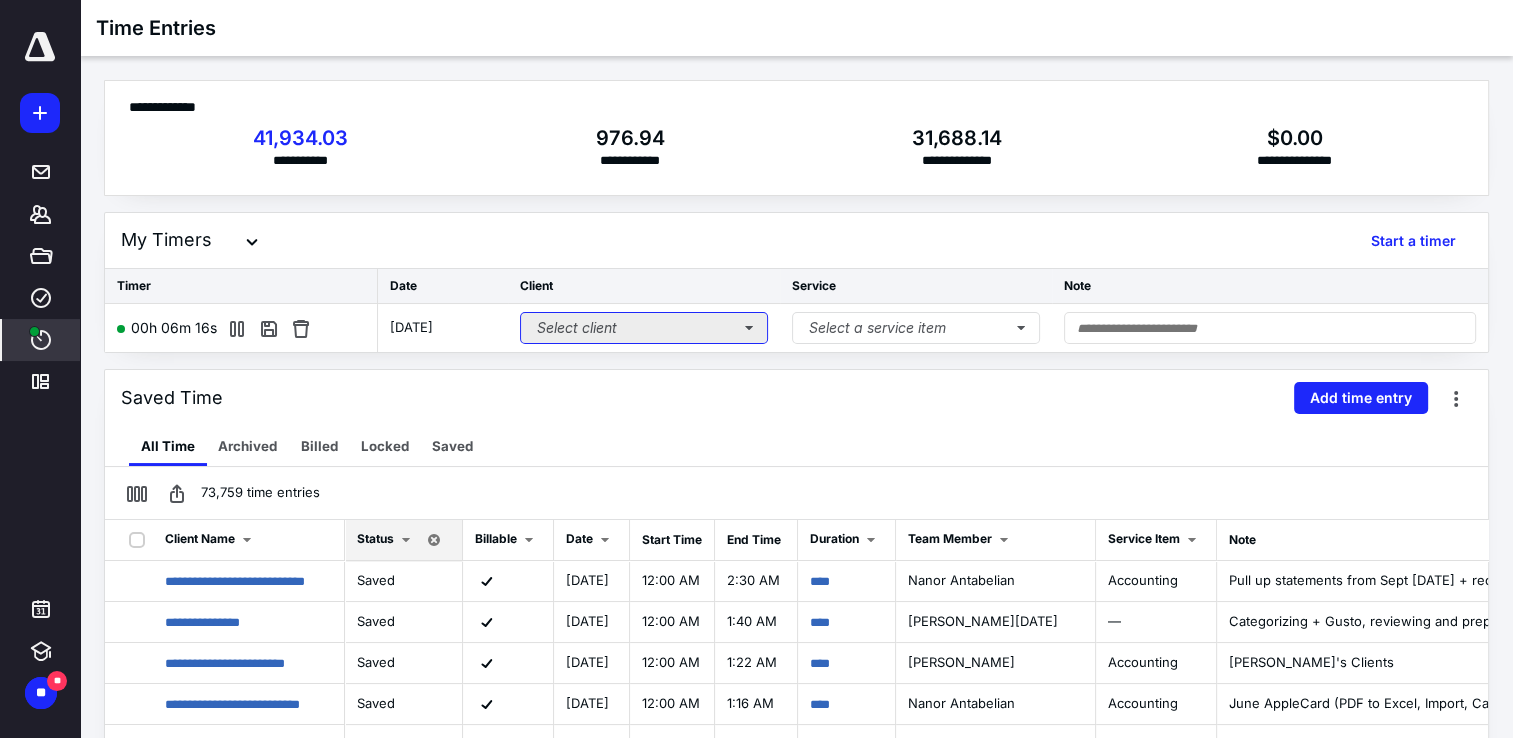 click on "Select client" at bounding box center [644, 328] 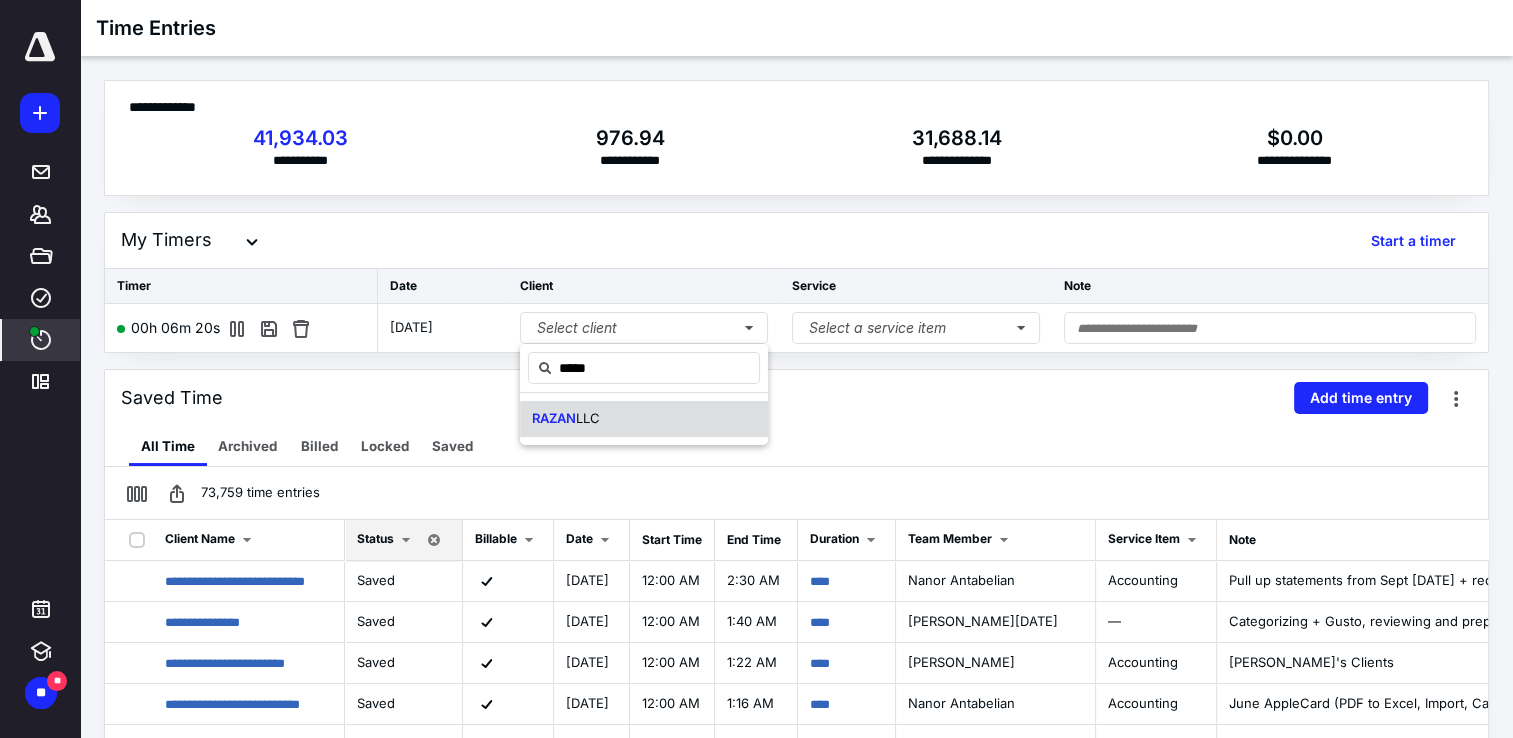 click on "RAZAN  LLC" at bounding box center [644, 419] 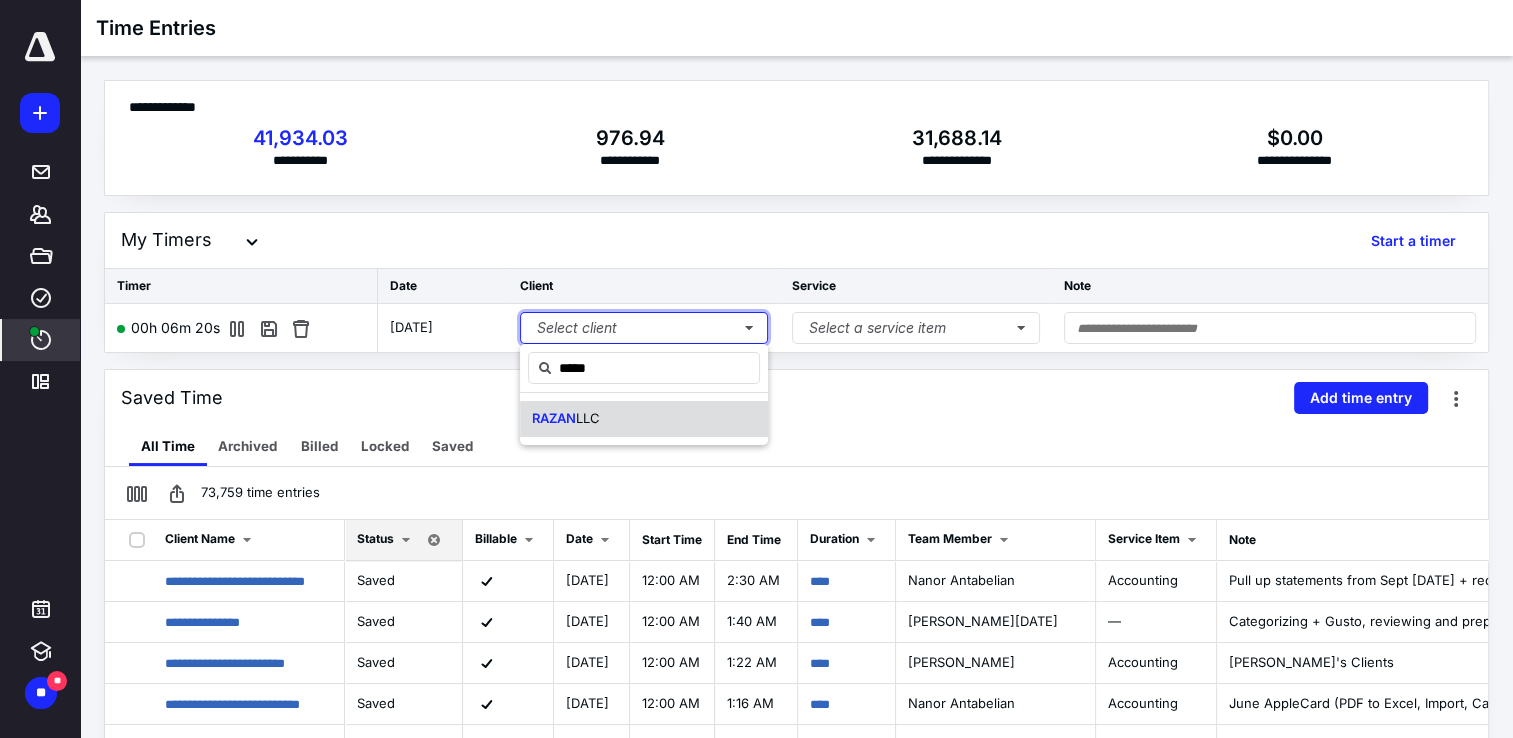 type 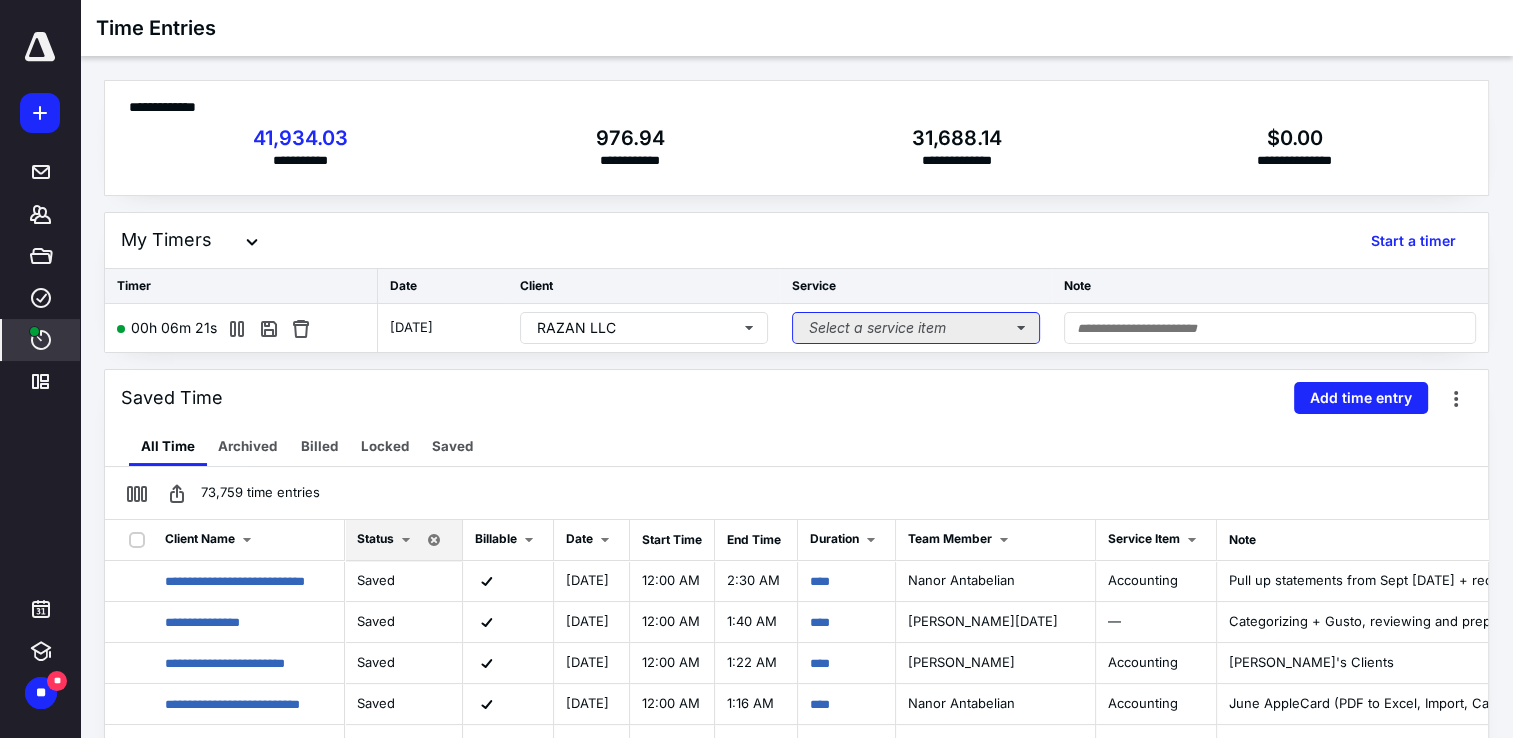 click on "Select a service item" at bounding box center [916, 328] 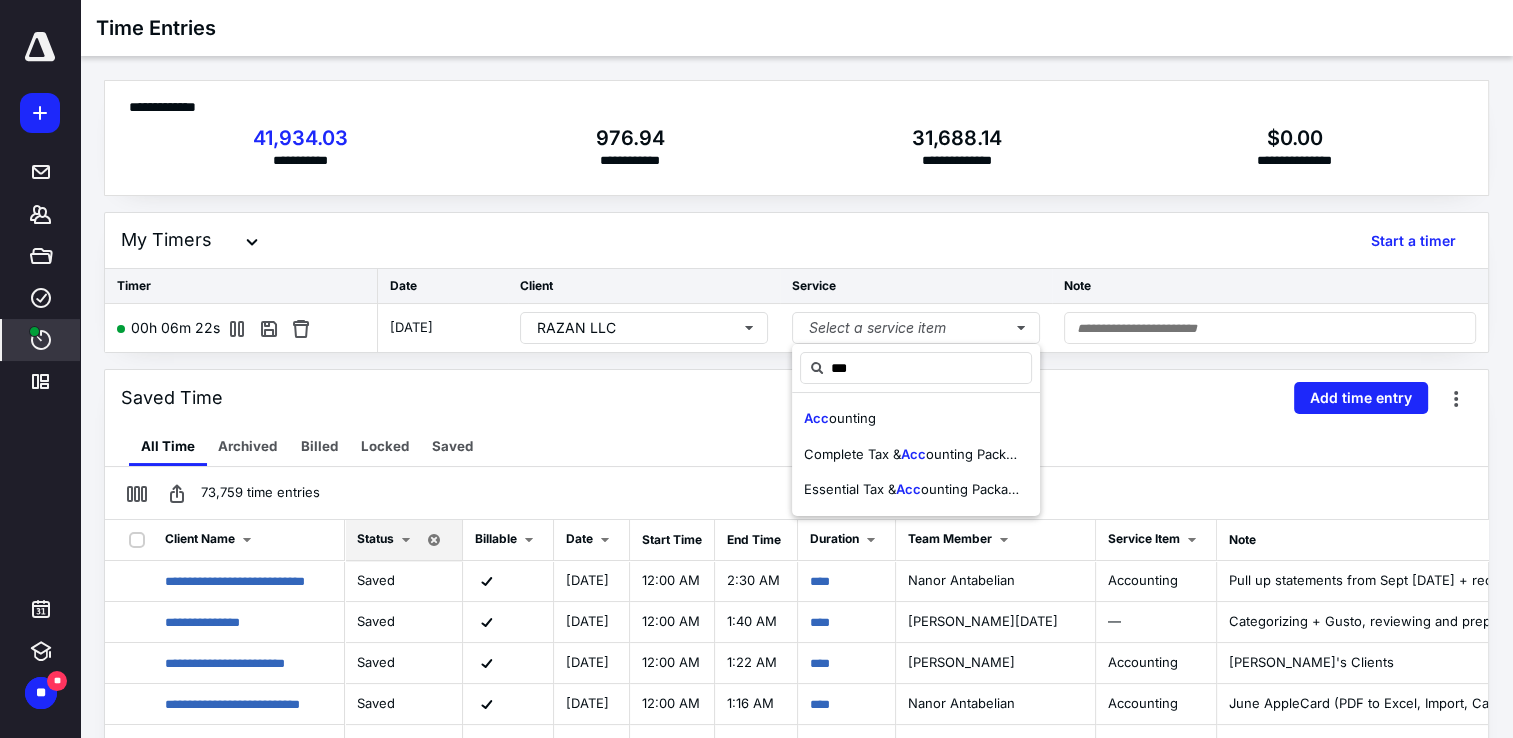 click on "Acc ounting" at bounding box center [916, 419] 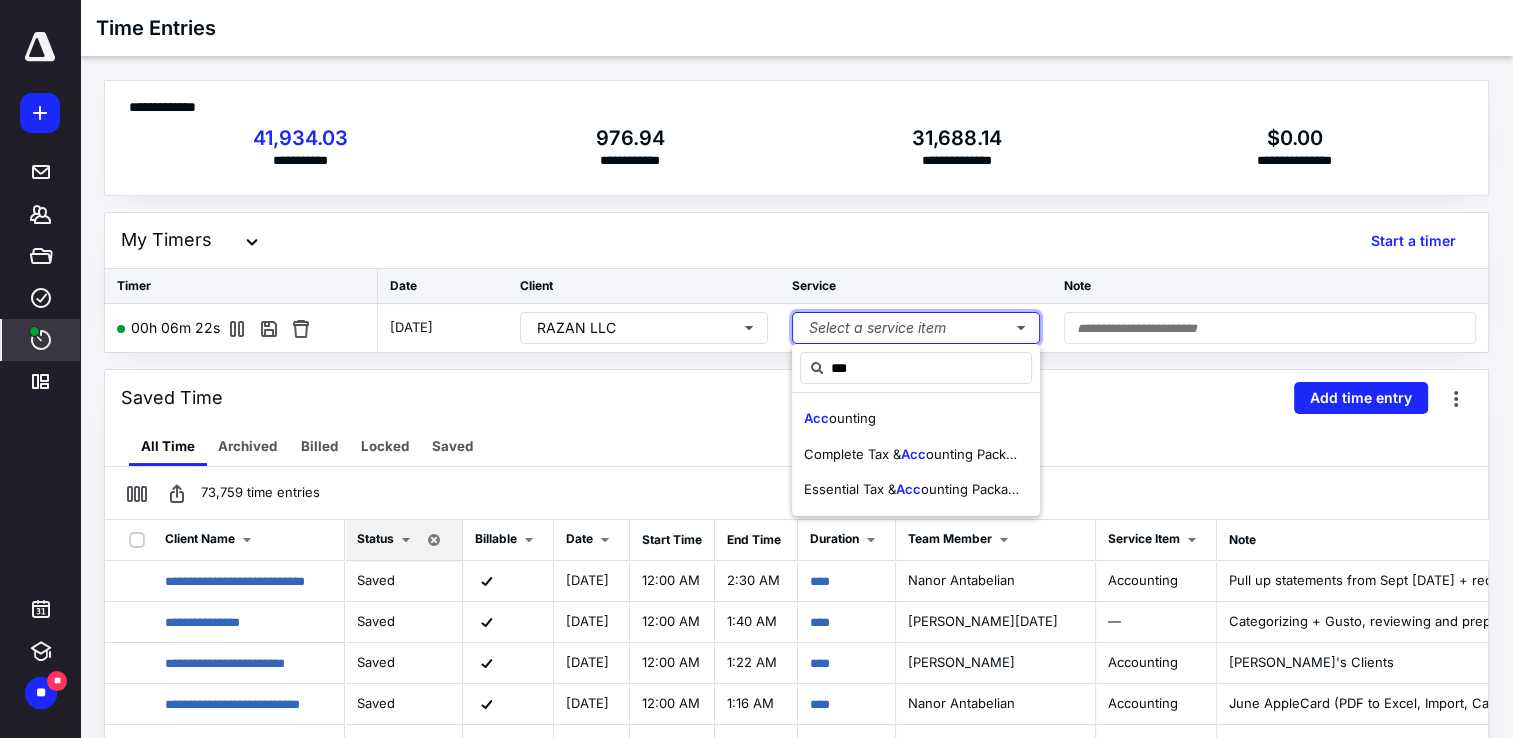 type 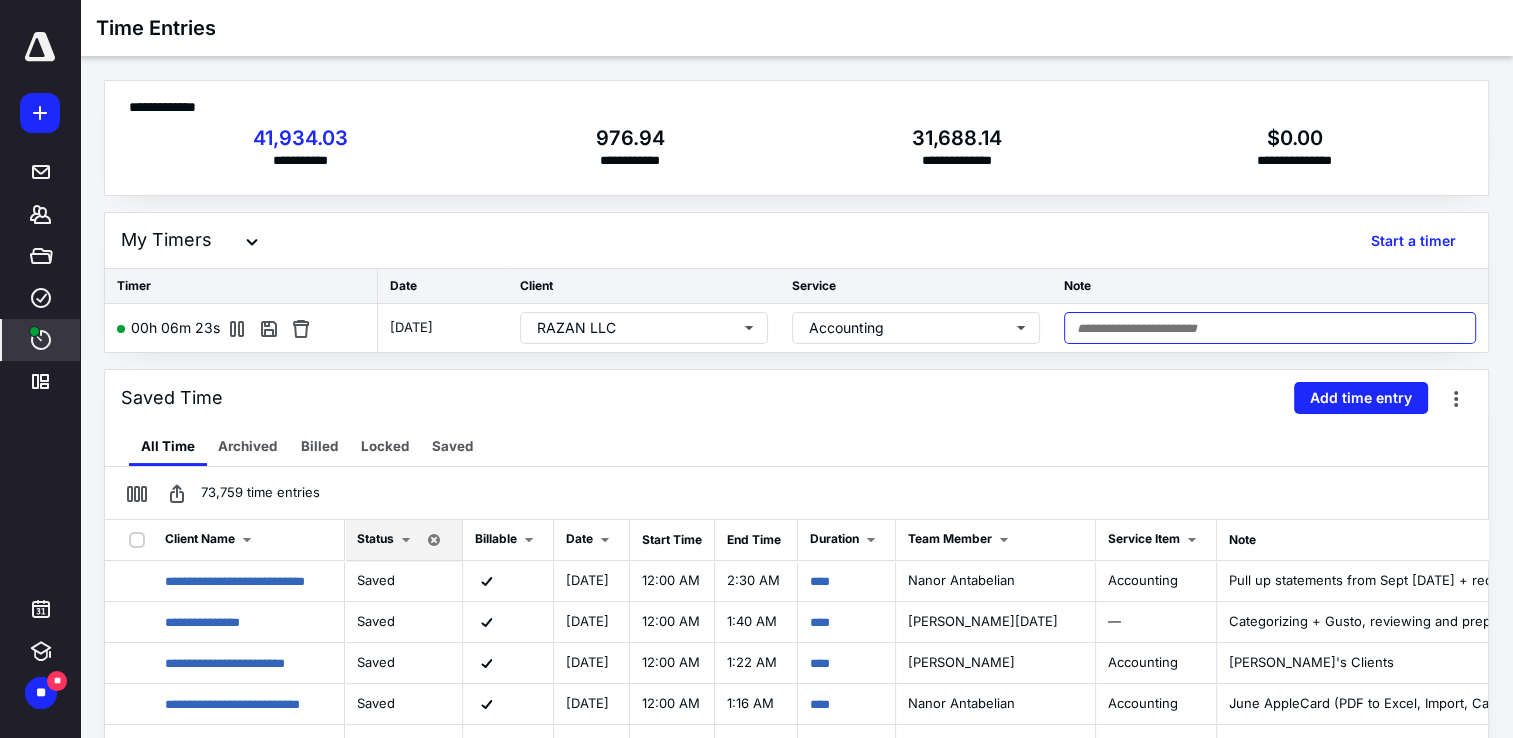 click at bounding box center [1270, 328] 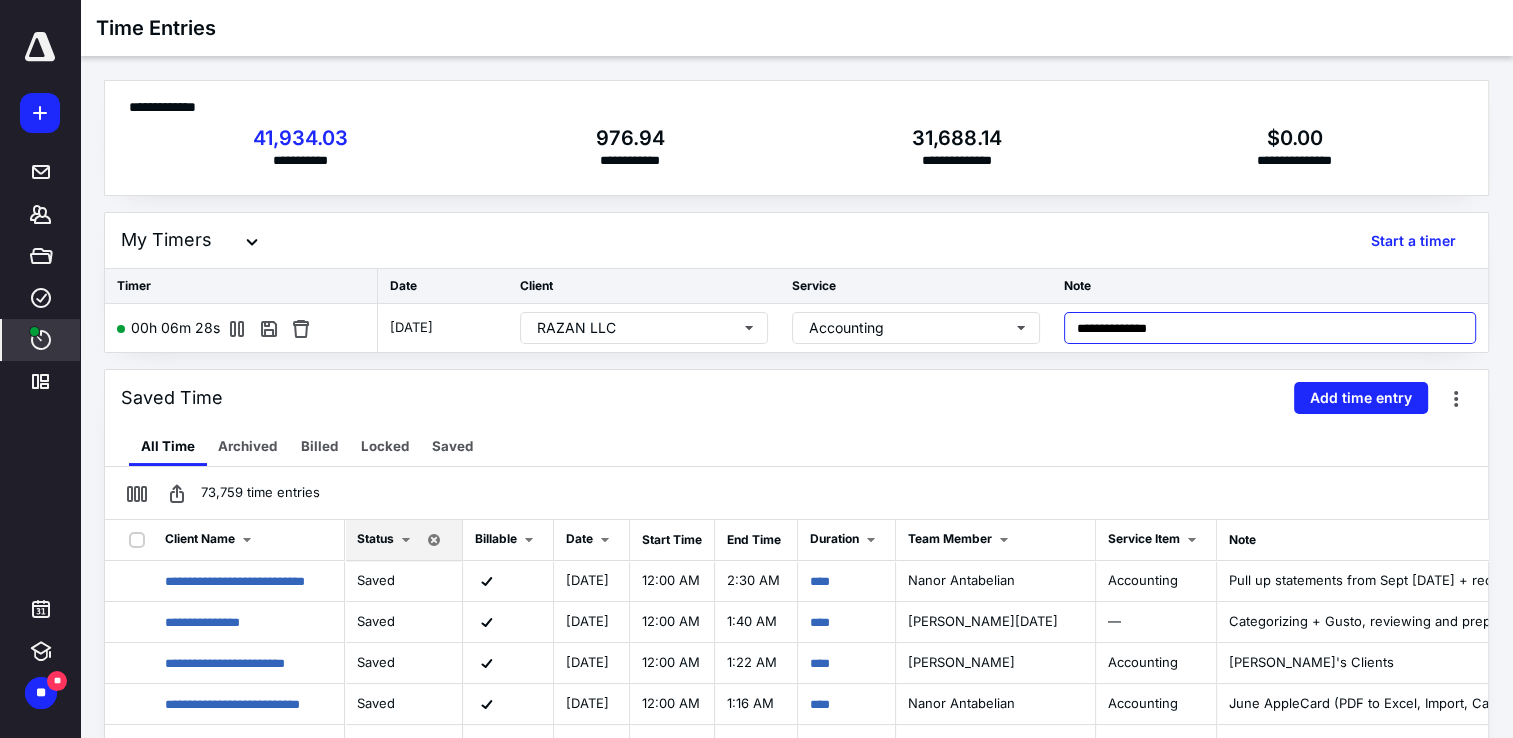 type on "**********" 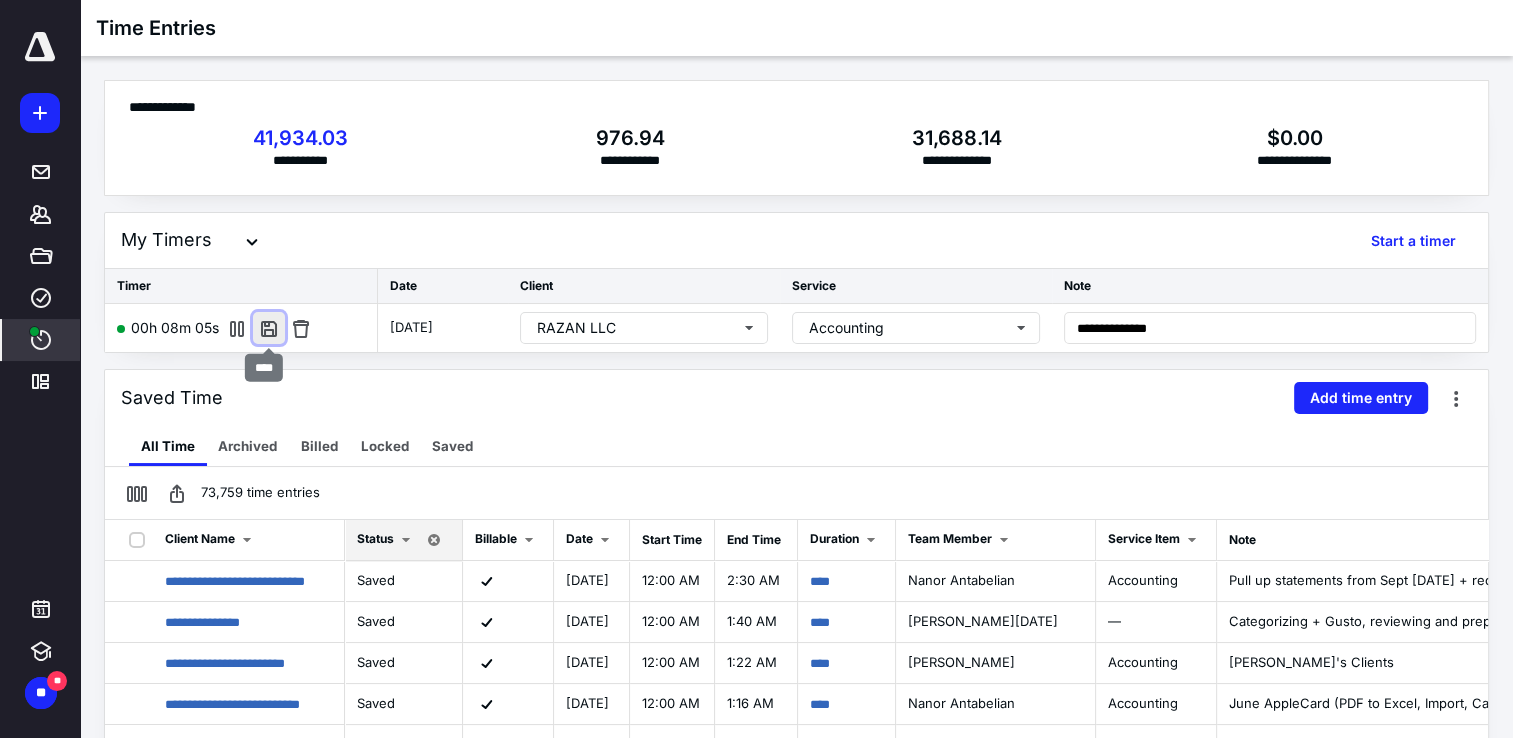 click at bounding box center [269, 328] 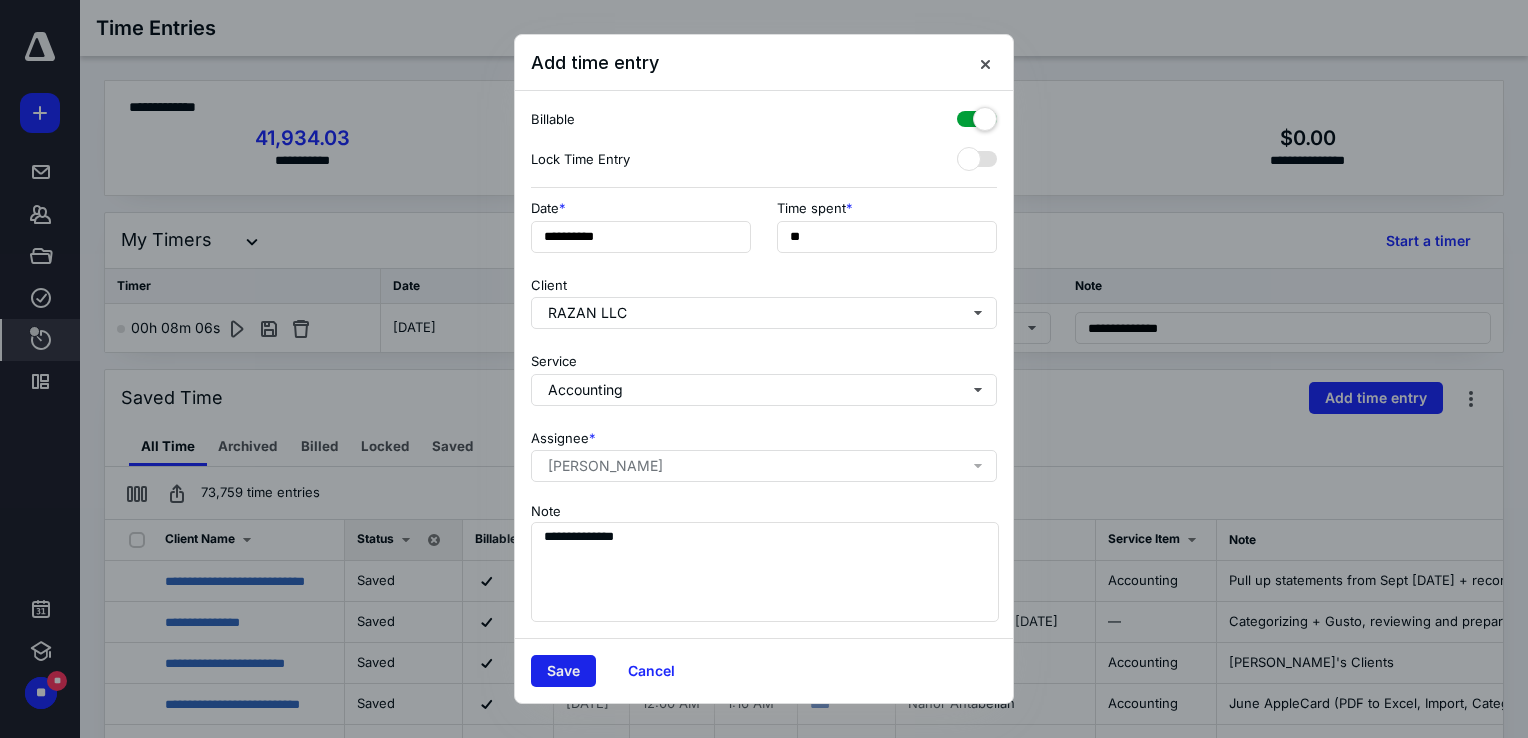 click on "Save" at bounding box center (563, 671) 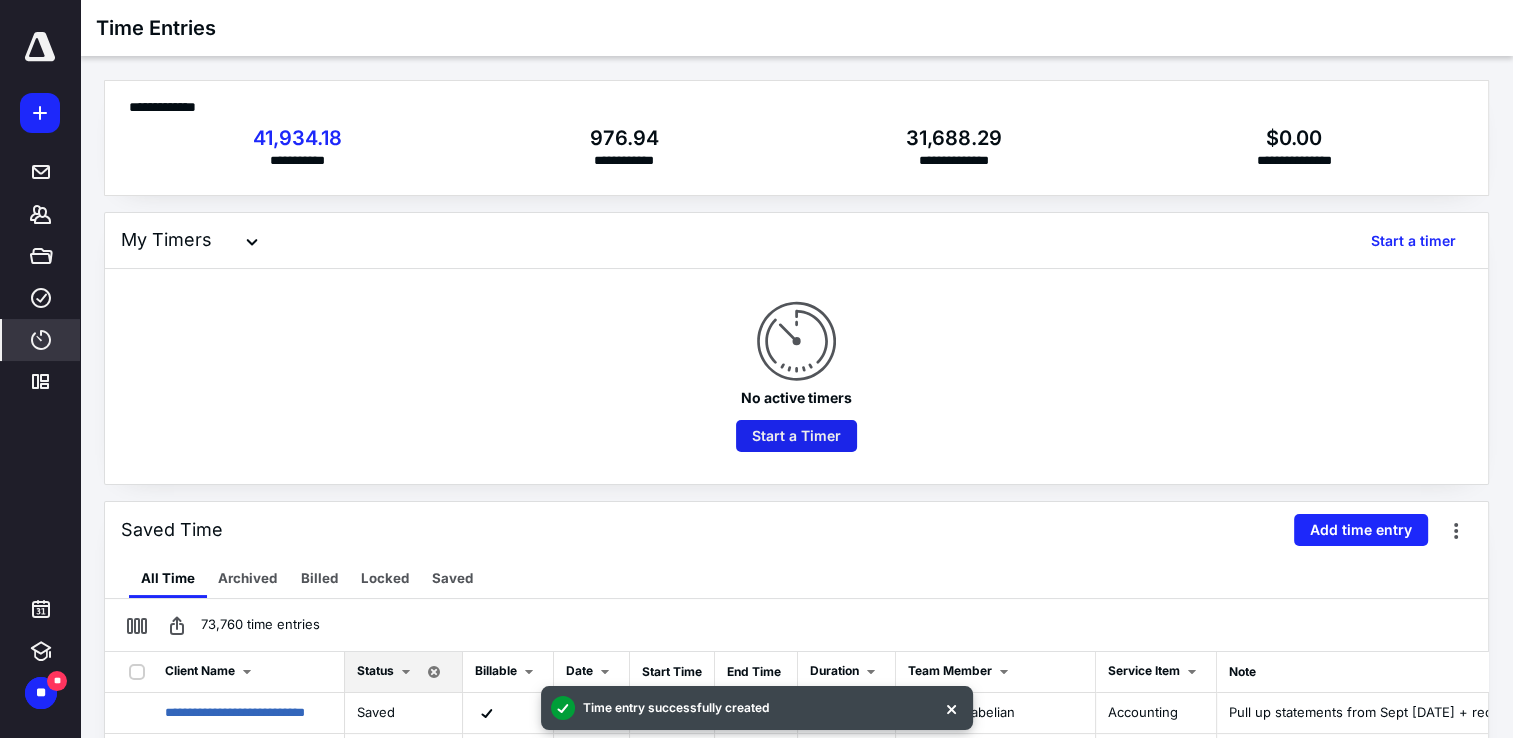click on "Start a Timer" at bounding box center (796, 436) 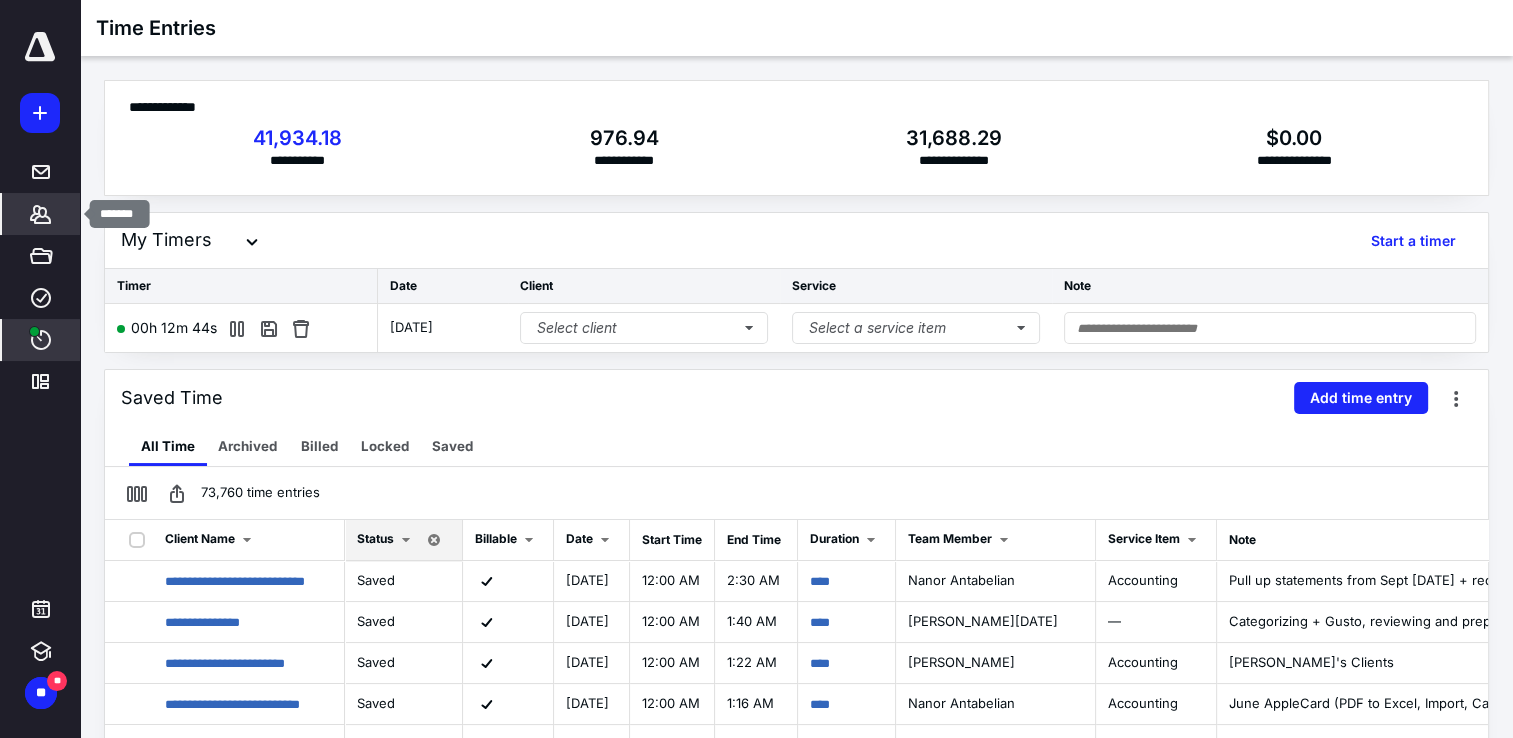 click 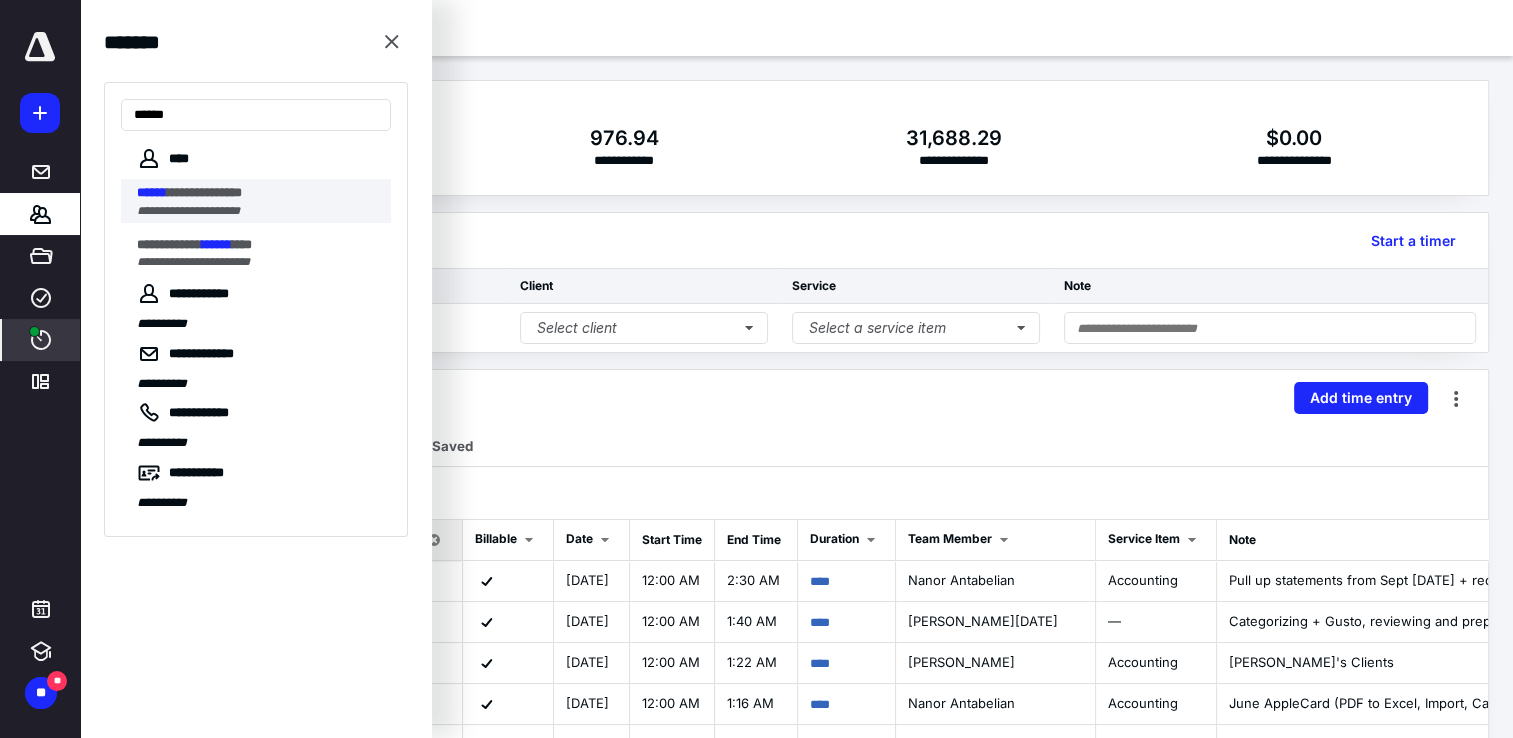 type on "******" 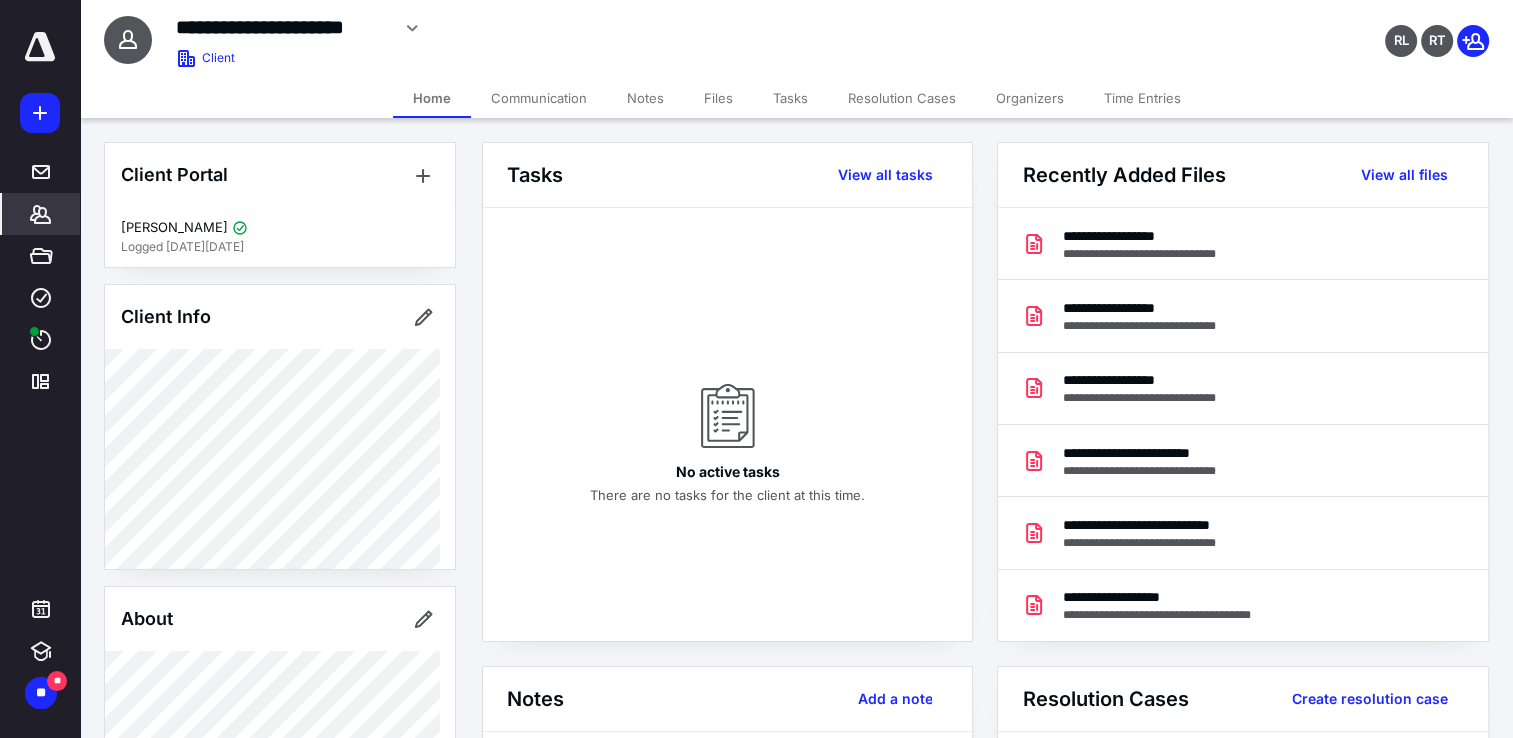 click on "Files" at bounding box center [718, 98] 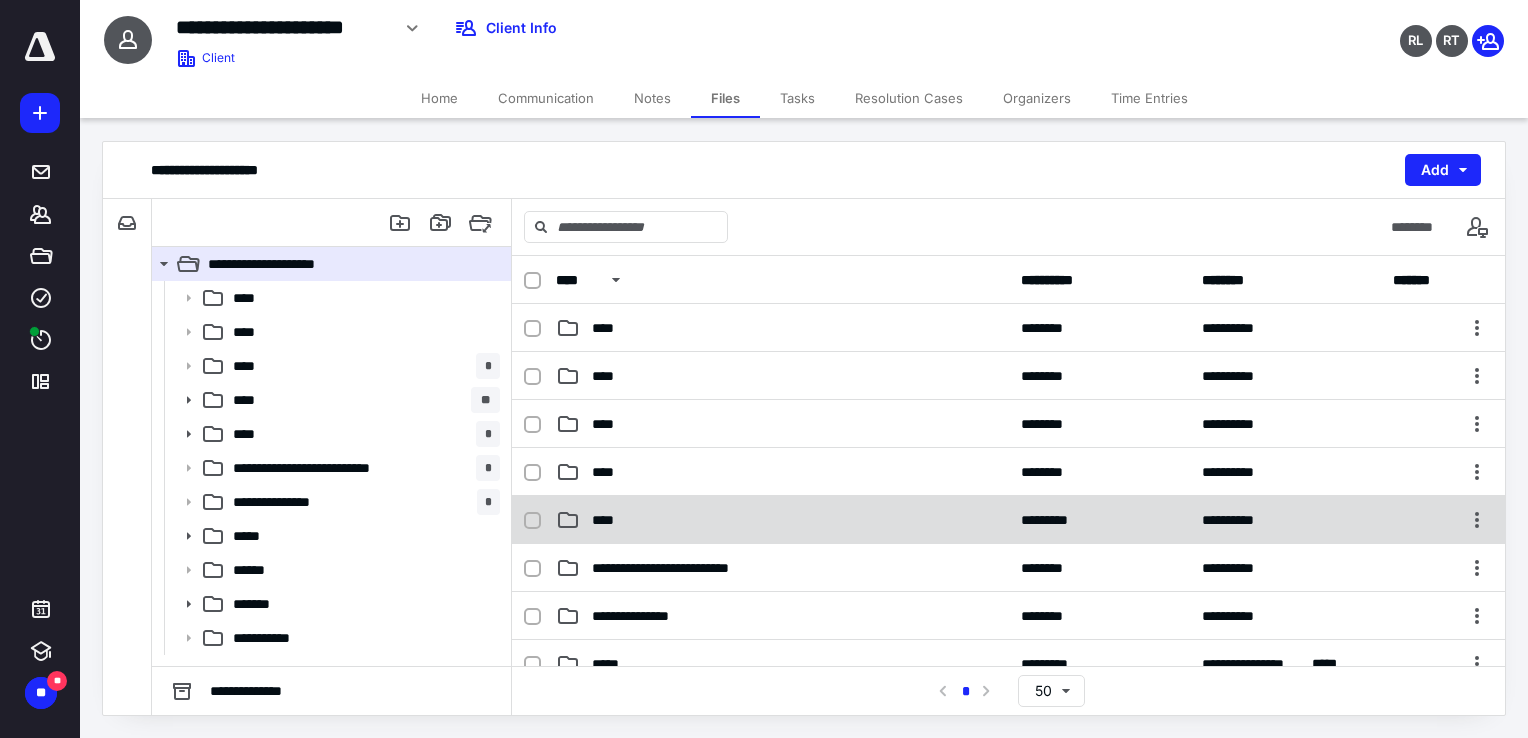 click on "**********" at bounding box center [1008, 520] 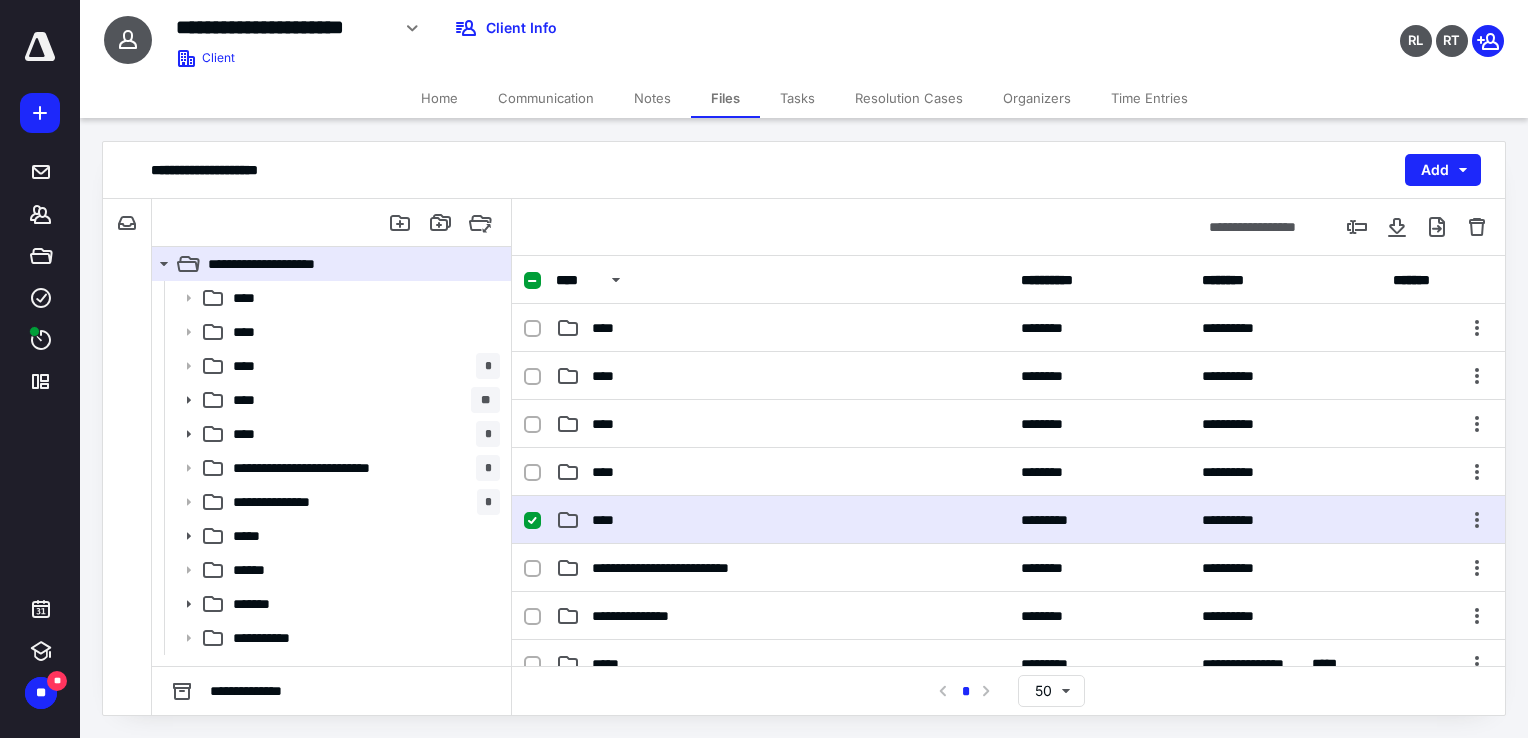 click on "**********" at bounding box center [1008, 520] 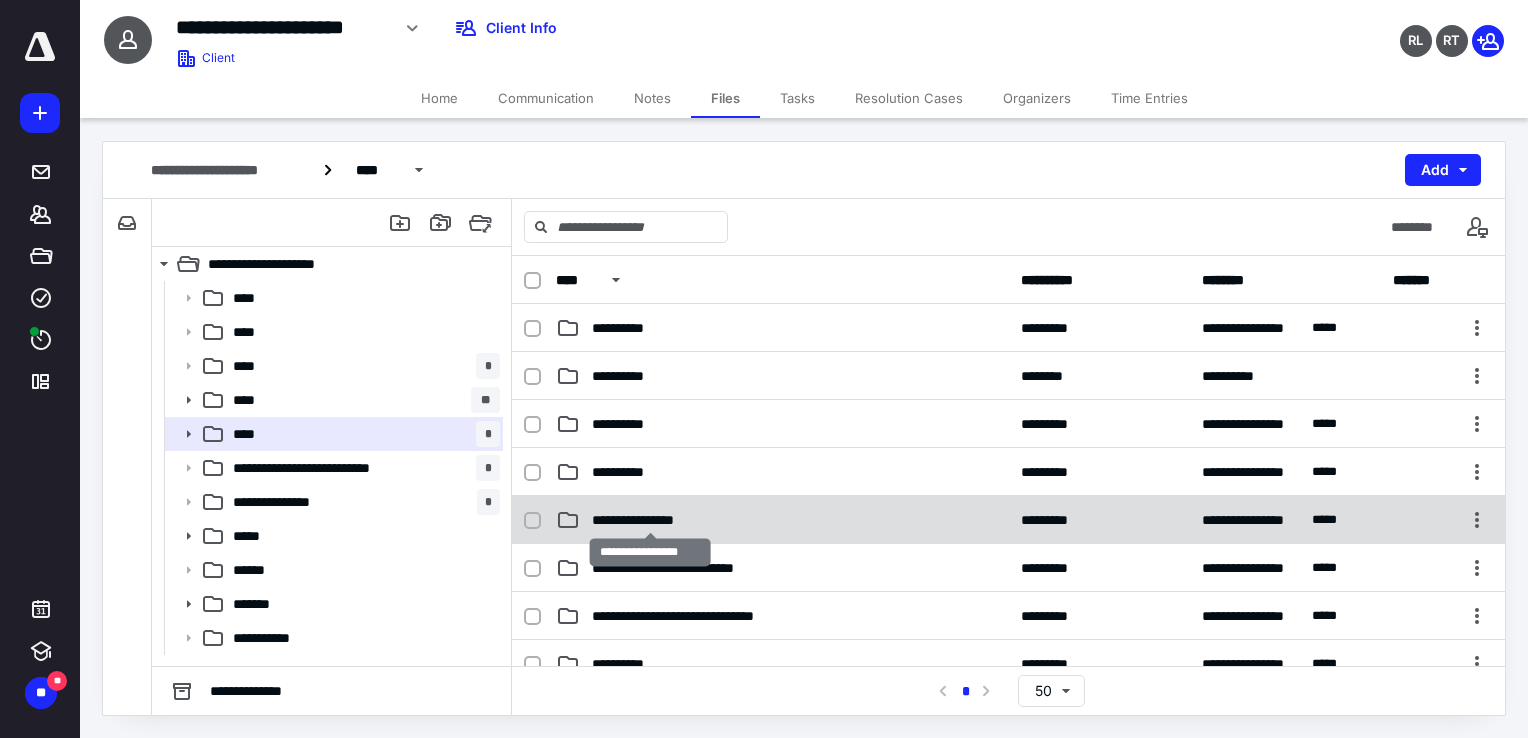 click on "**********" at bounding box center [650, 520] 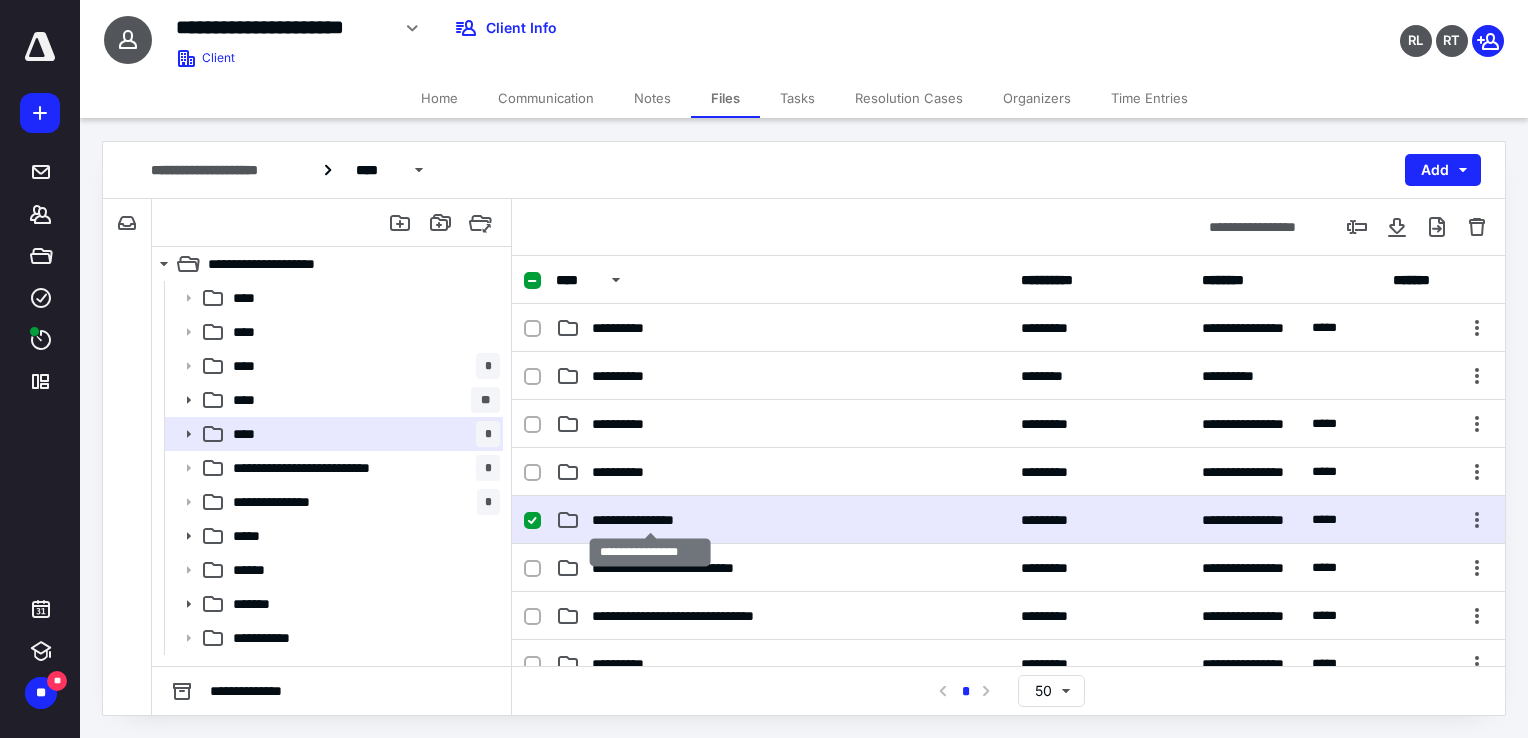 click on "**********" at bounding box center (650, 520) 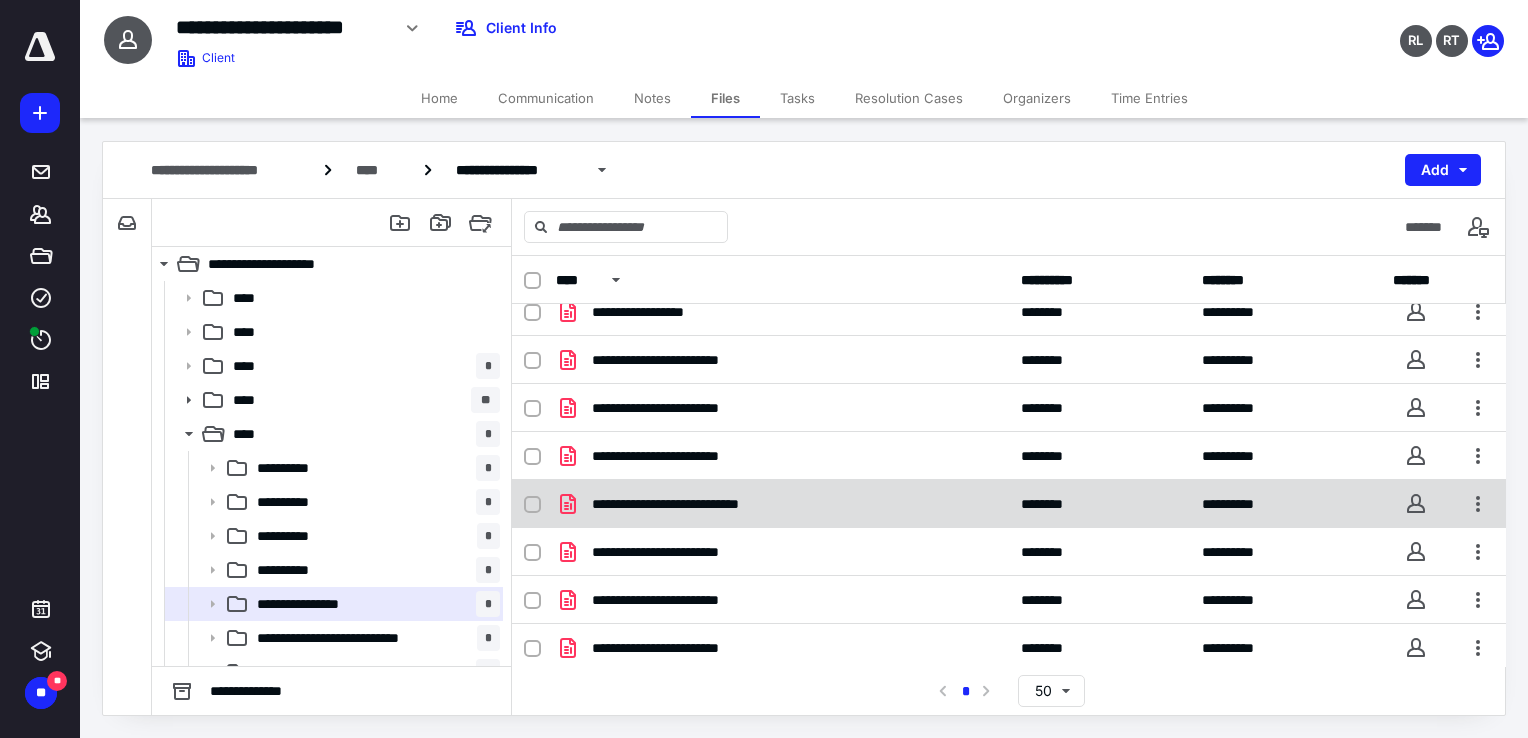 scroll, scrollTop: 19, scrollLeft: 0, axis: vertical 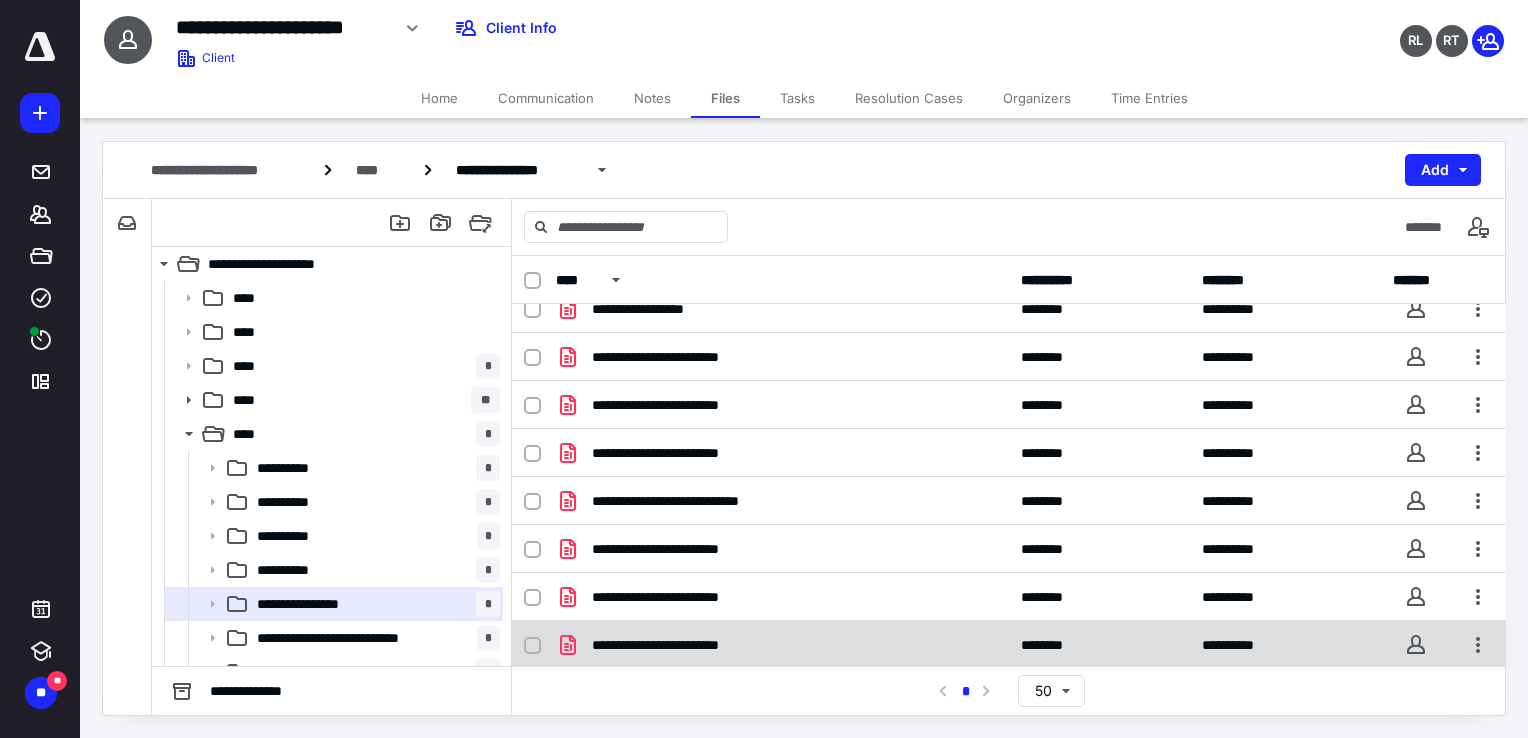 click on "**********" at bounding box center [687, 645] 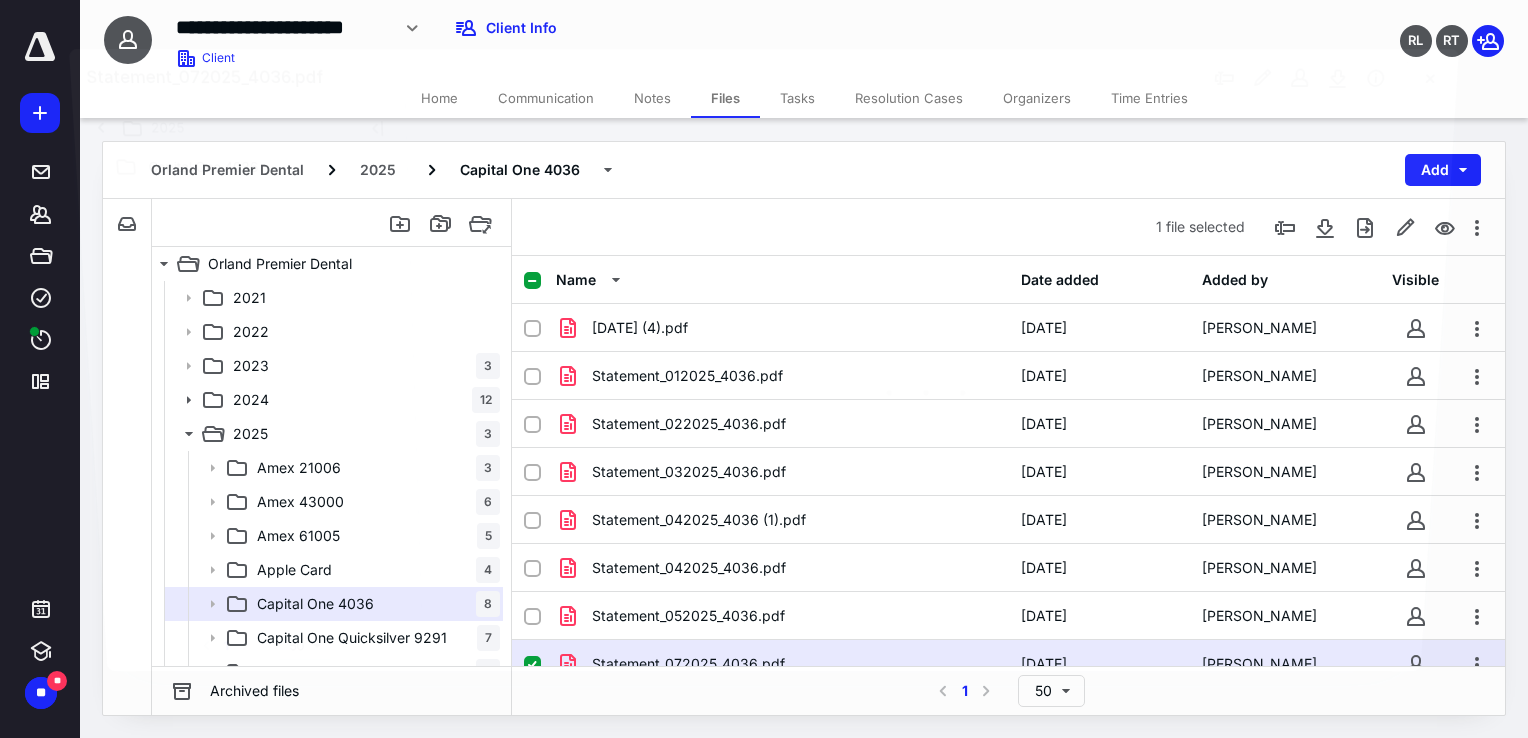 scroll, scrollTop: 19, scrollLeft: 0, axis: vertical 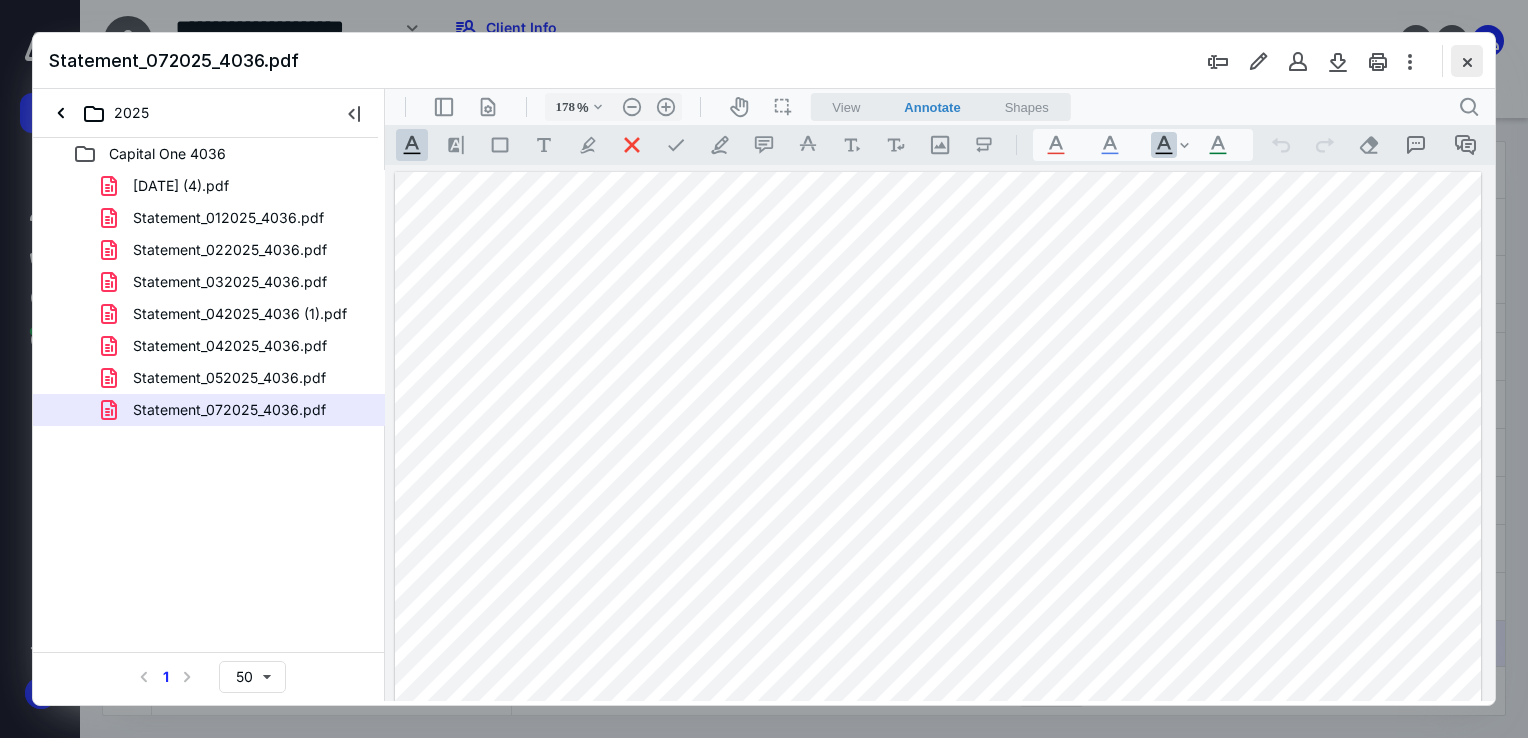 click at bounding box center (1467, 61) 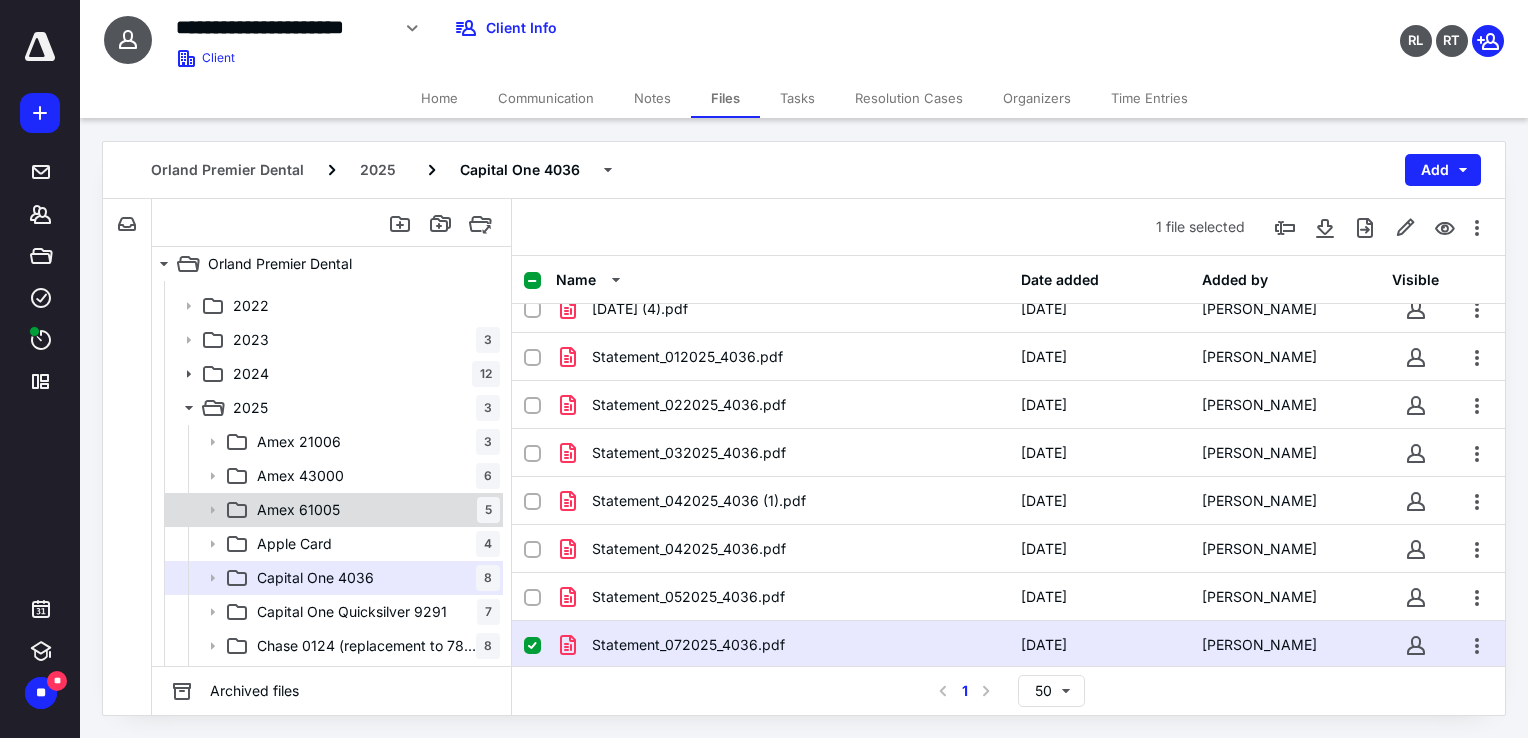 scroll, scrollTop: 100, scrollLeft: 0, axis: vertical 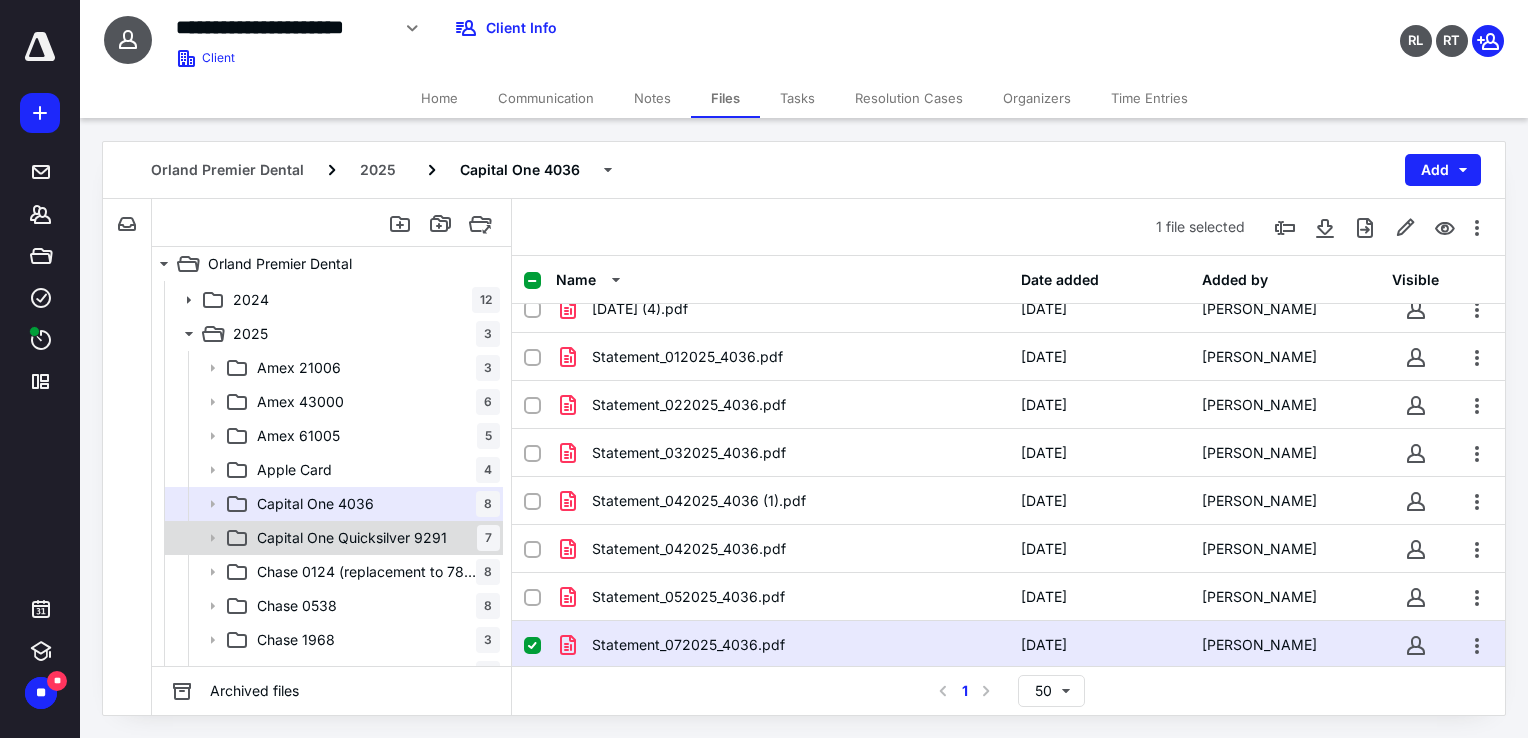 click on "Capital One Quicksilver 9291" at bounding box center [352, 538] 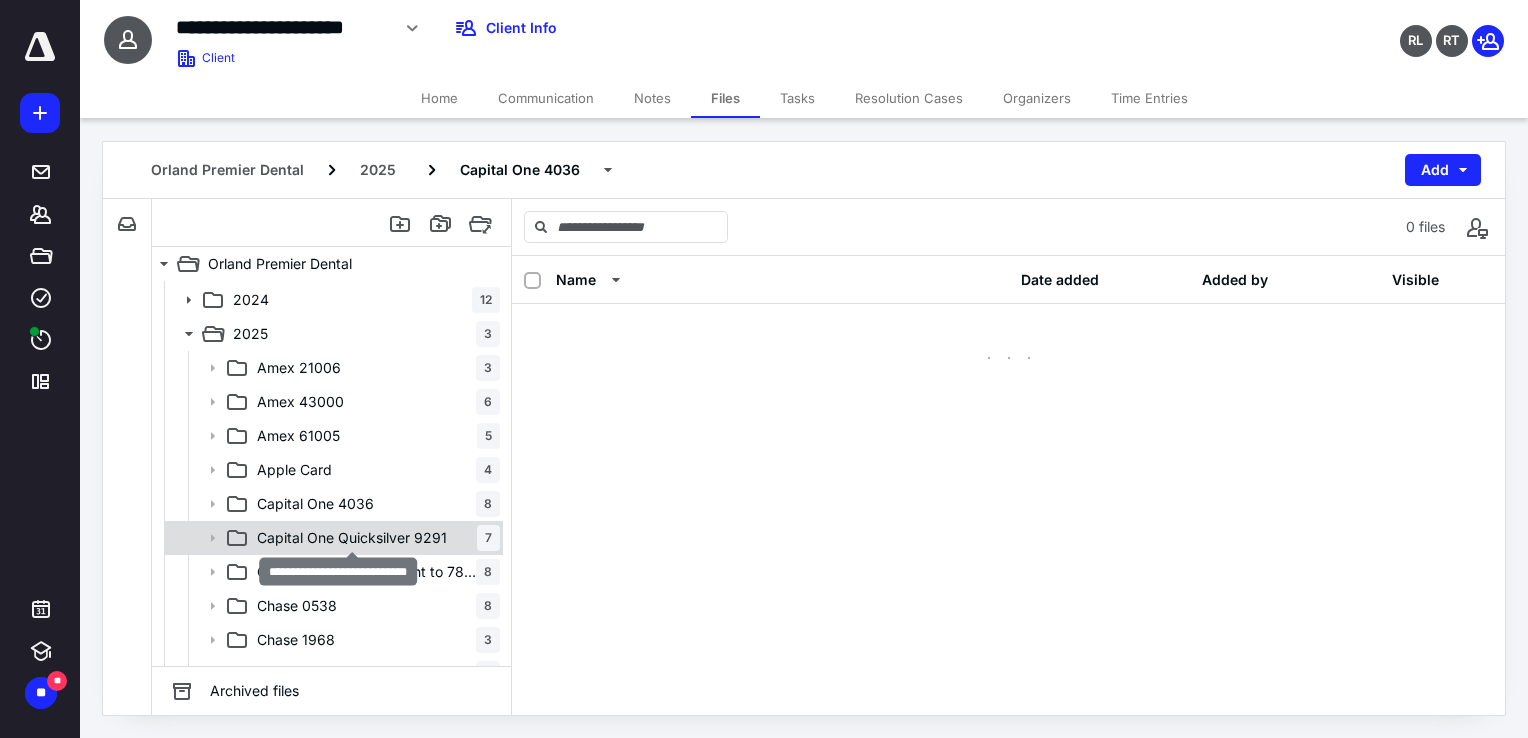 scroll, scrollTop: 0, scrollLeft: 0, axis: both 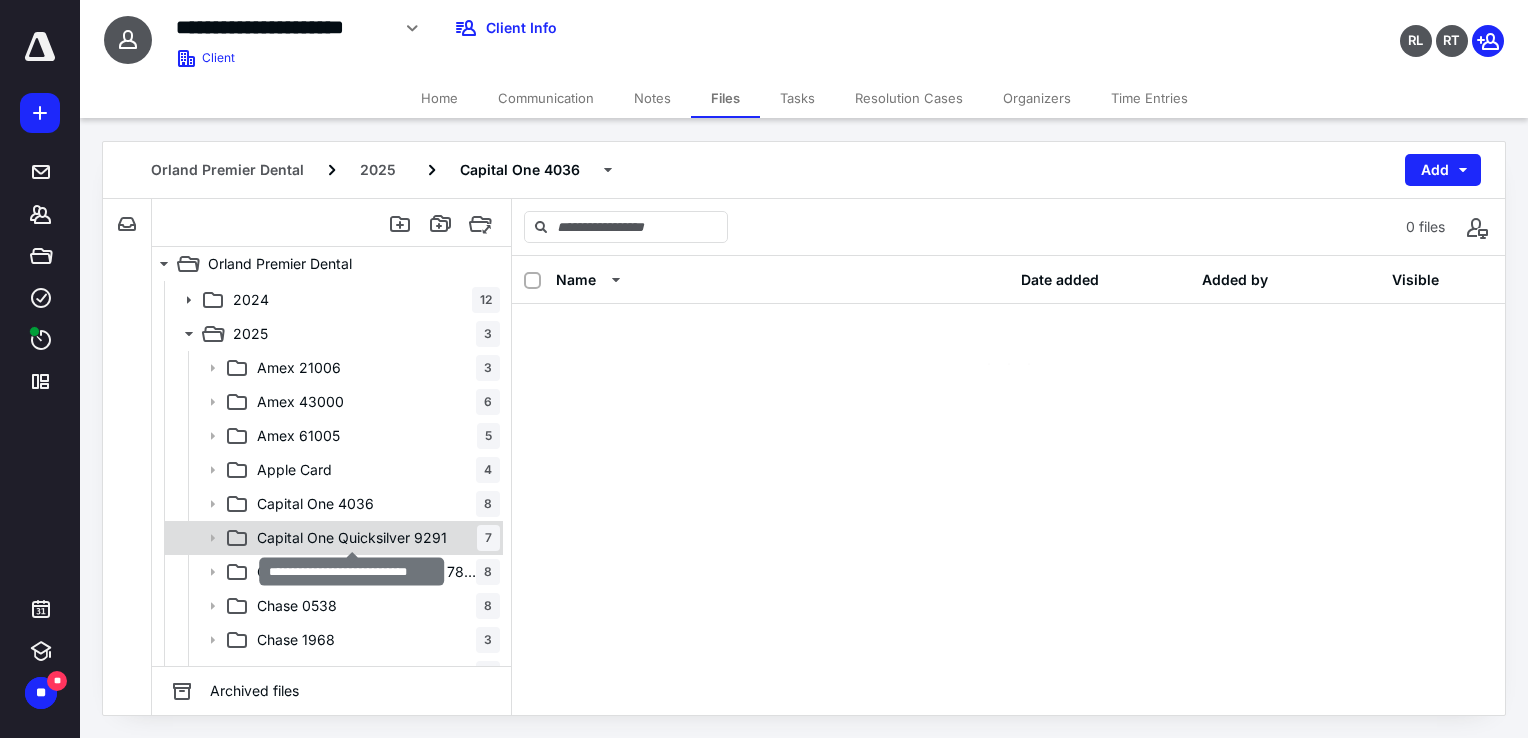 click on "Capital One Quicksilver 9291" at bounding box center (352, 538) 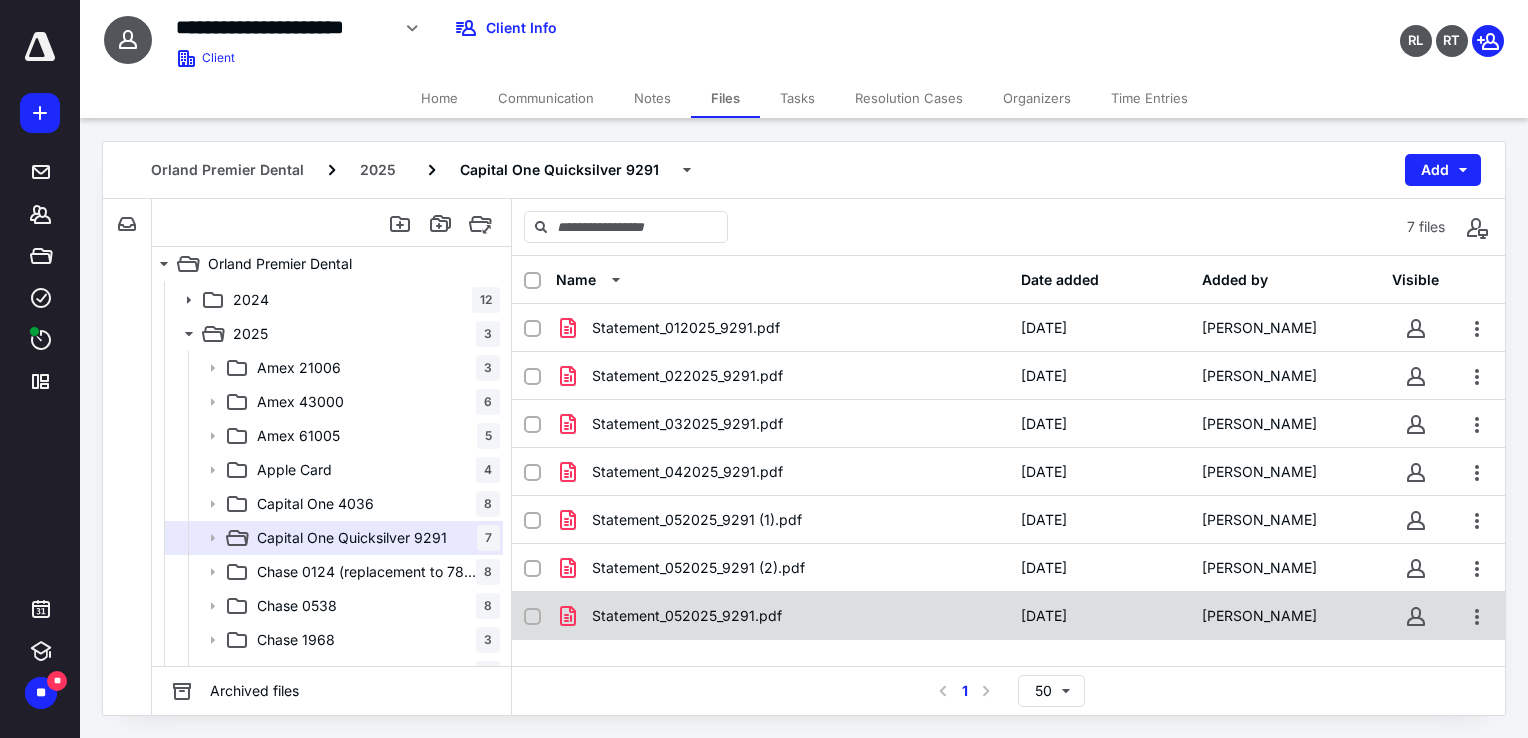 click on "Statement_052025_9291.pdf" at bounding box center [782, 616] 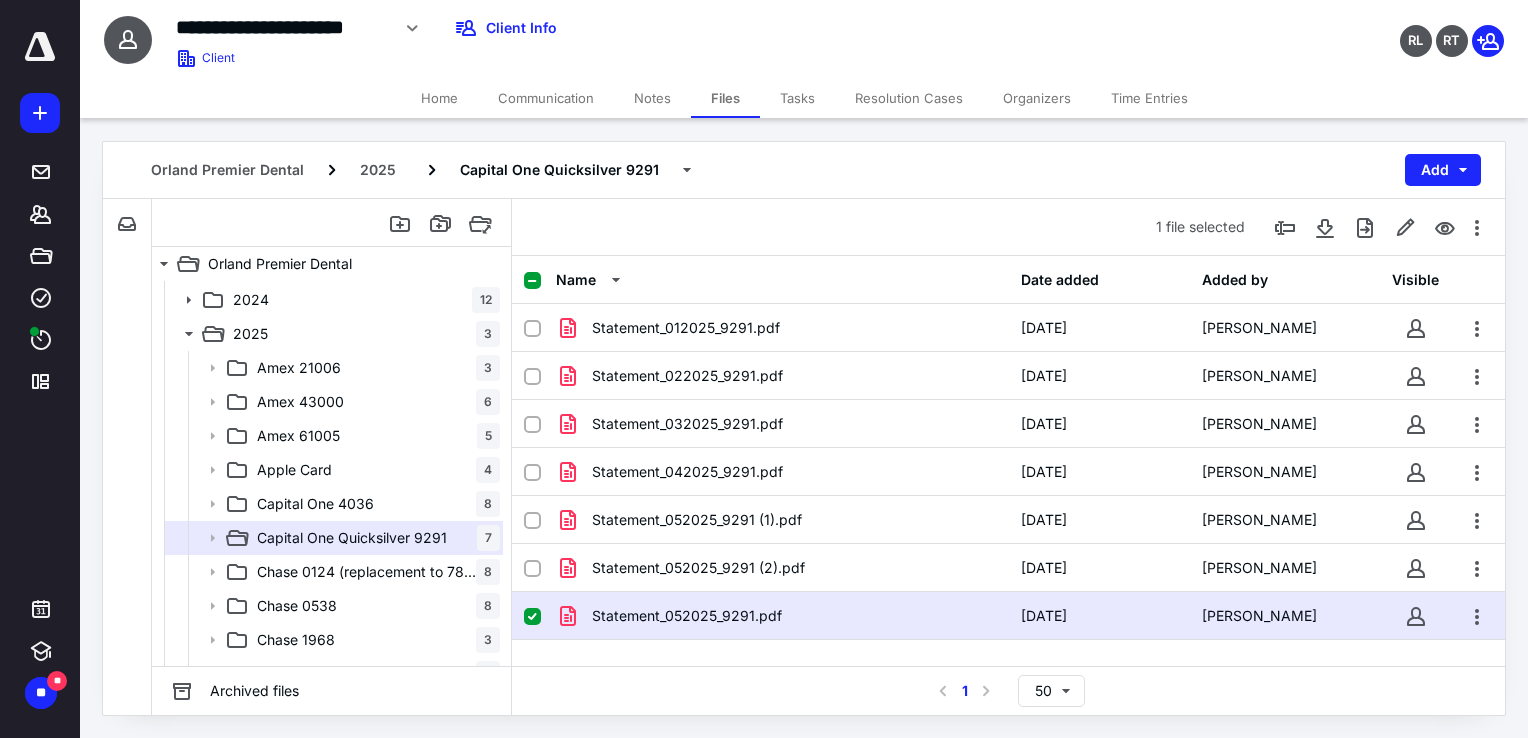 click on "Statement_052025_9291.pdf" at bounding box center [782, 616] 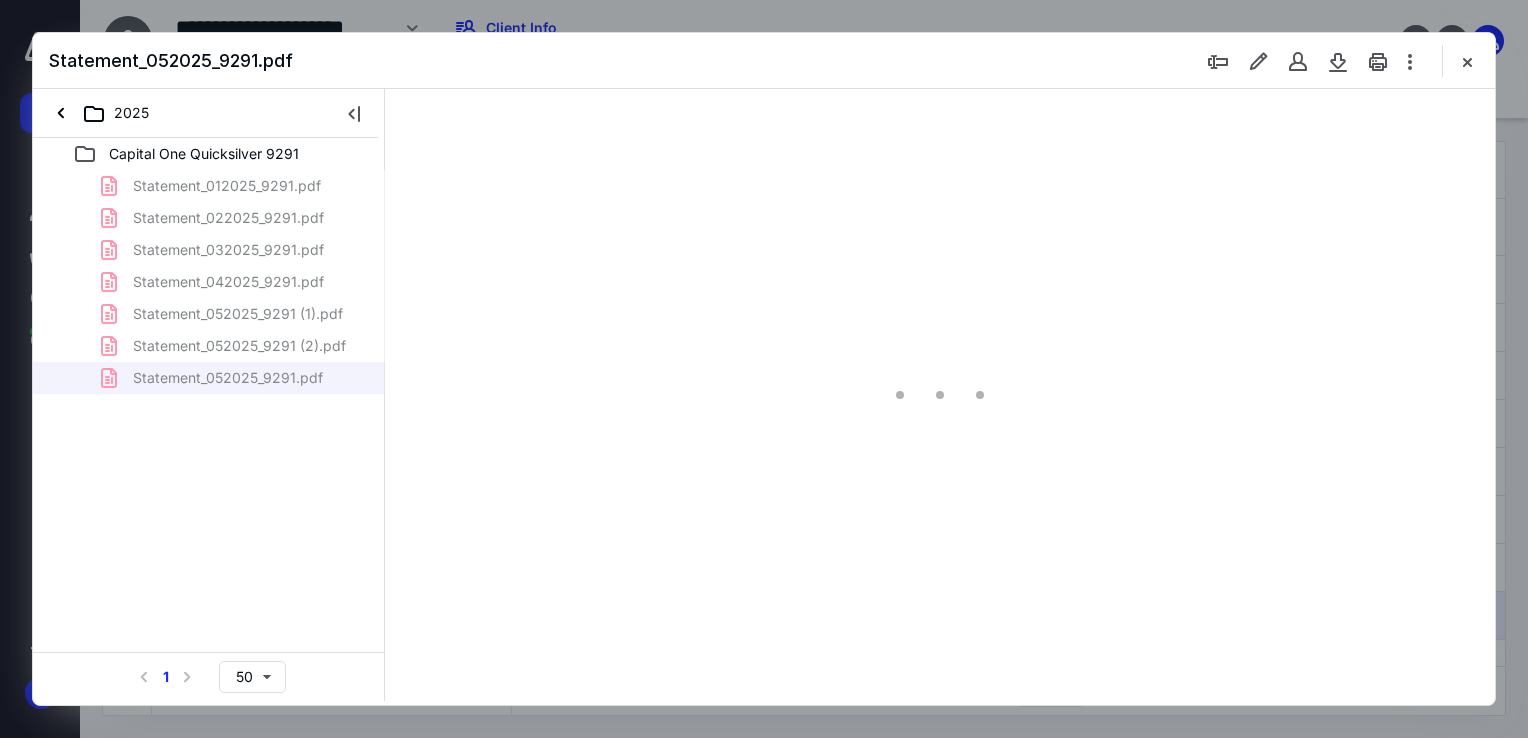 scroll, scrollTop: 0, scrollLeft: 0, axis: both 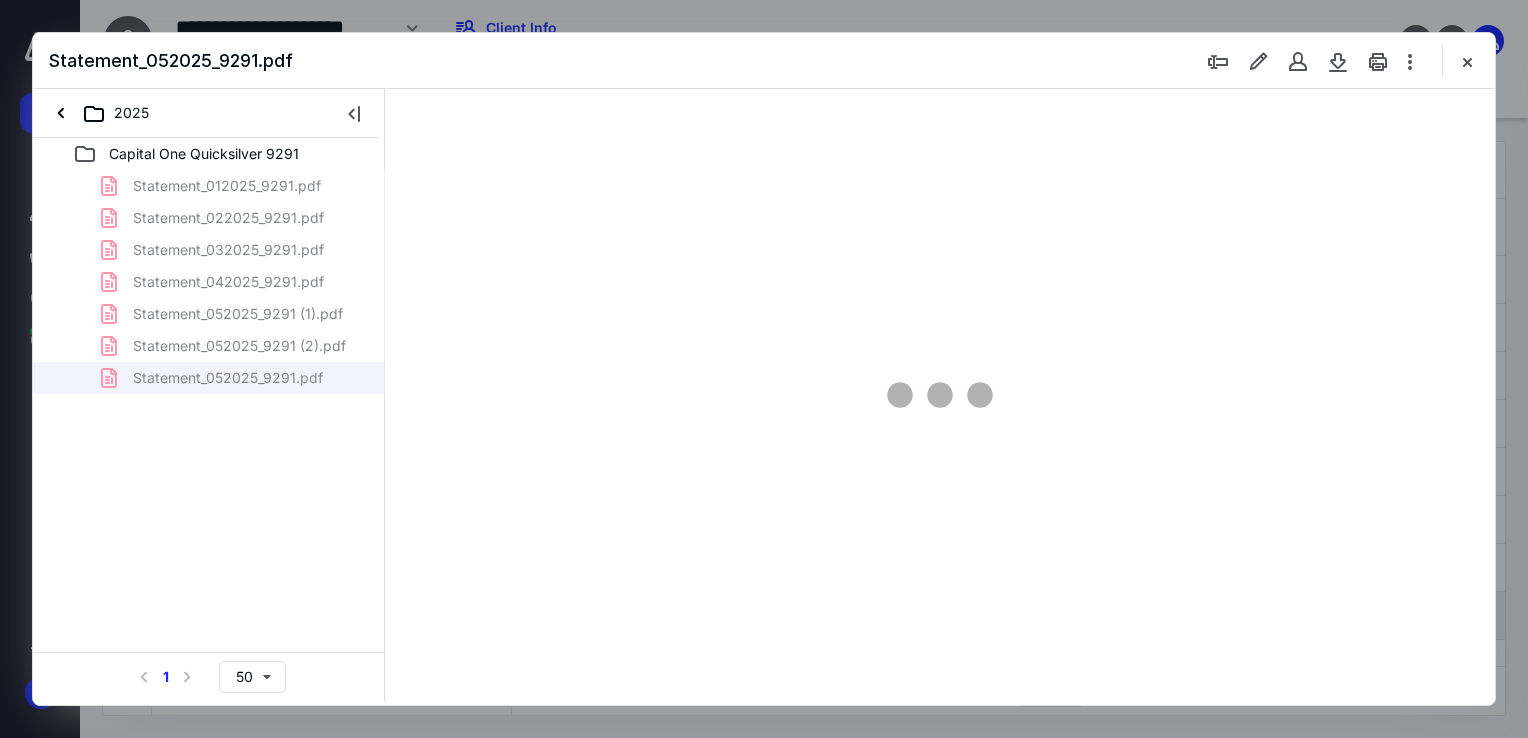 type on "178" 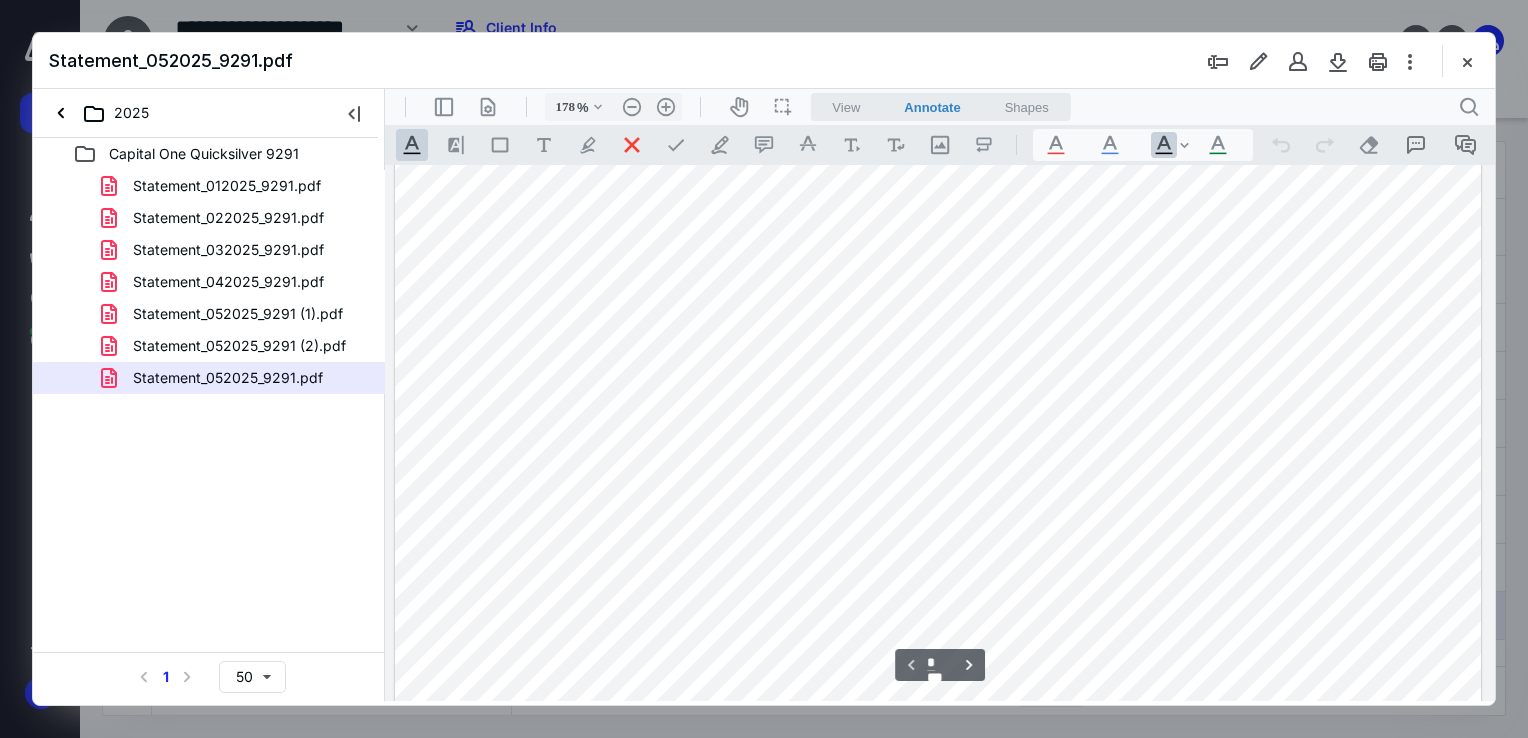 scroll, scrollTop: 0, scrollLeft: 0, axis: both 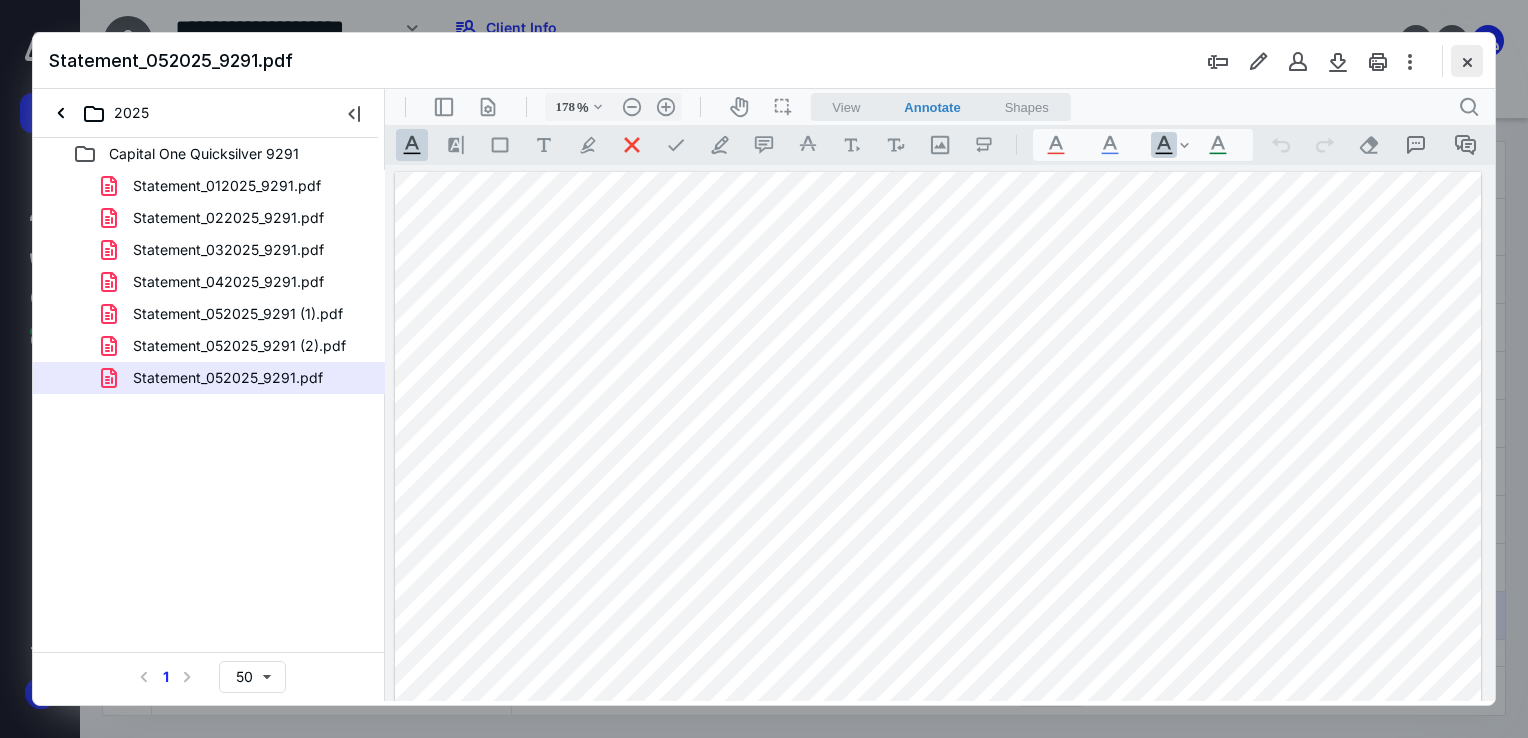 click at bounding box center [1467, 61] 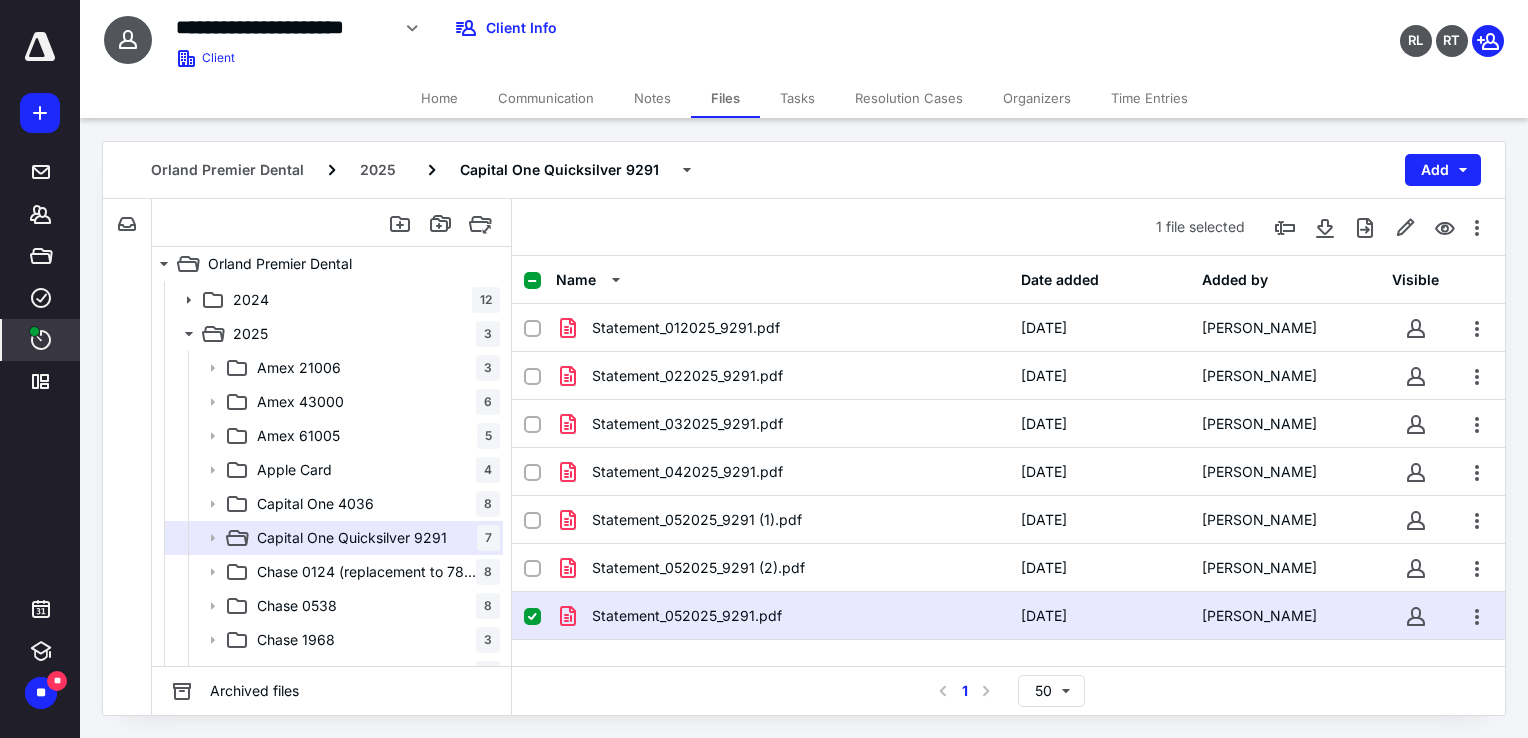 click at bounding box center [34, 331] 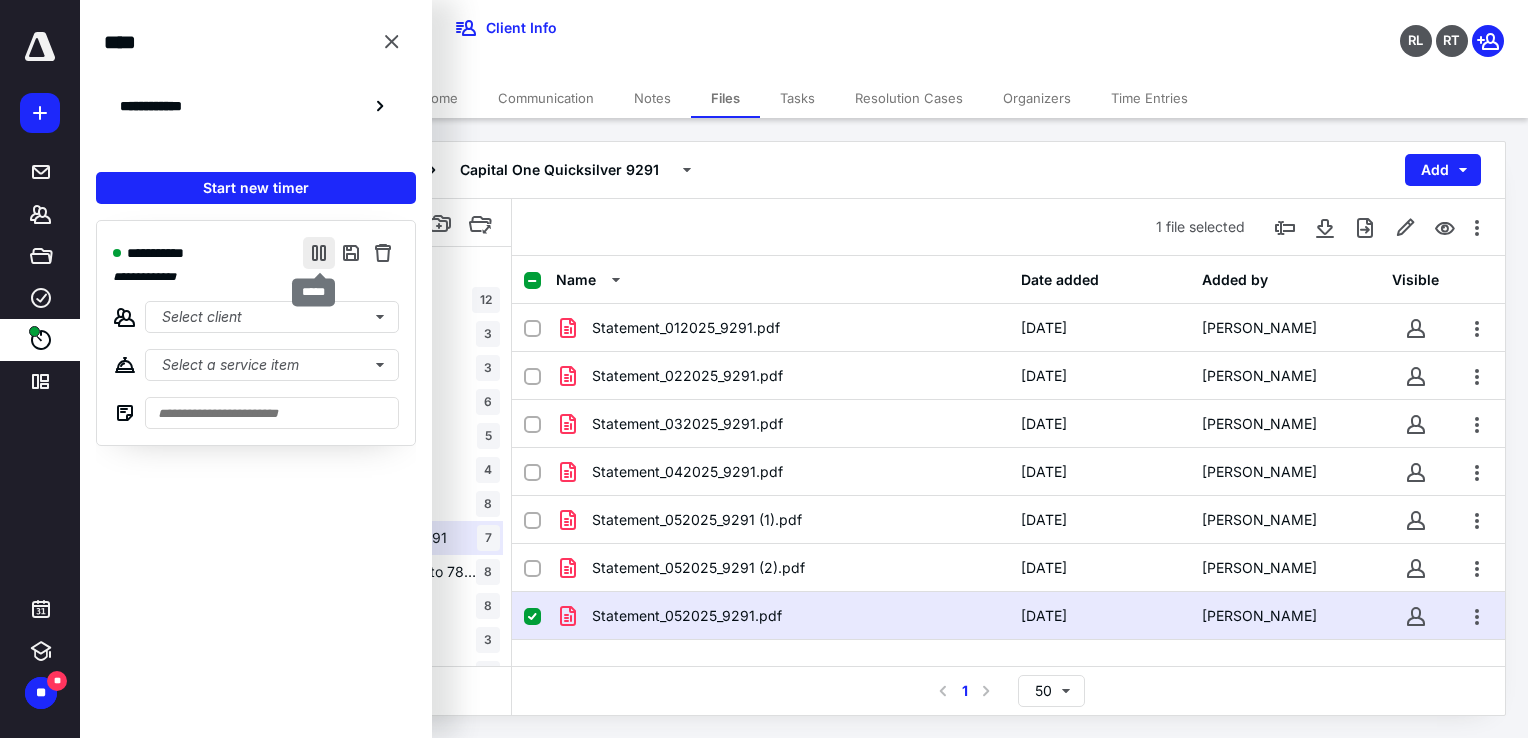 click at bounding box center [319, 253] 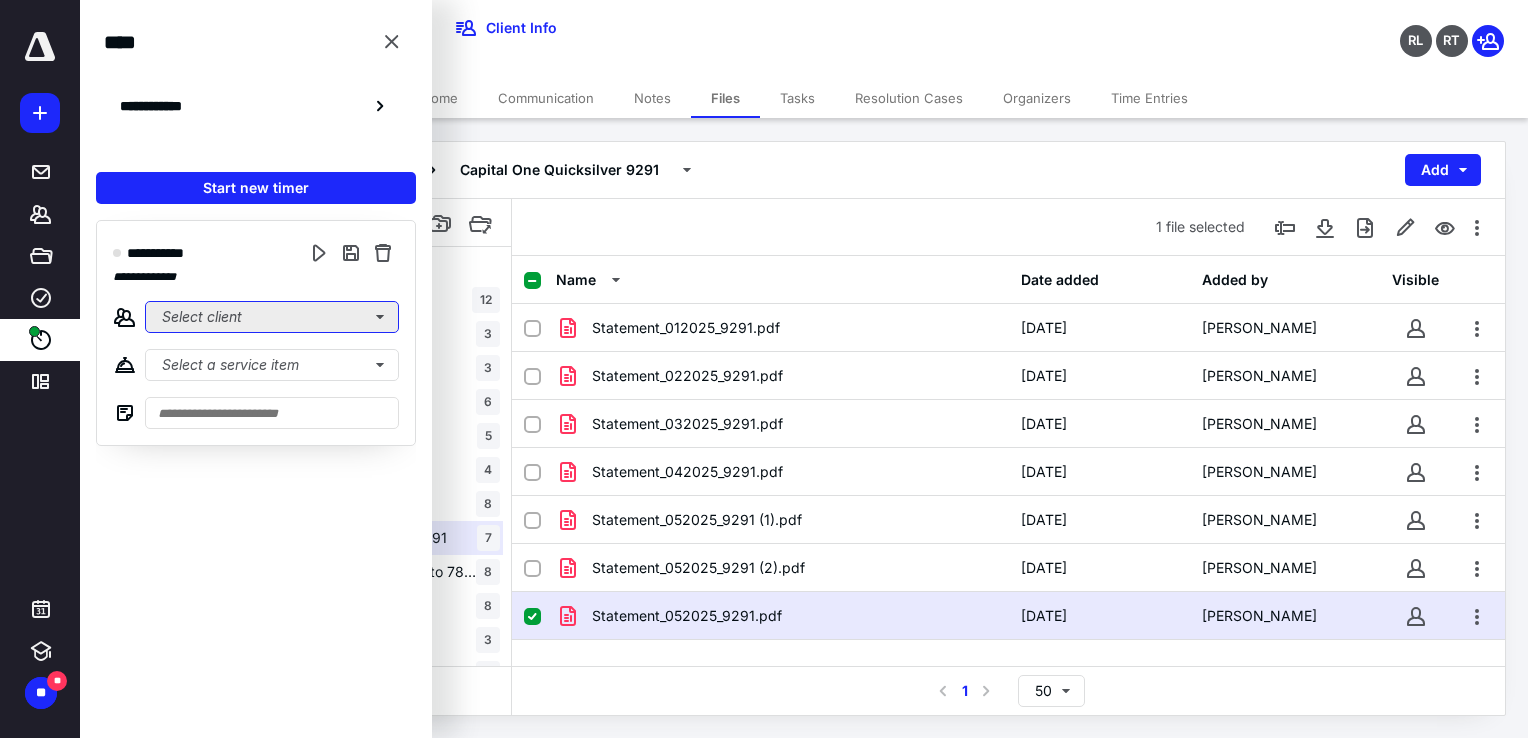 click on "Select client" at bounding box center (272, 317) 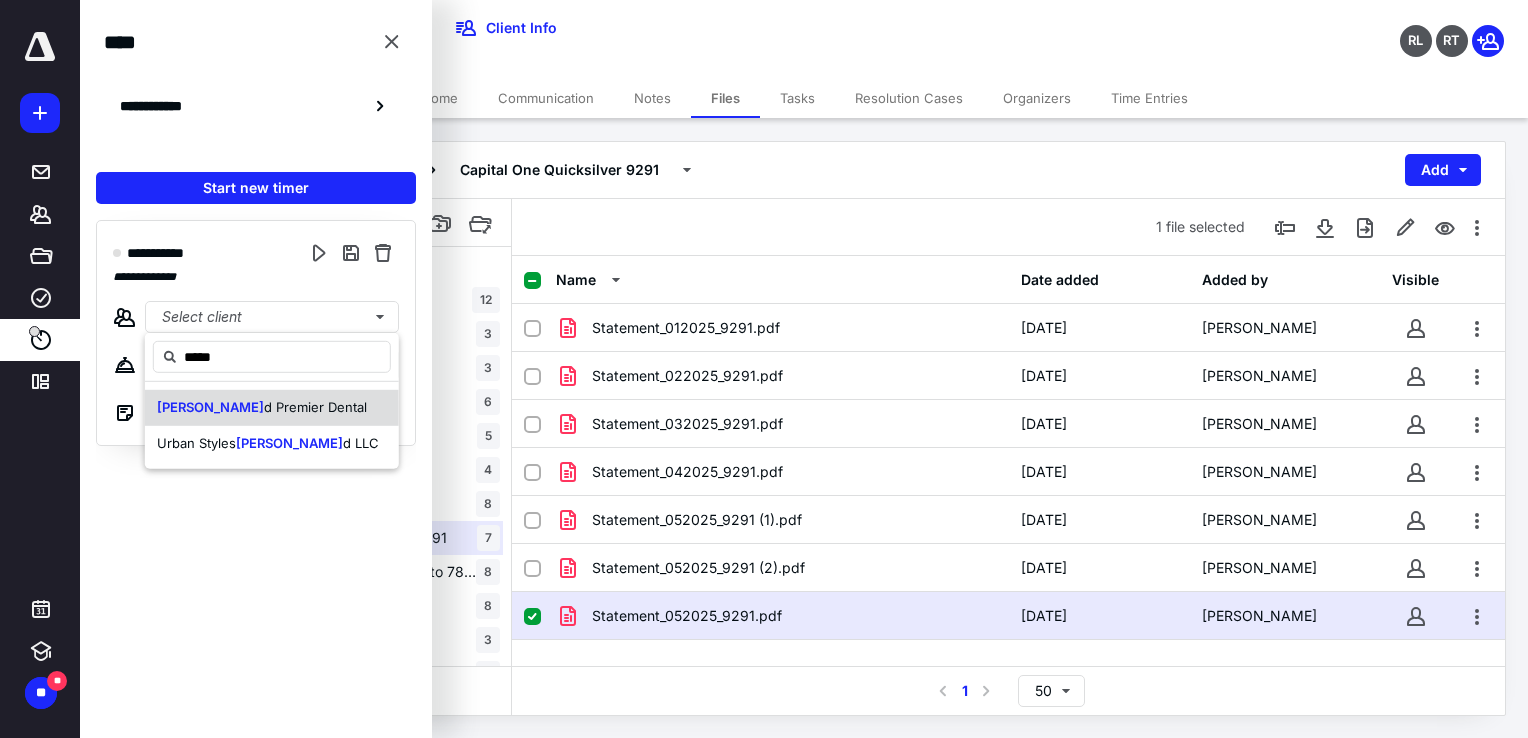 click on "d Premier Dental" at bounding box center [315, 407] 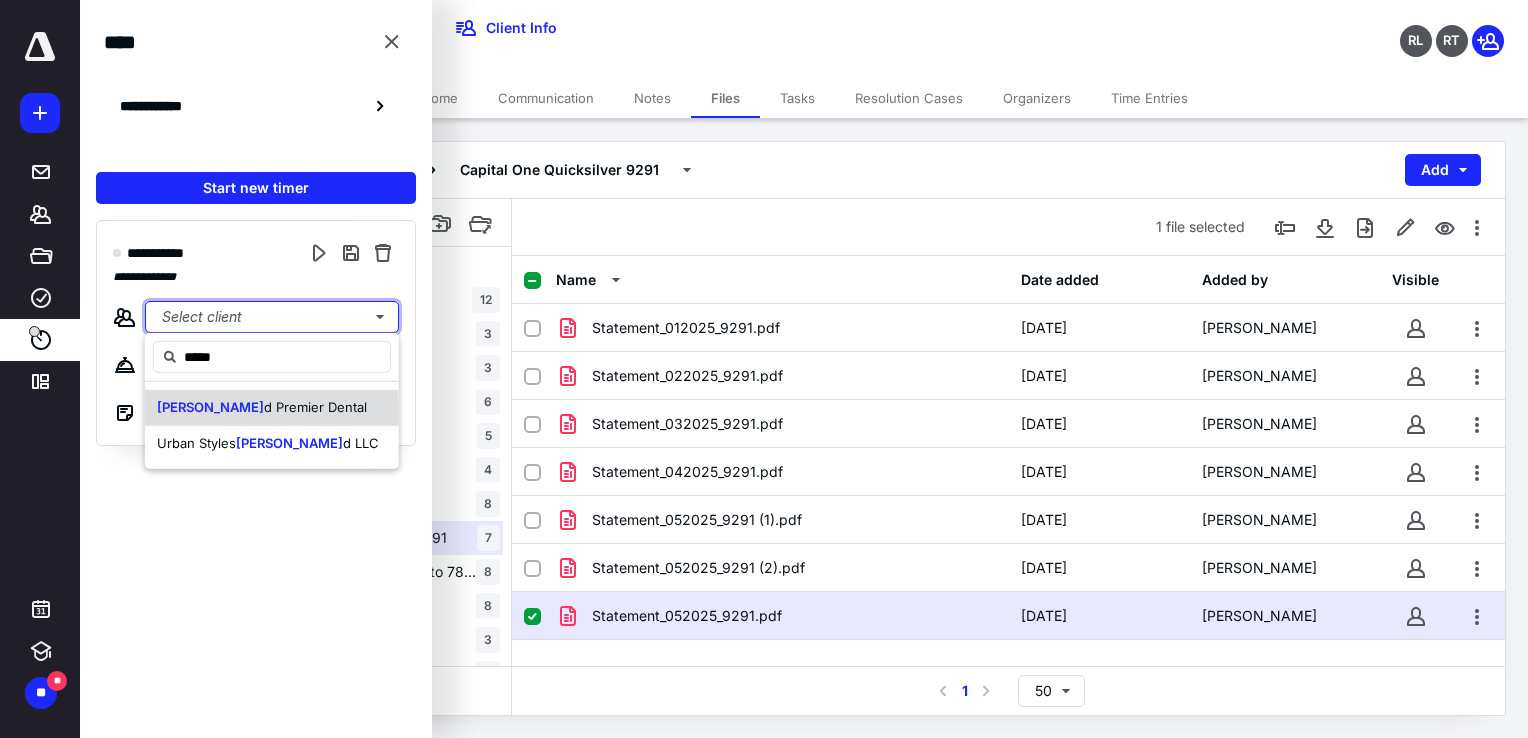 type 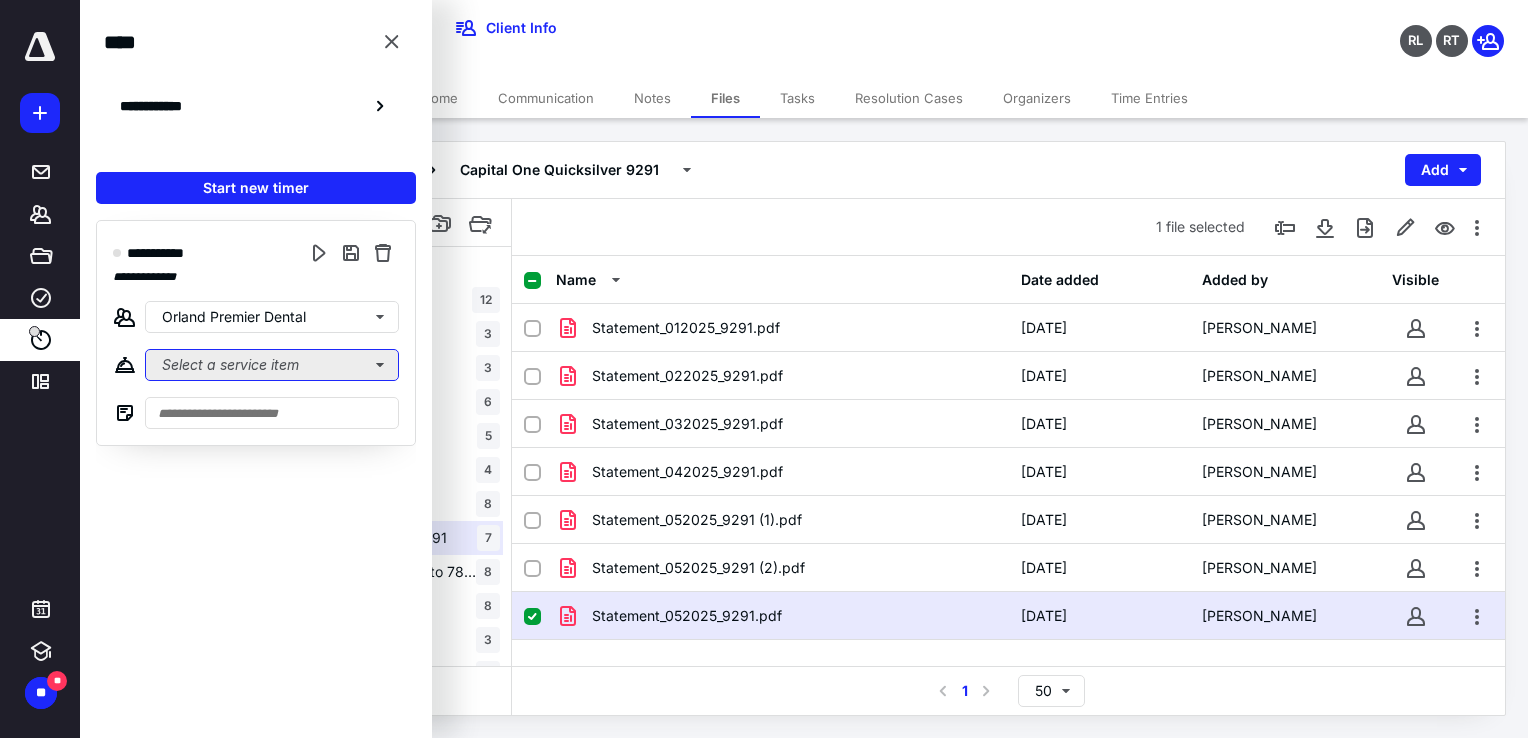 click on "Select a service item" at bounding box center (272, 365) 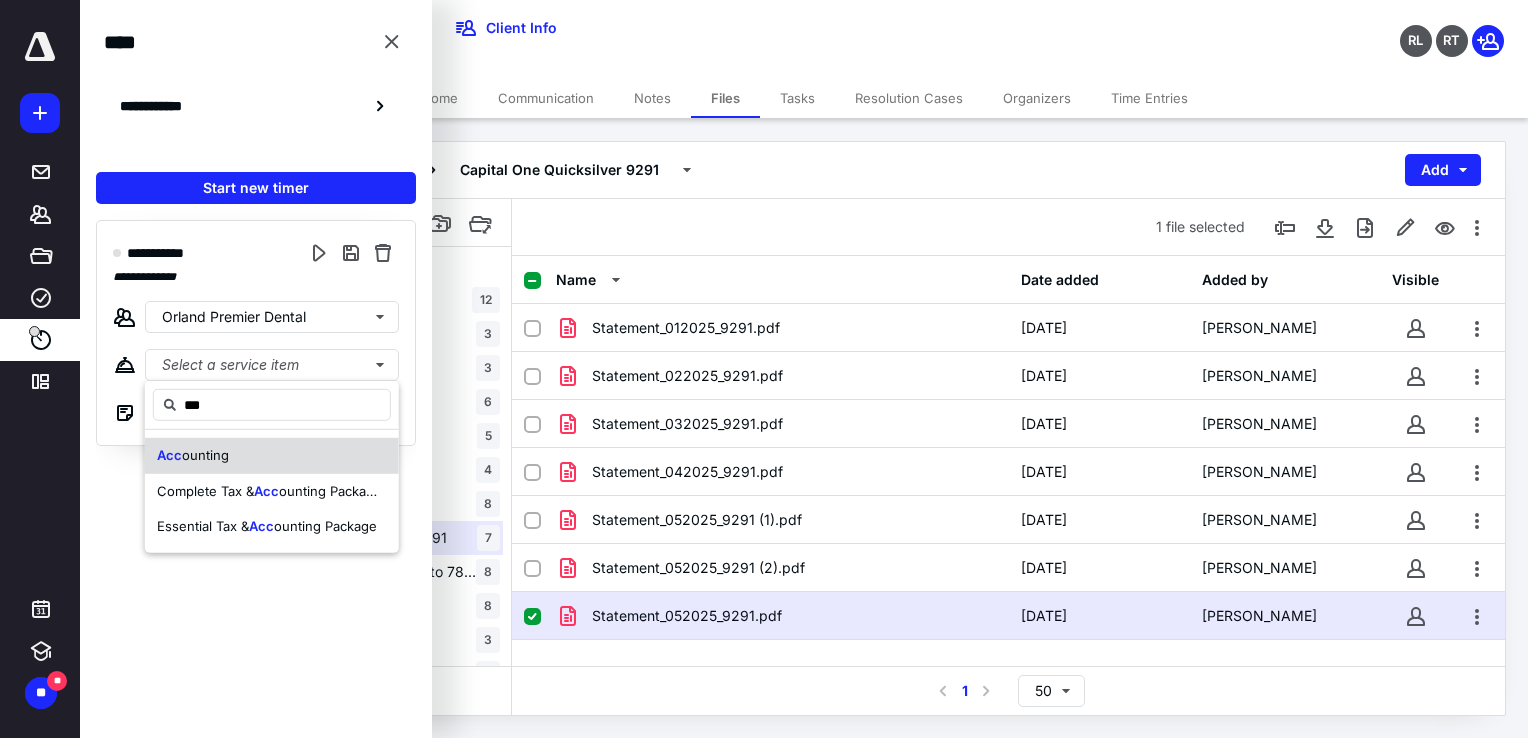 click on "ounting" at bounding box center (205, 455) 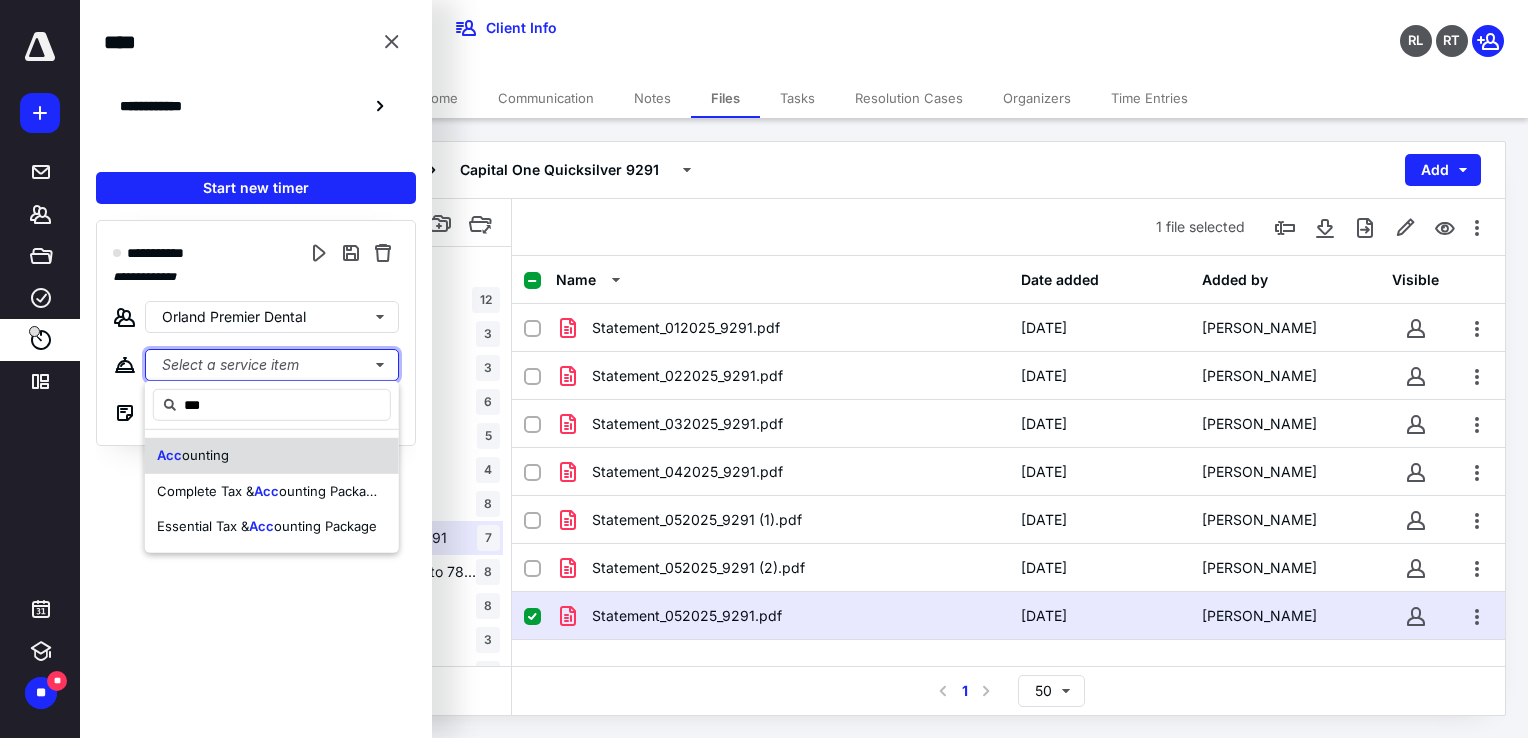 type 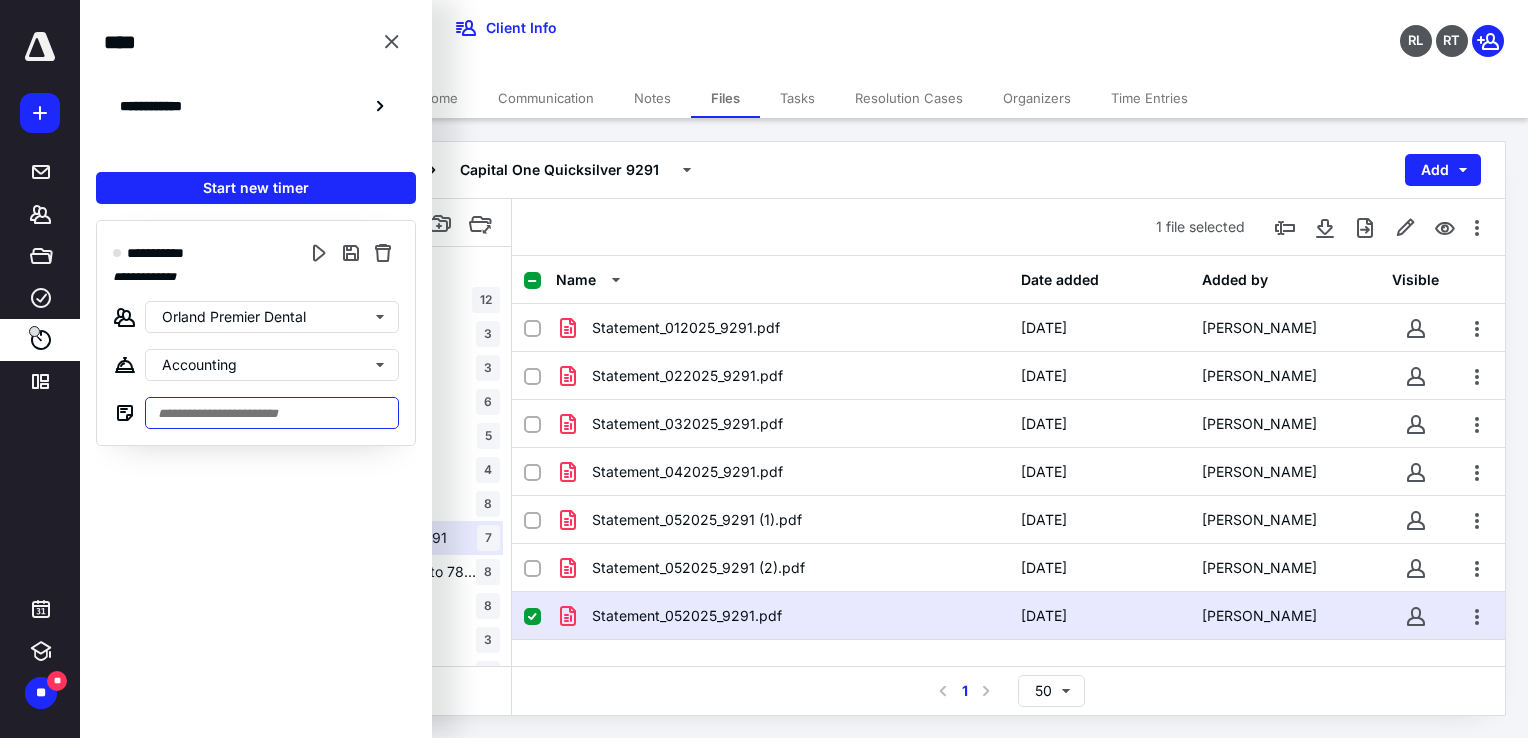 click at bounding box center (272, 413) 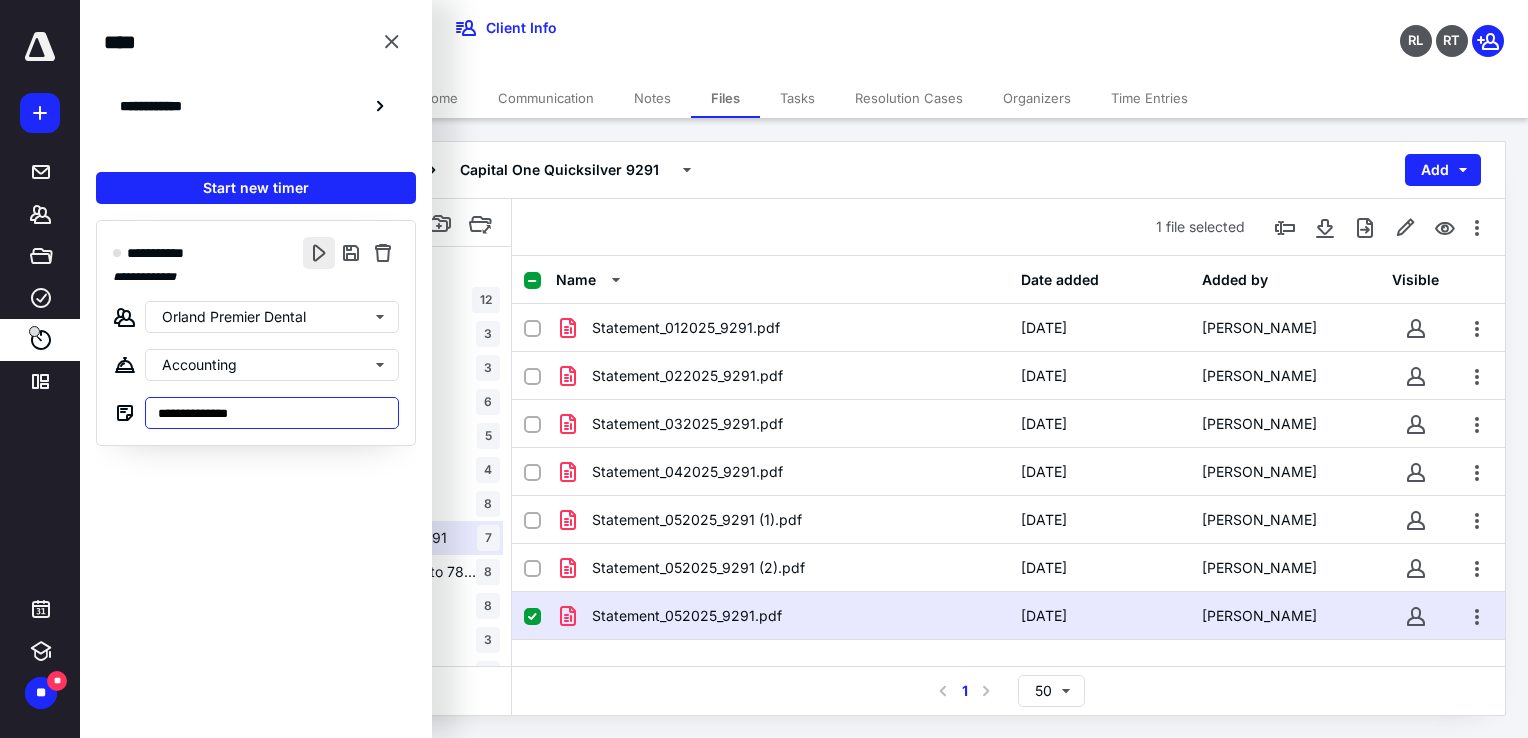 type on "**********" 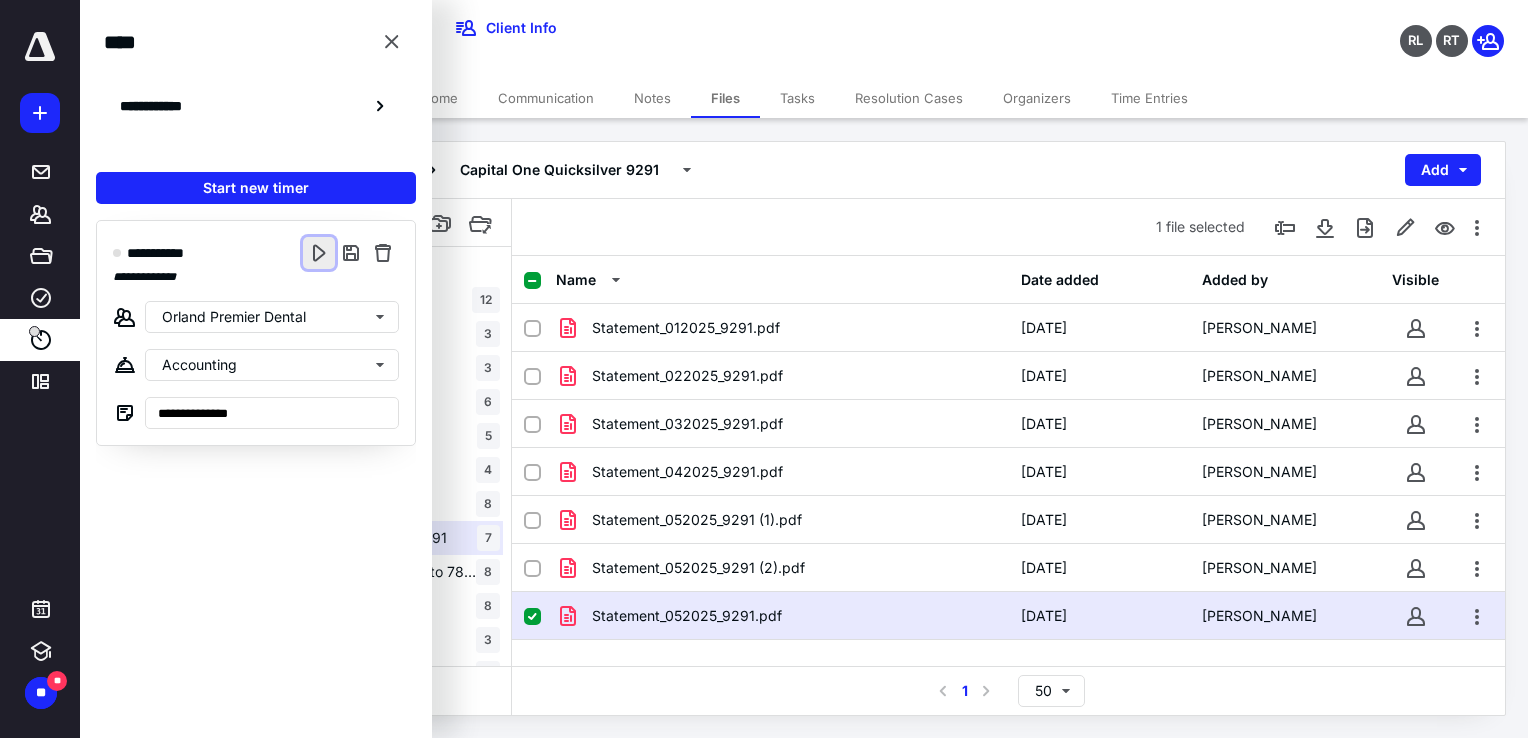 click at bounding box center [319, 253] 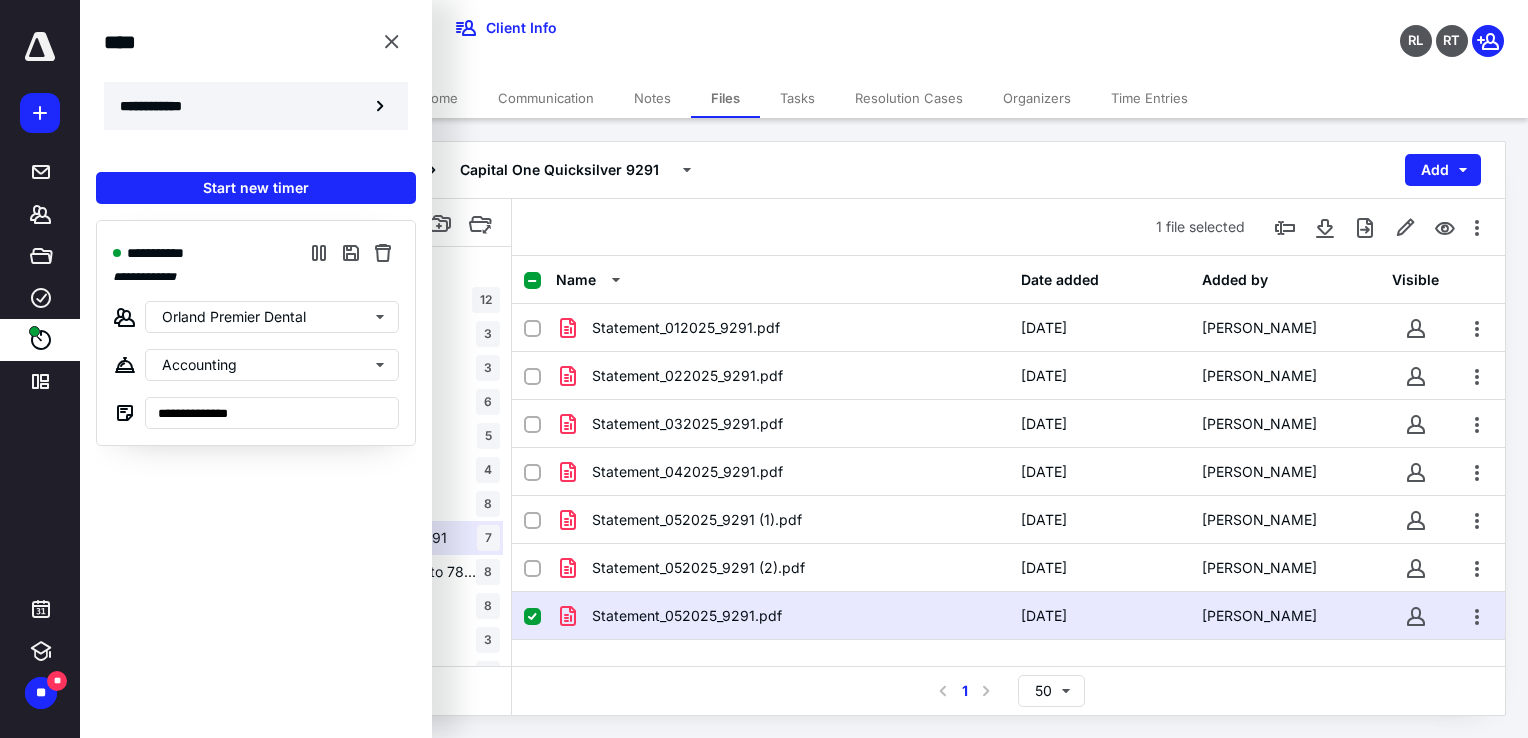 click on "**********" at bounding box center [256, 106] 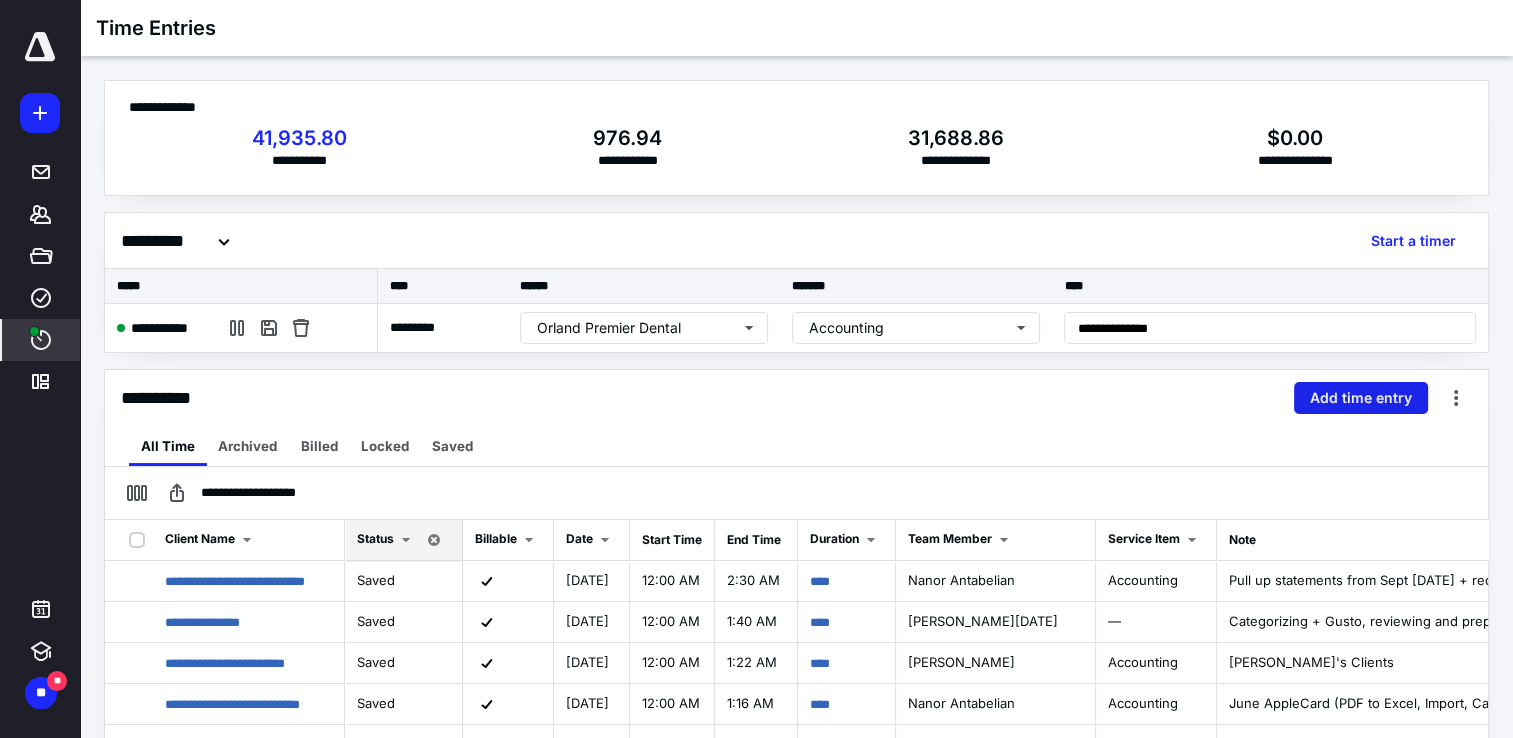 click on "Add time entry" at bounding box center (1361, 398) 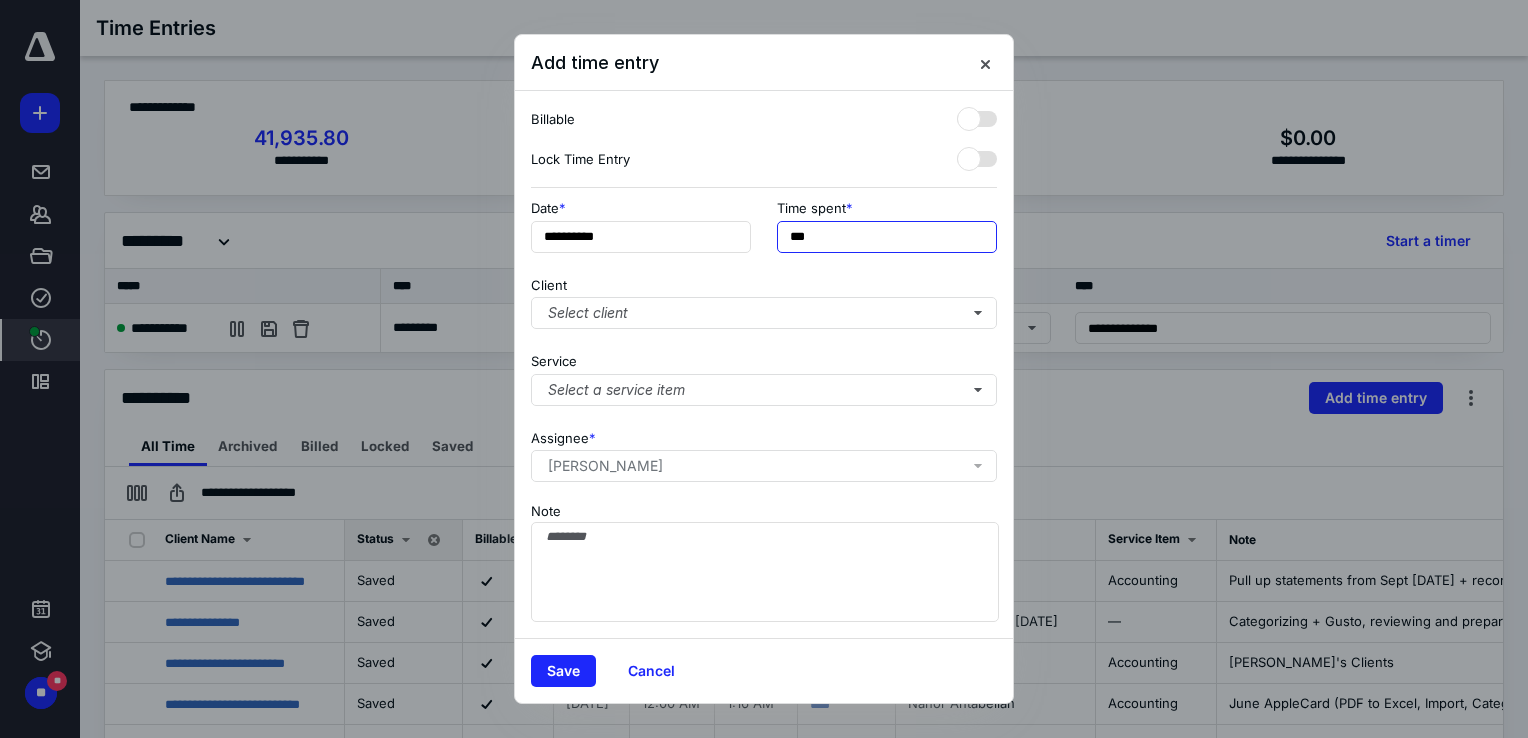 drag, startPoint x: 807, startPoint y: 239, endPoint x: 765, endPoint y: 239, distance: 42 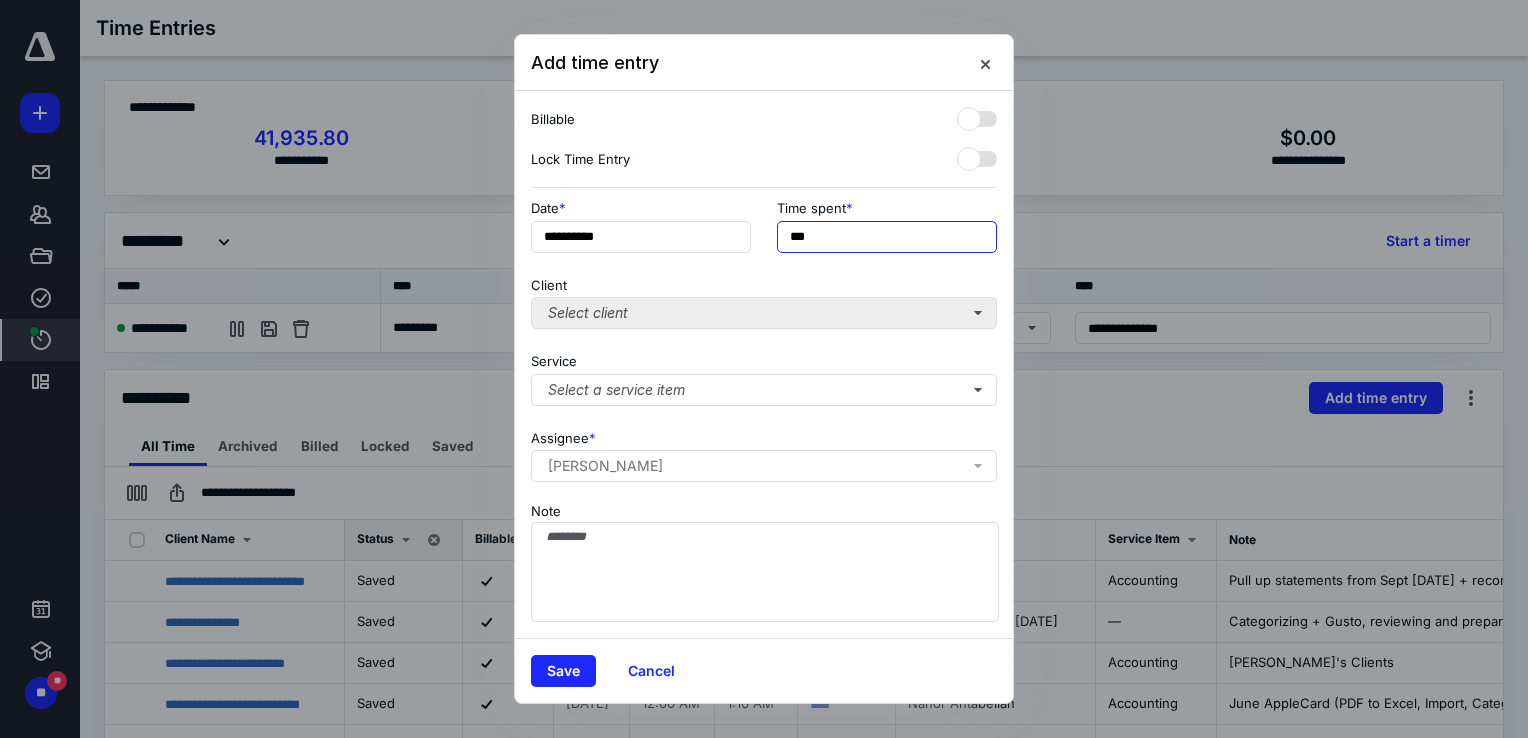type on "***" 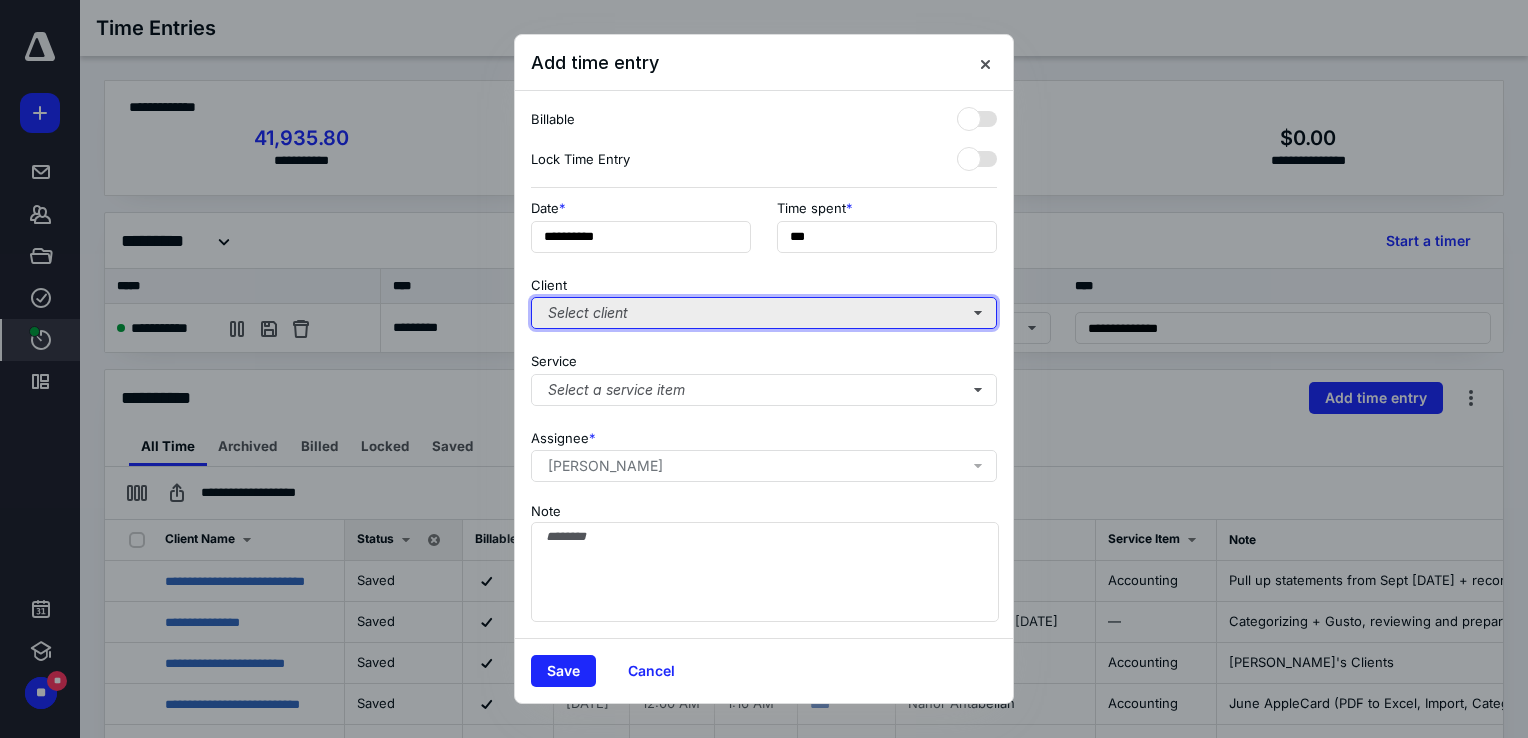 click on "Select client" at bounding box center (764, 313) 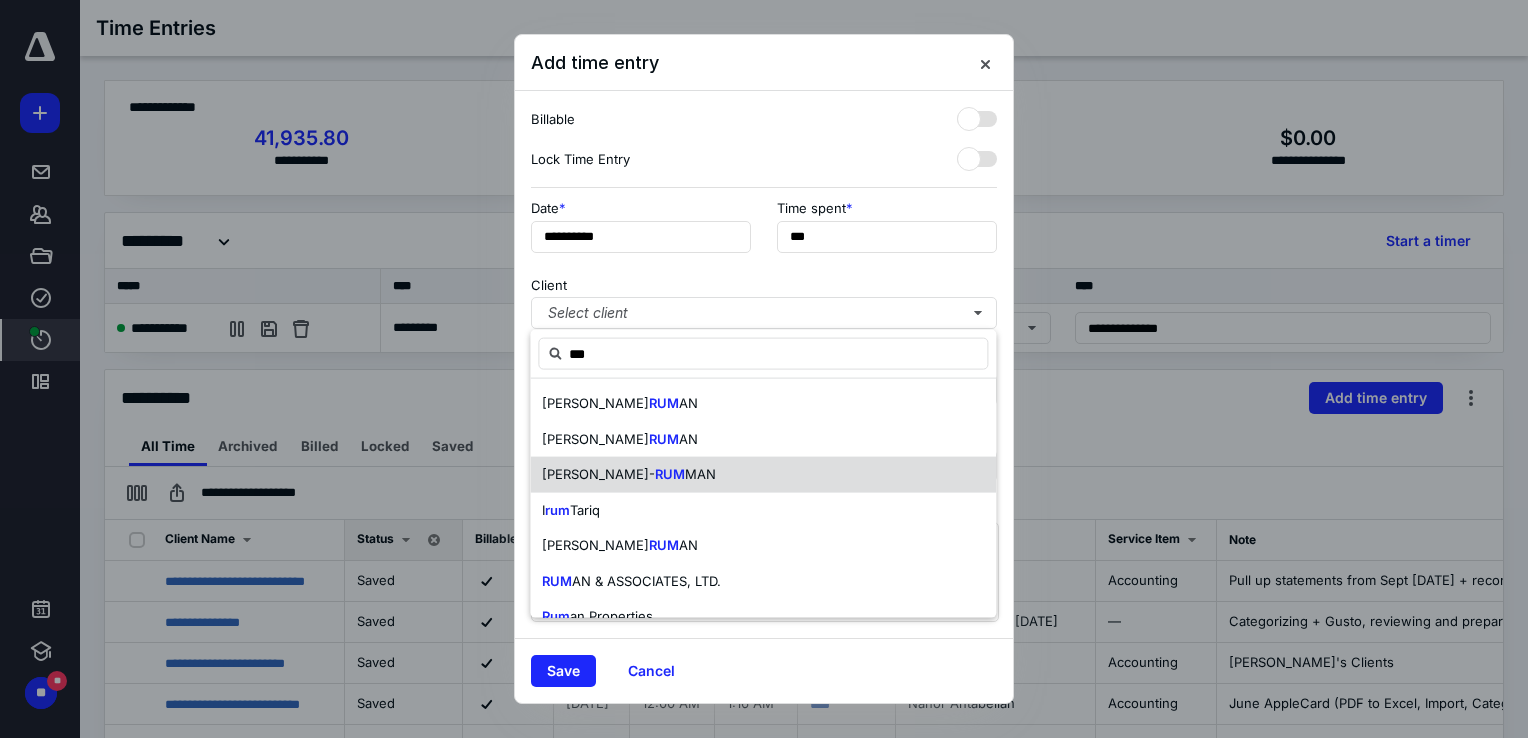 scroll, scrollTop: 100, scrollLeft: 0, axis: vertical 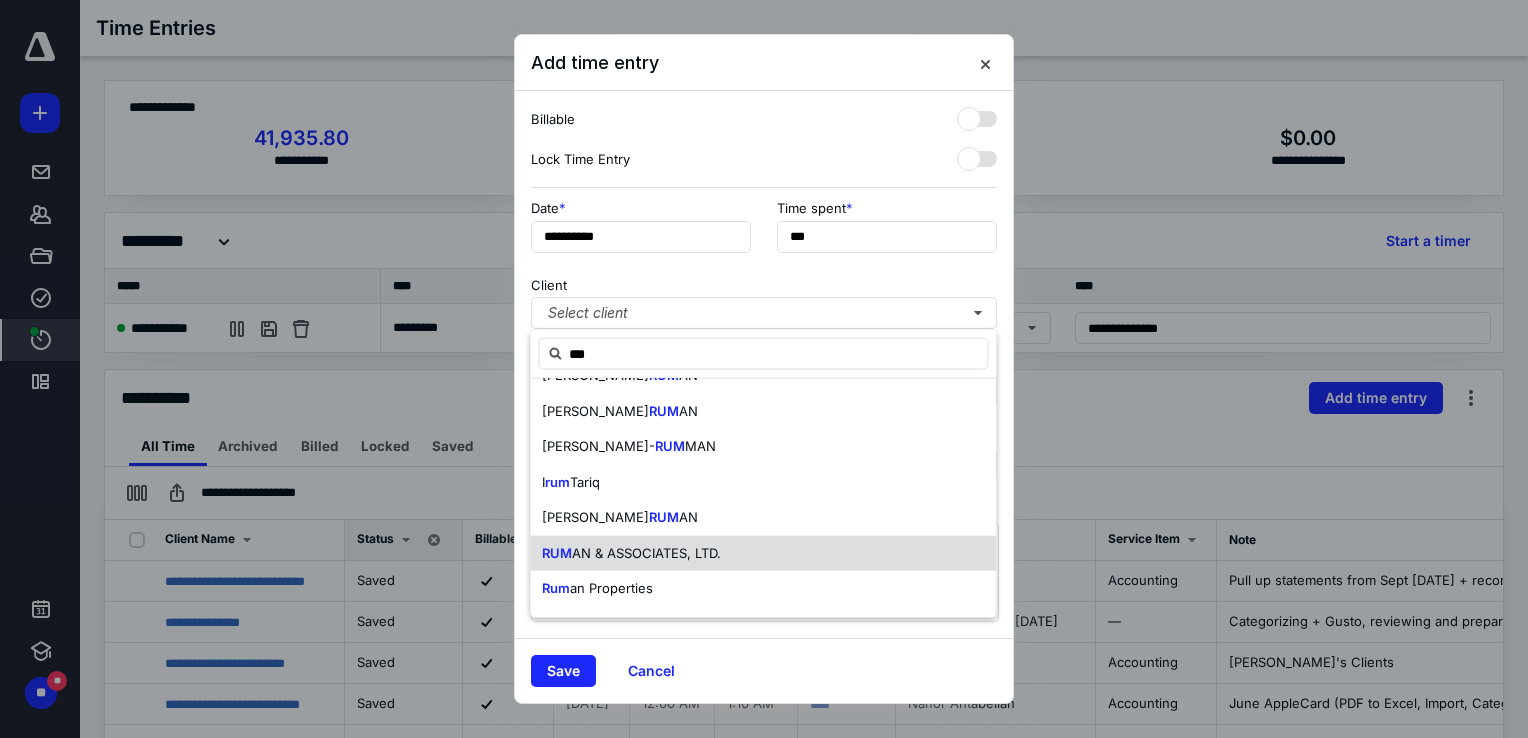 click on "RUM AN & ASSOCIATES, LTD." at bounding box center (631, 553) 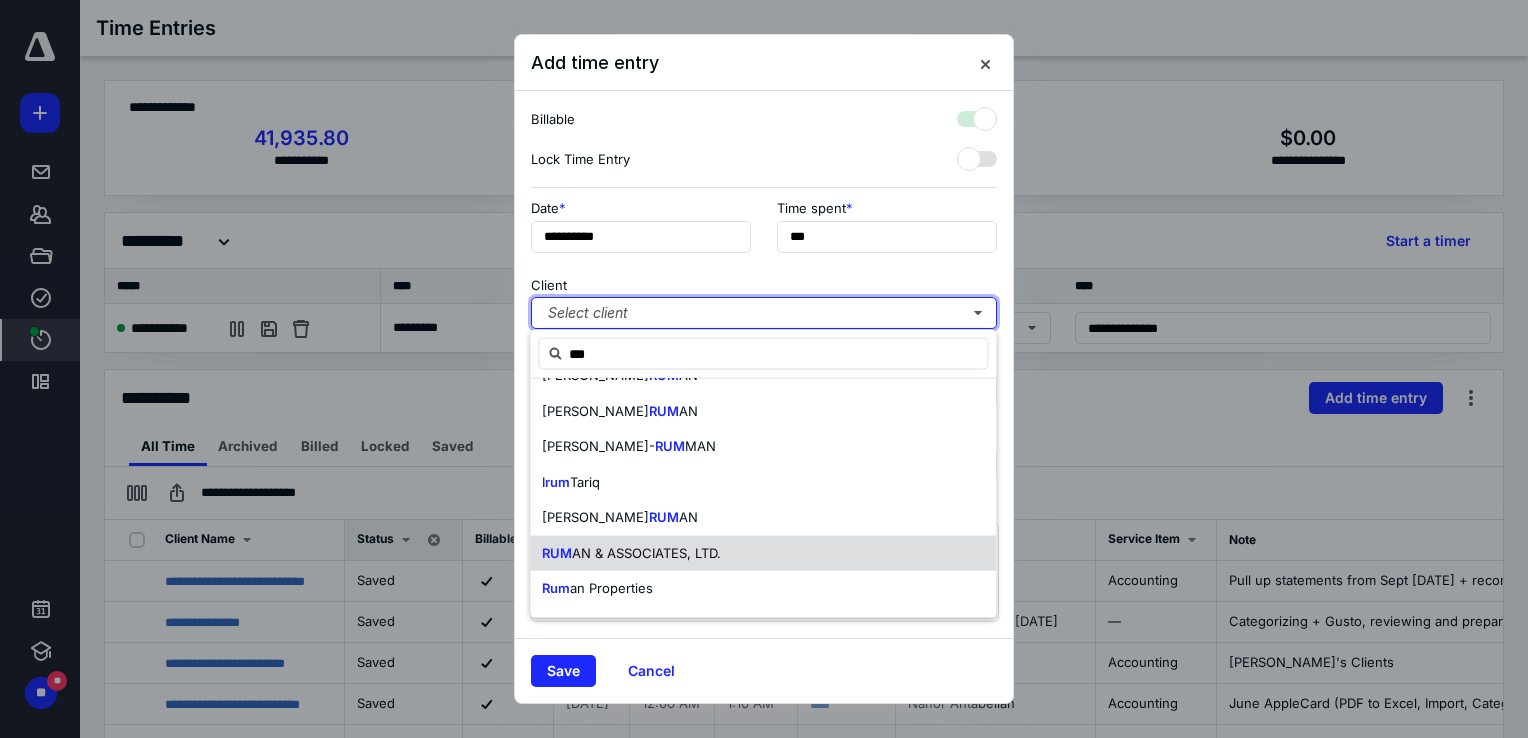 checkbox on "true" 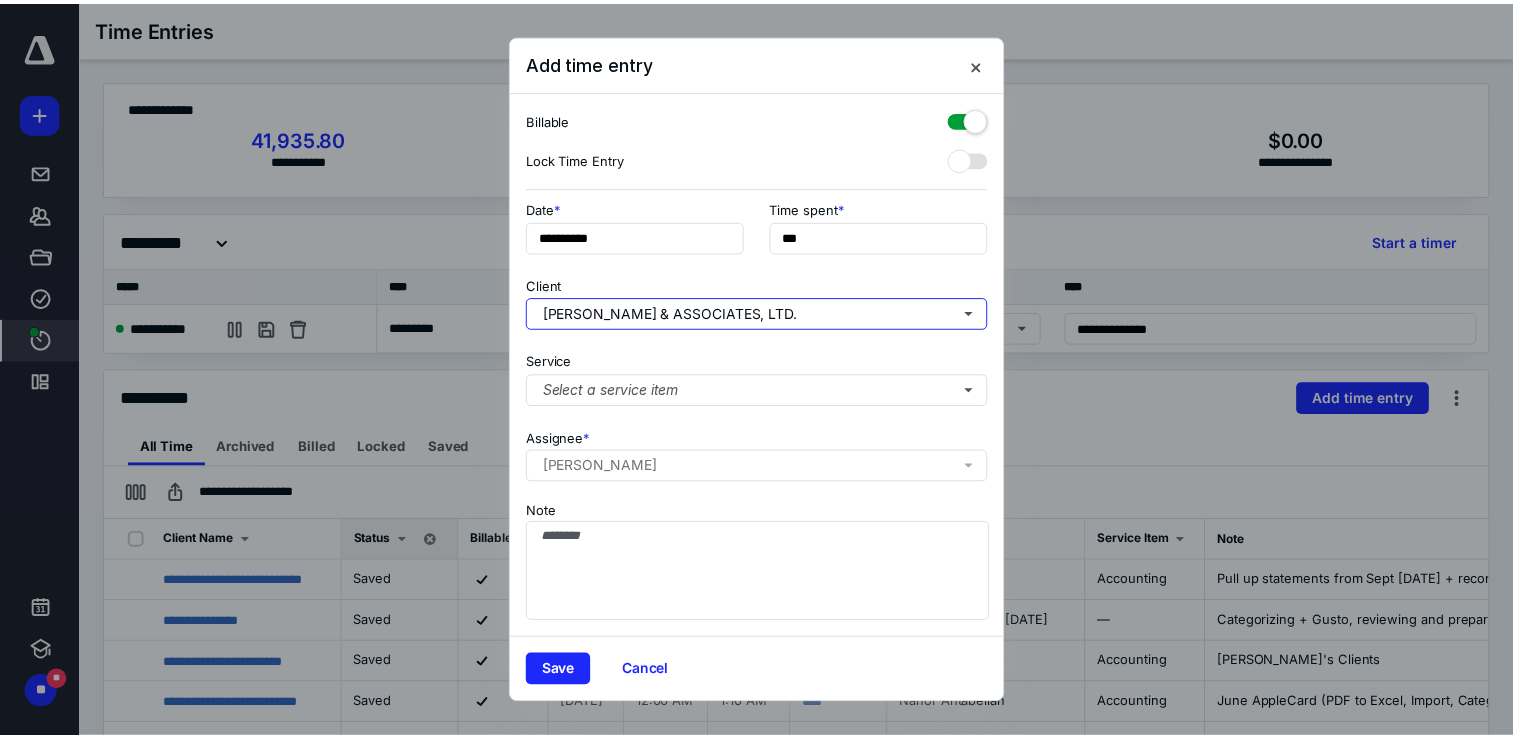 scroll, scrollTop: 0, scrollLeft: 0, axis: both 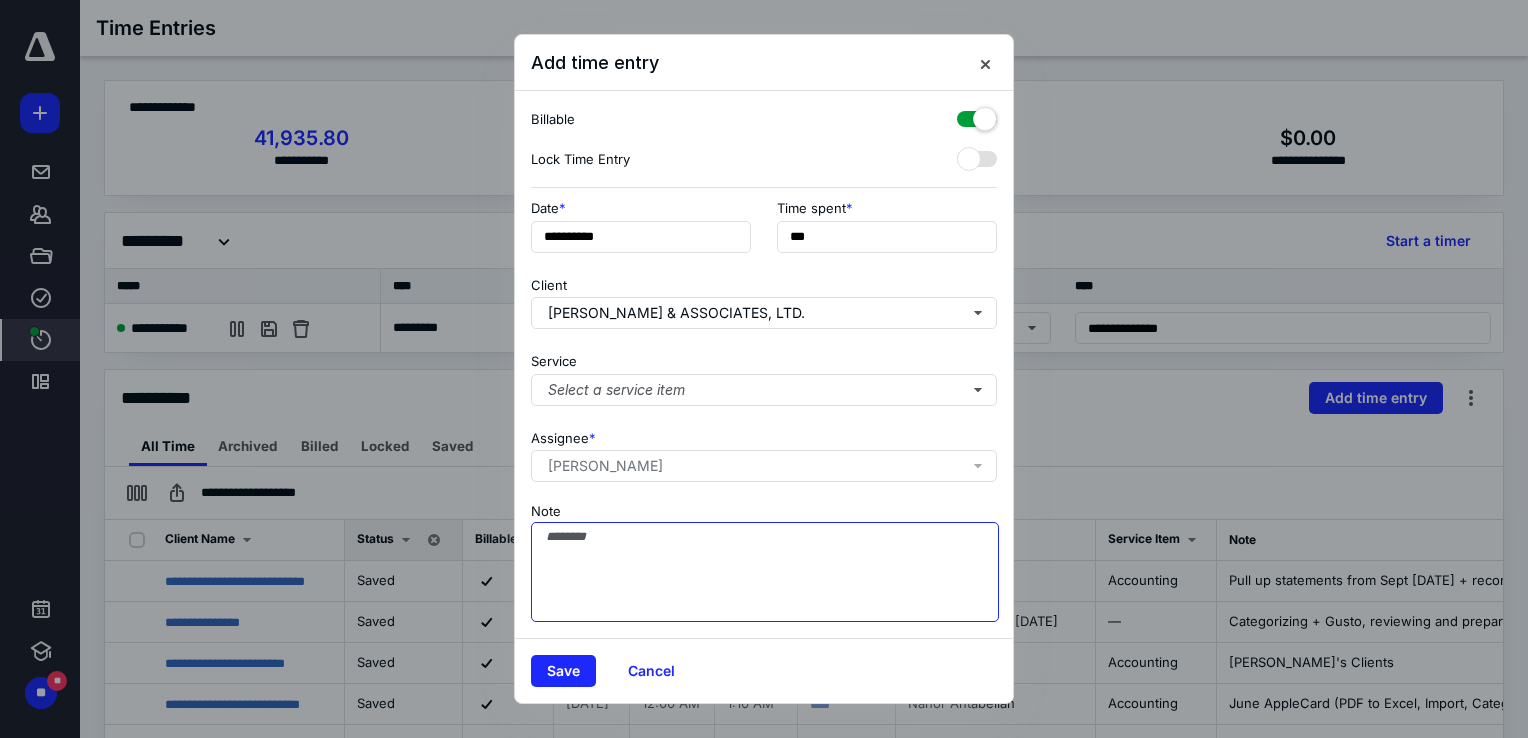 click on "Note" at bounding box center (765, 572) 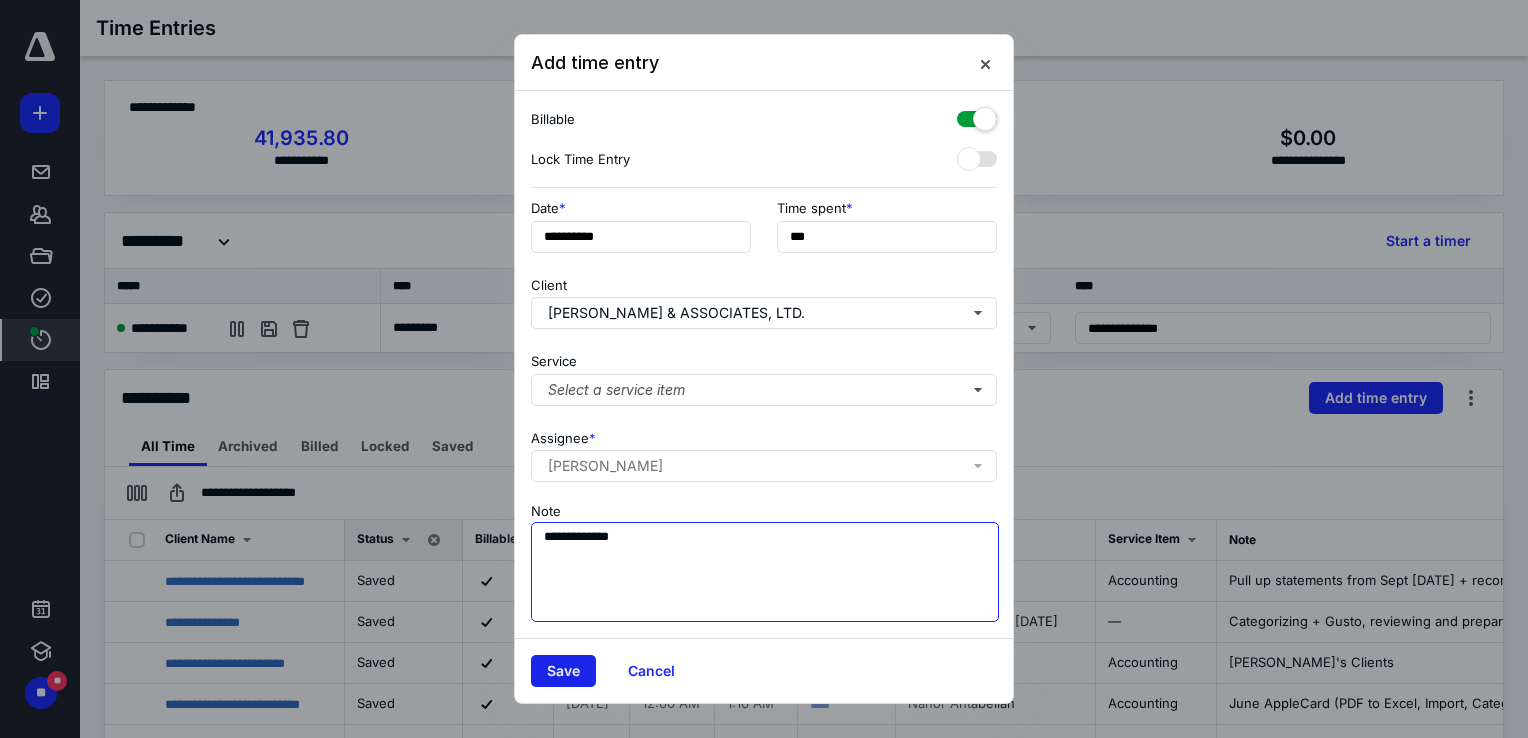 type on "**********" 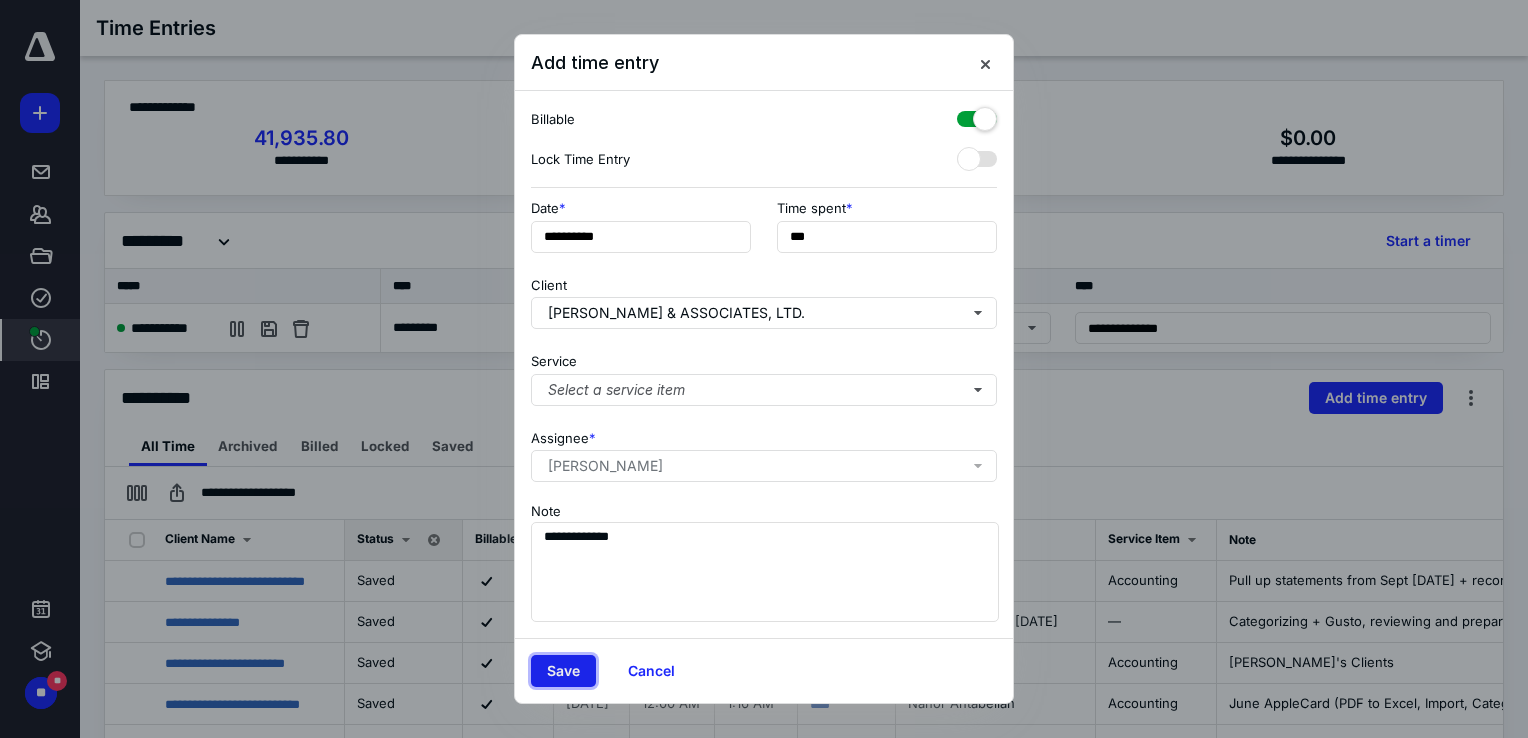 click on "Save" at bounding box center [563, 671] 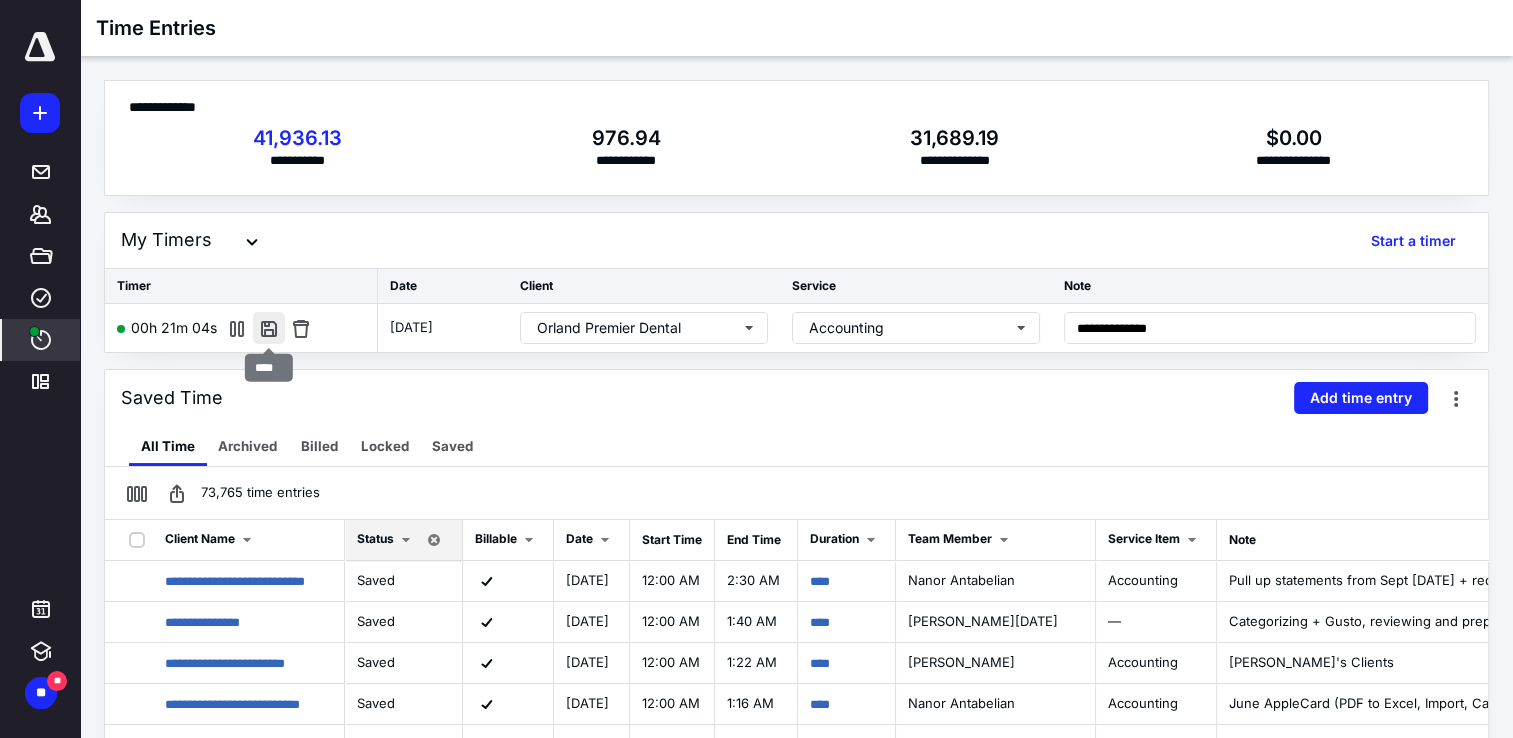 click at bounding box center [269, 328] 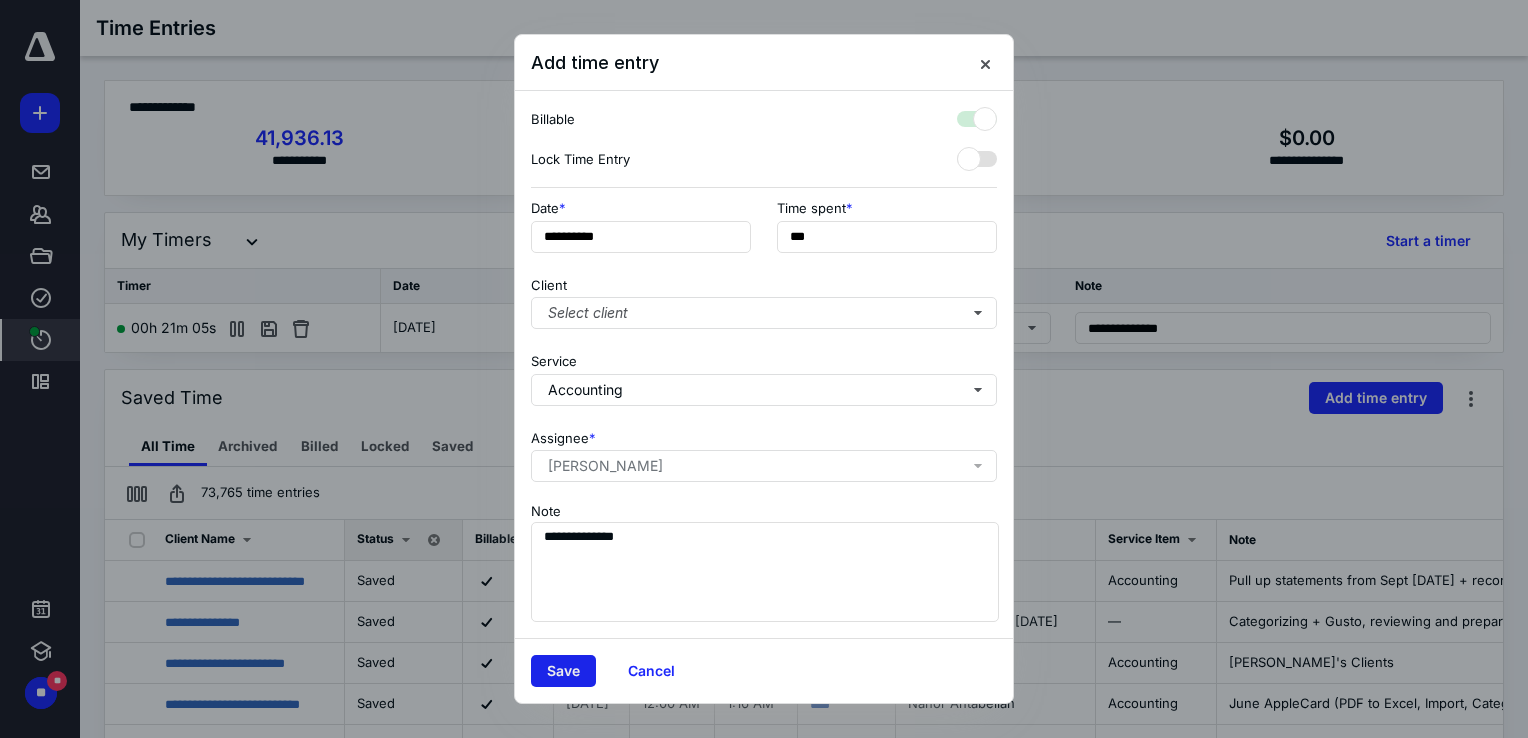 click on "Save" at bounding box center [563, 671] 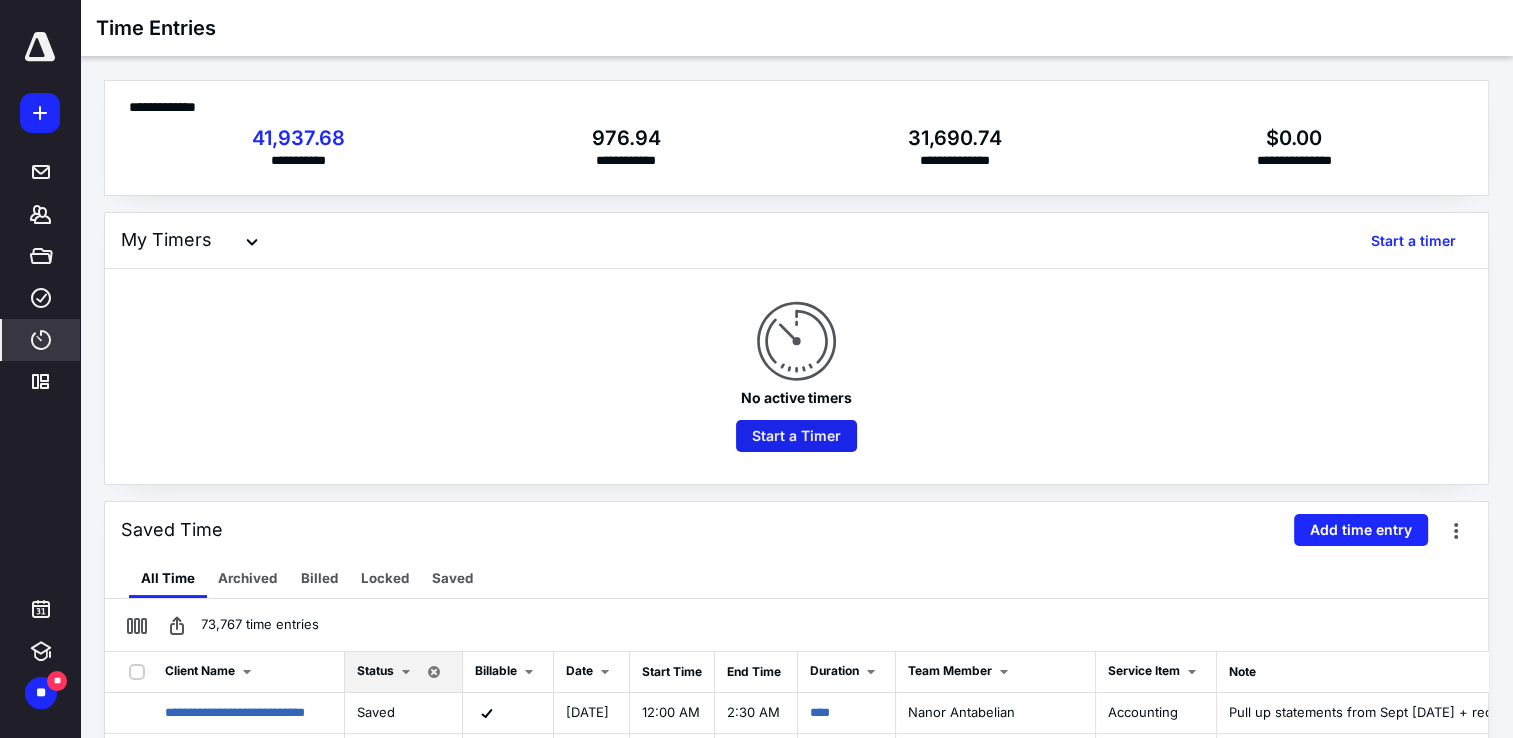 click on "Start a Timer" at bounding box center [796, 436] 